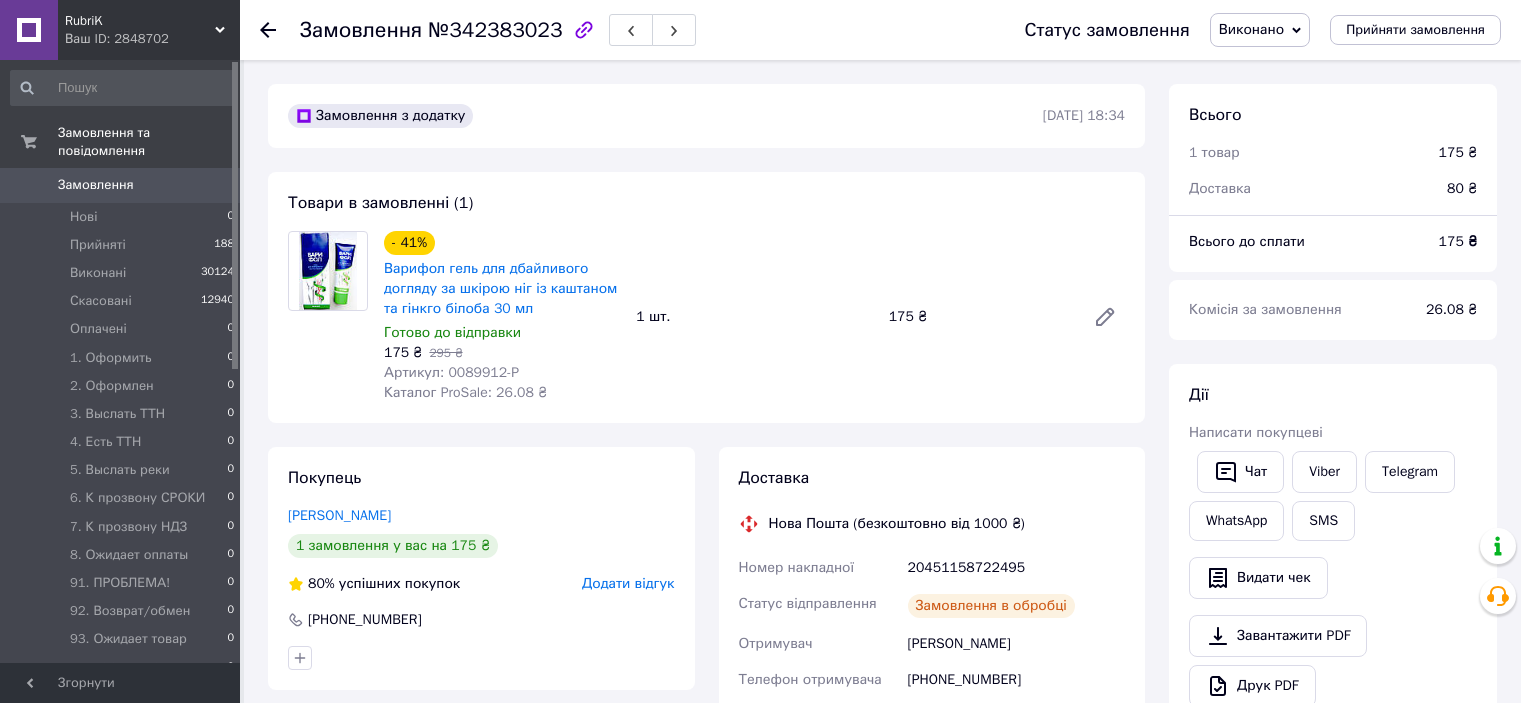 scroll, scrollTop: 0, scrollLeft: 0, axis: both 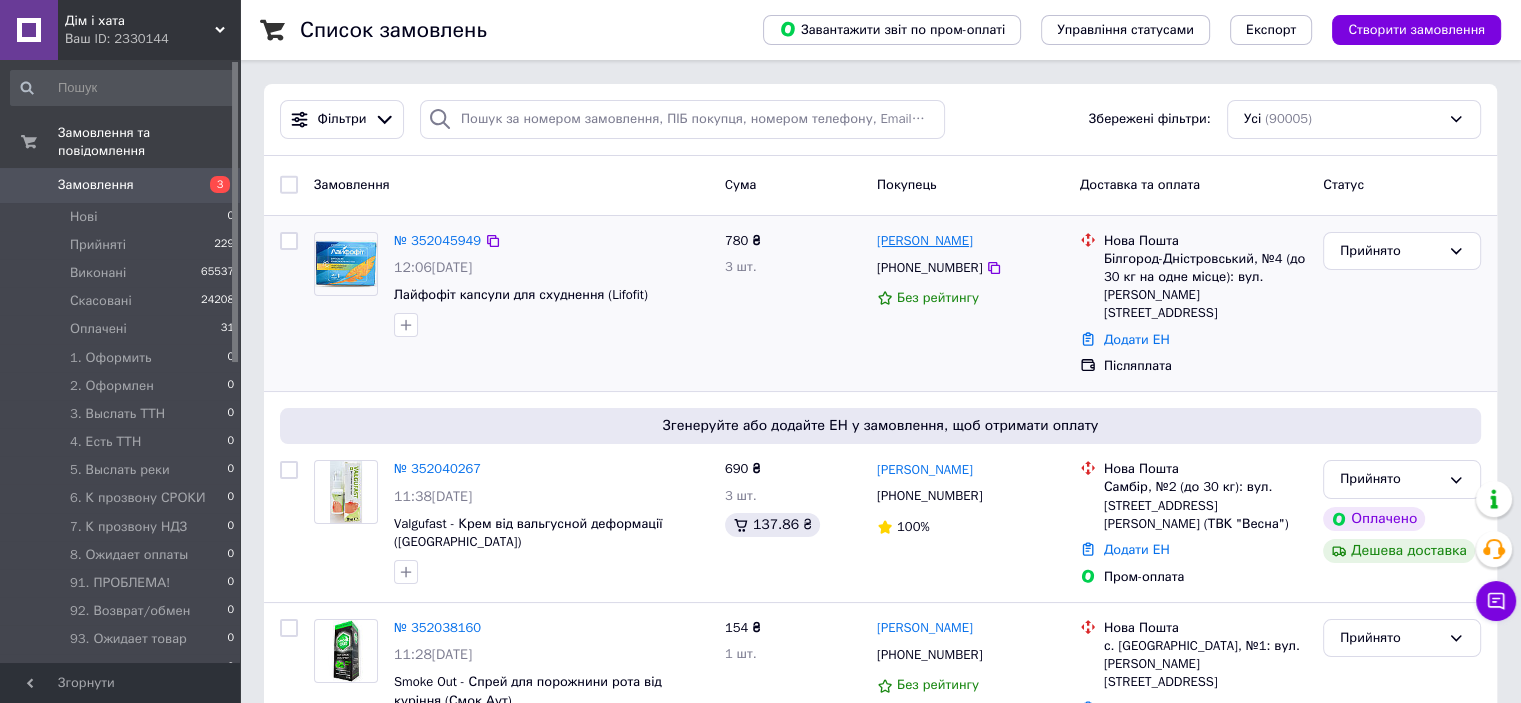 click on "[PERSON_NAME]" at bounding box center (925, 241) 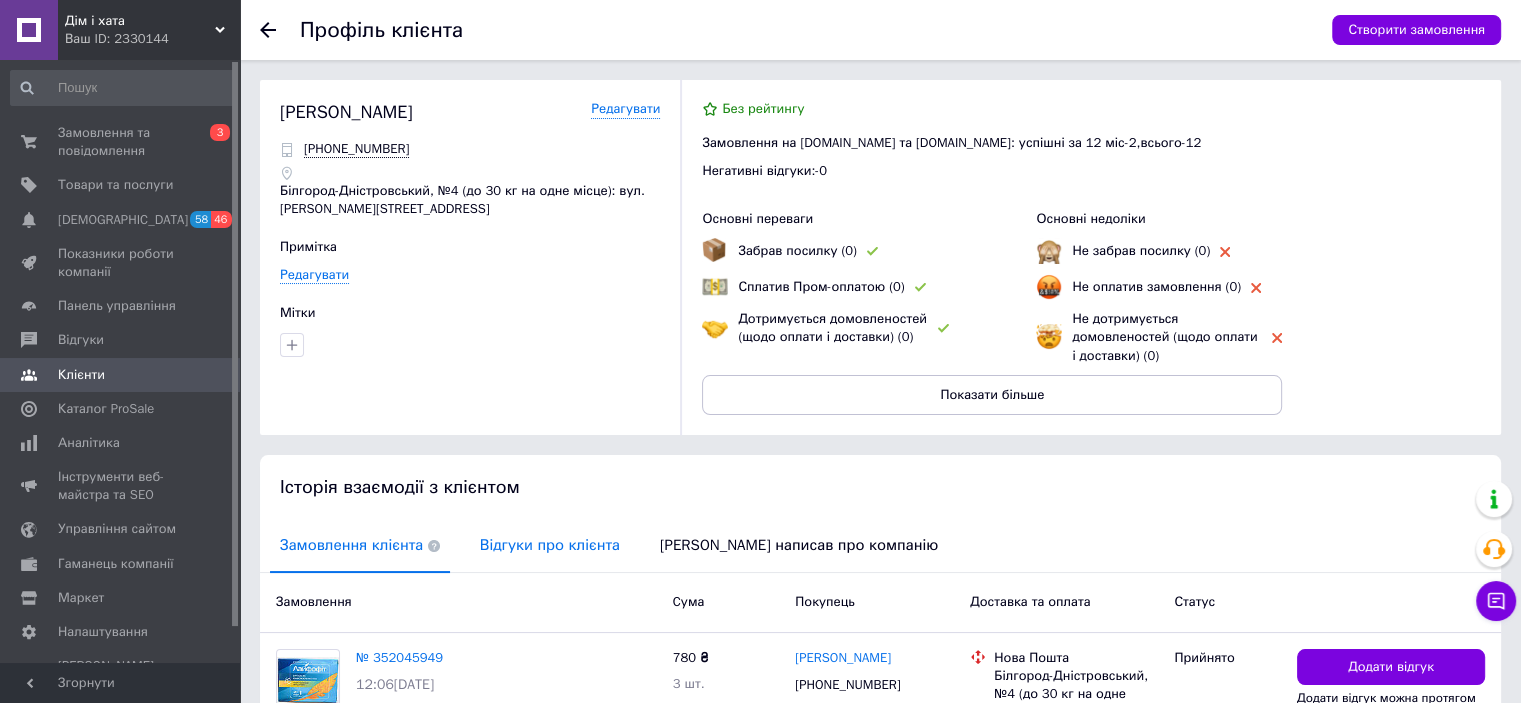 click on "Відгуки про клієнта" at bounding box center [550, 545] 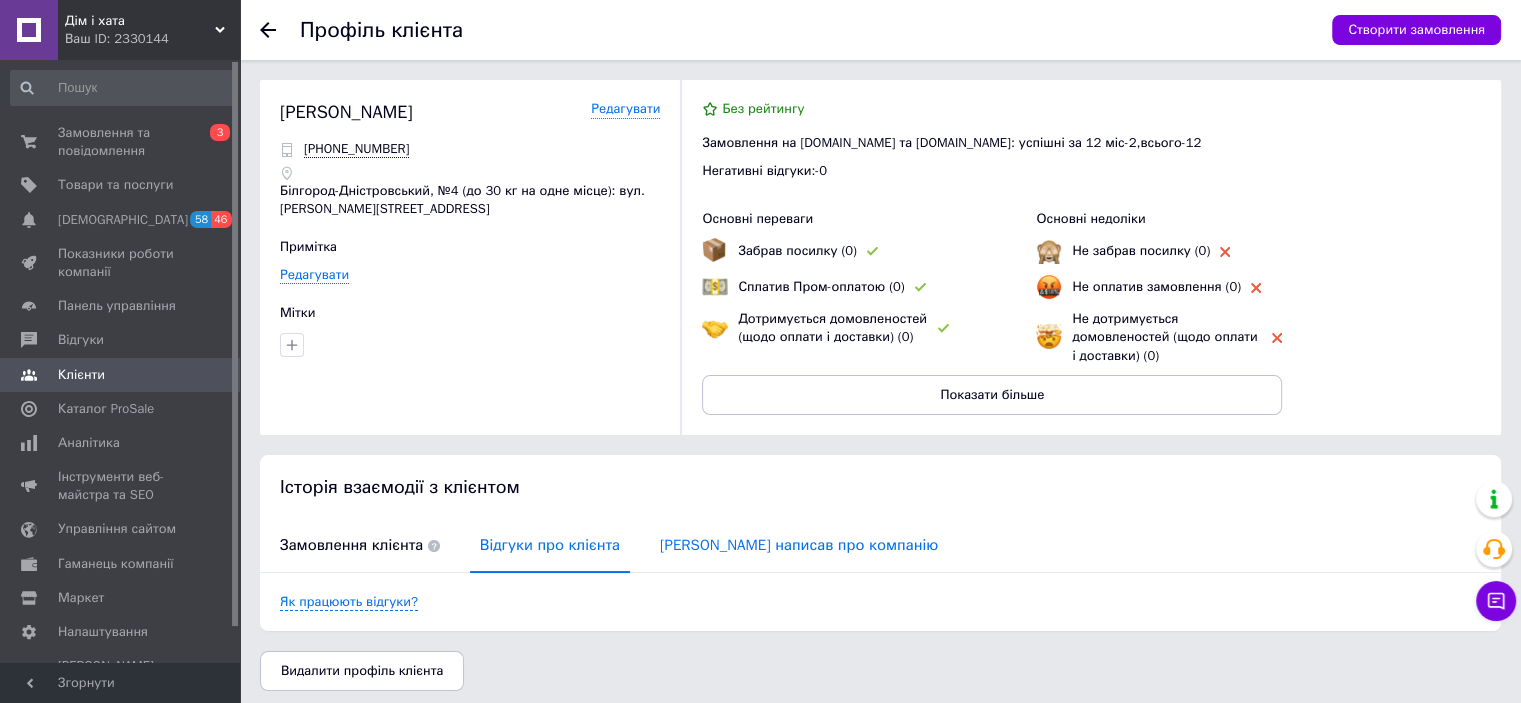 click on "Клієнт написав про компанію" at bounding box center [799, 545] 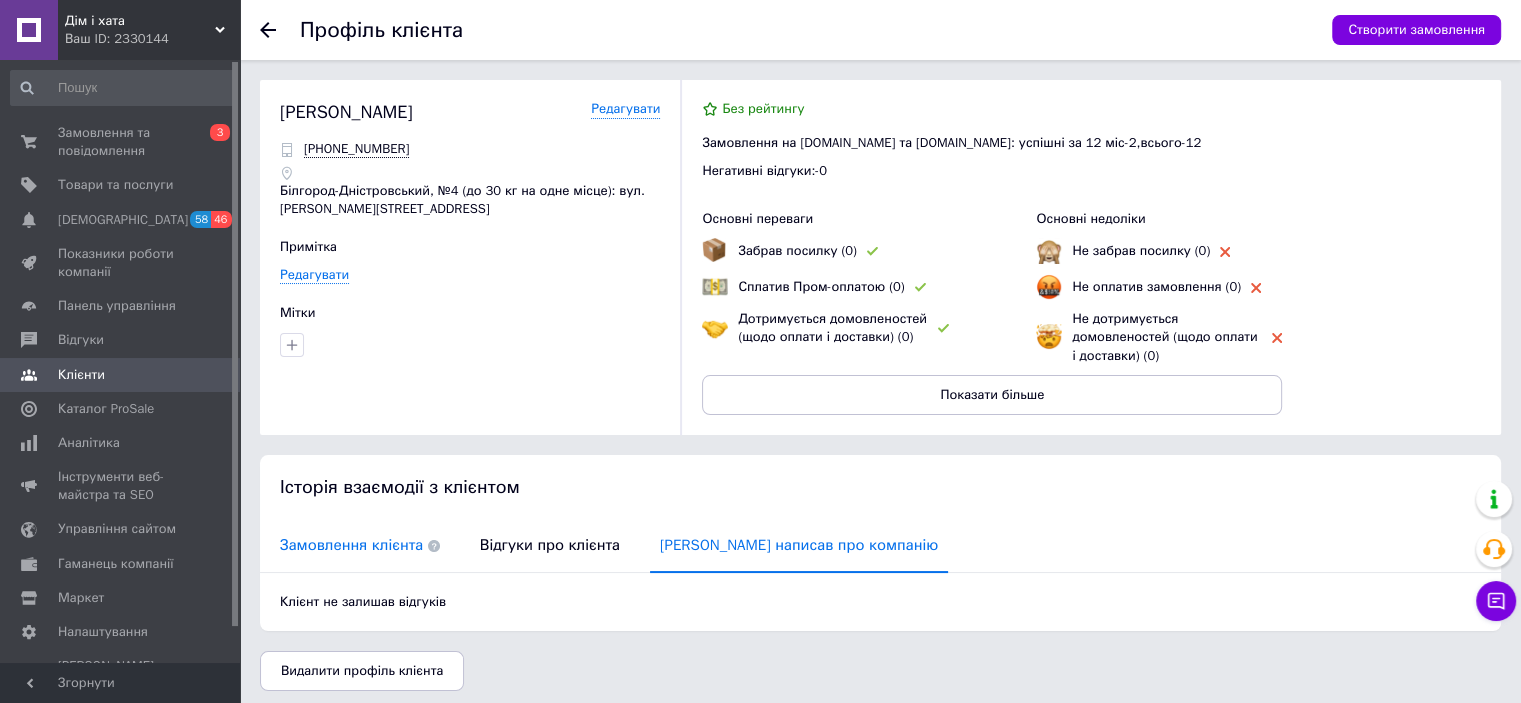 click on "Замовлення клієнта" at bounding box center [360, 545] 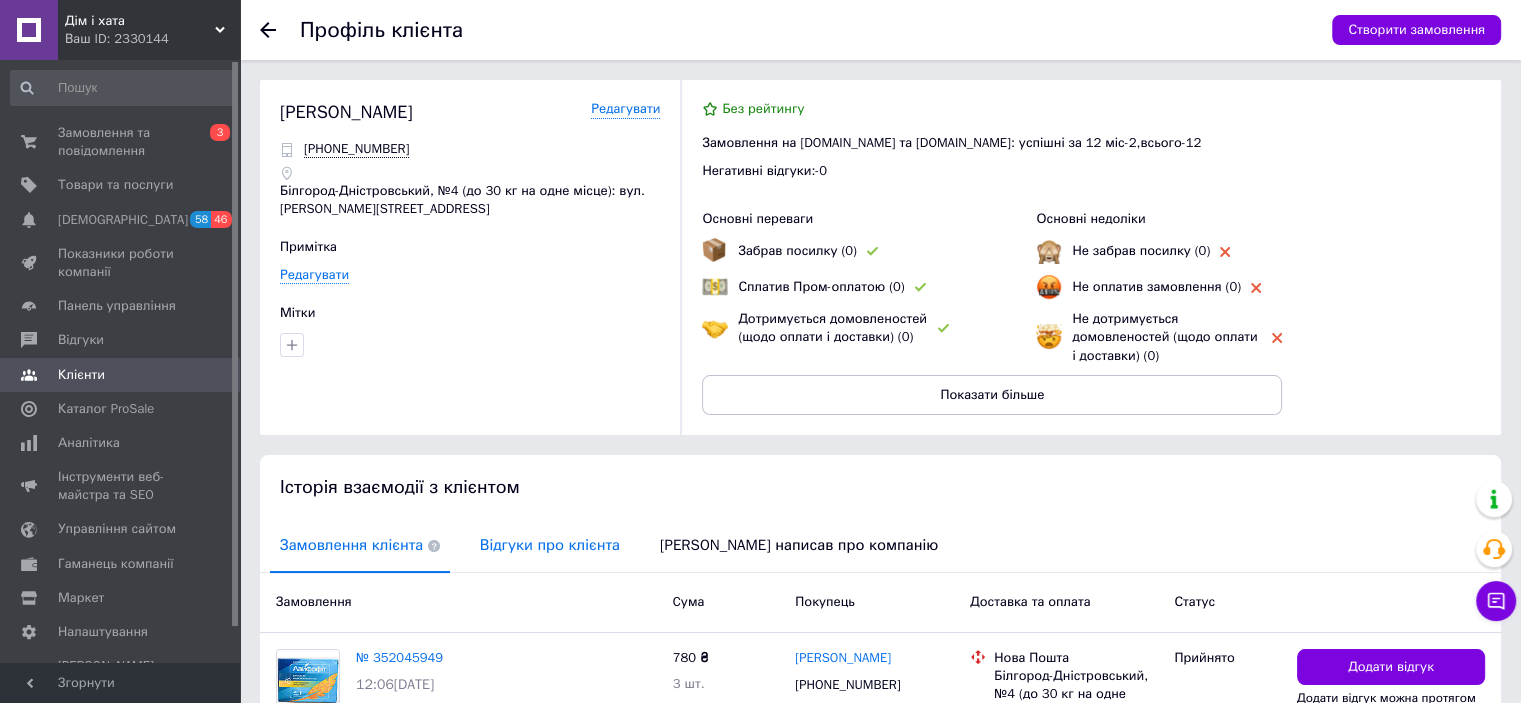 click on "Відгуки про клієнта" at bounding box center (550, 545) 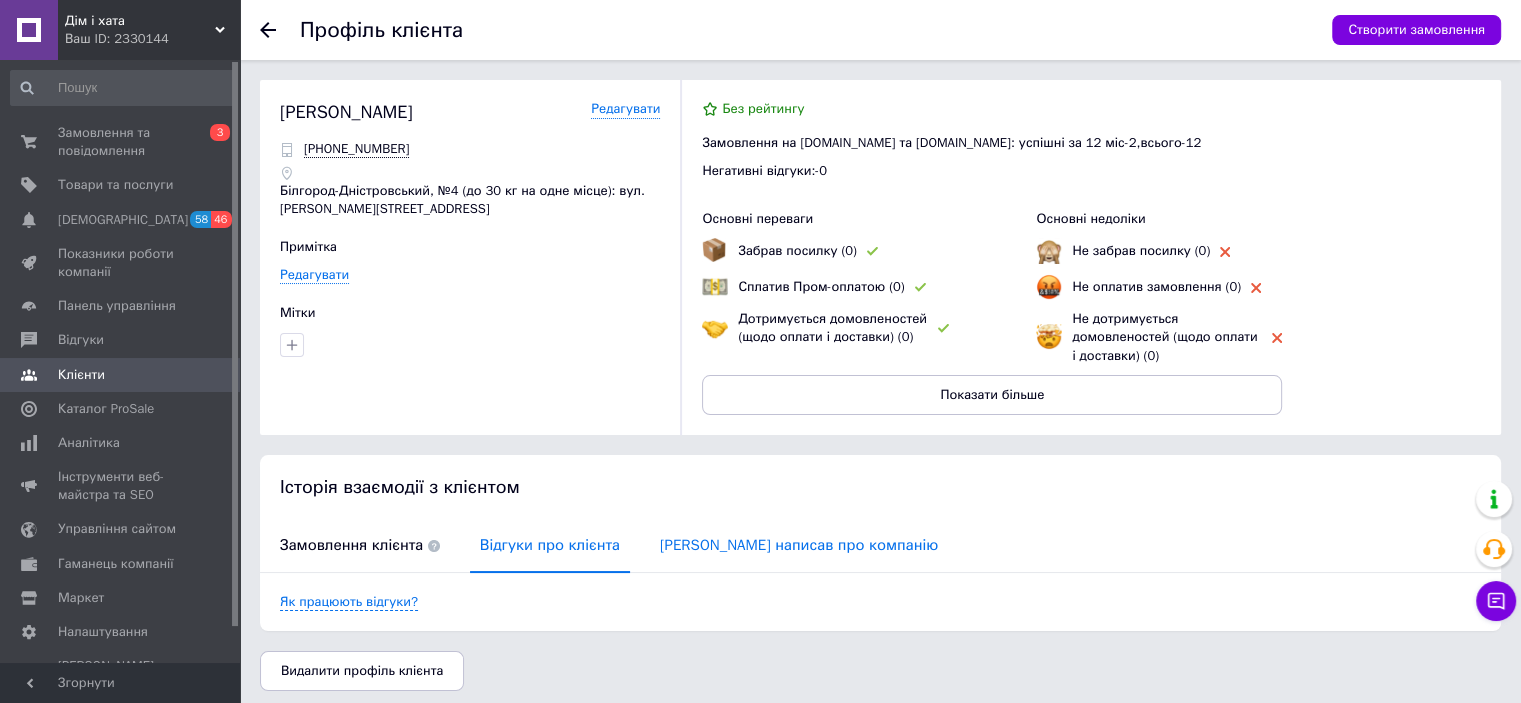 click on "Клієнт написав про компанію" at bounding box center [799, 545] 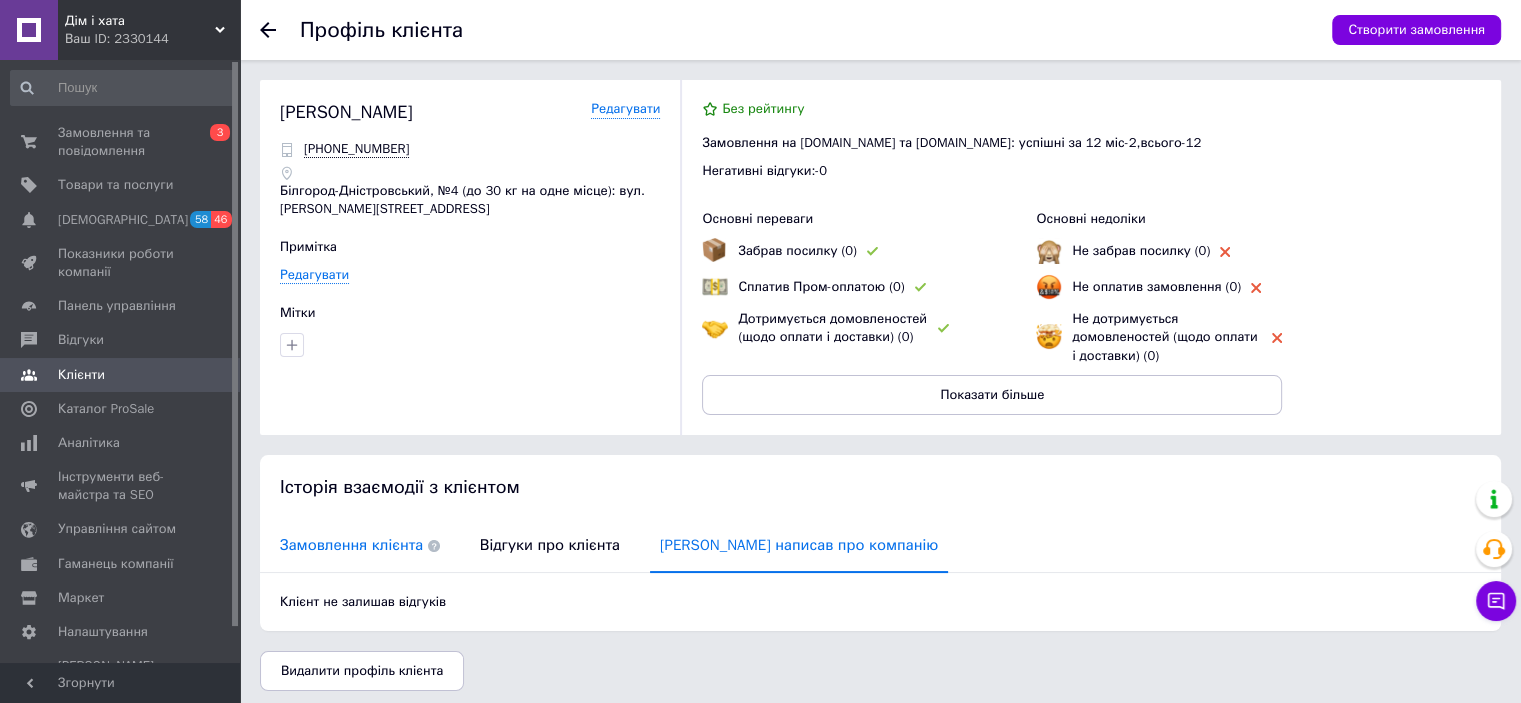 click on "Замовлення клієнта" at bounding box center (360, 545) 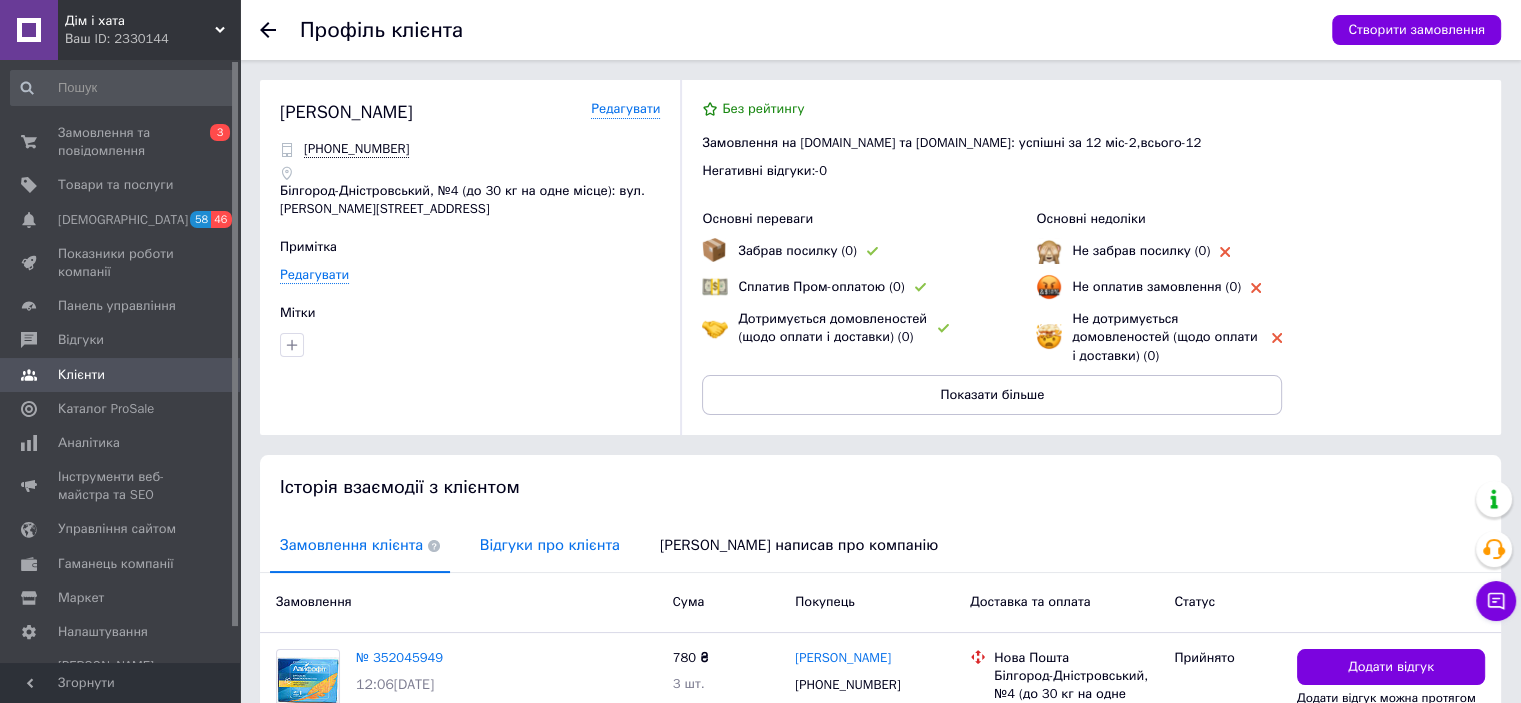 click on "Відгуки про клієнта" at bounding box center [550, 545] 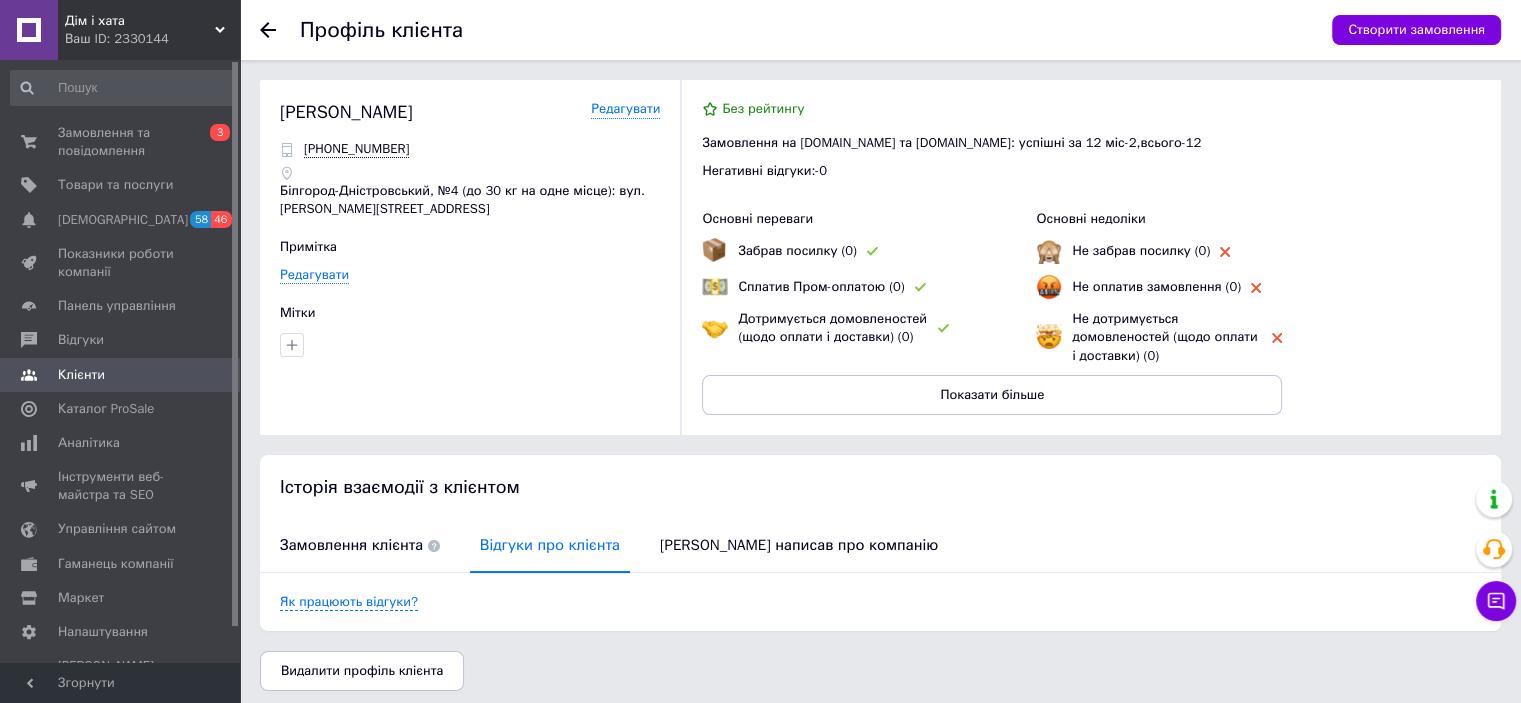 scroll, scrollTop: 7, scrollLeft: 0, axis: vertical 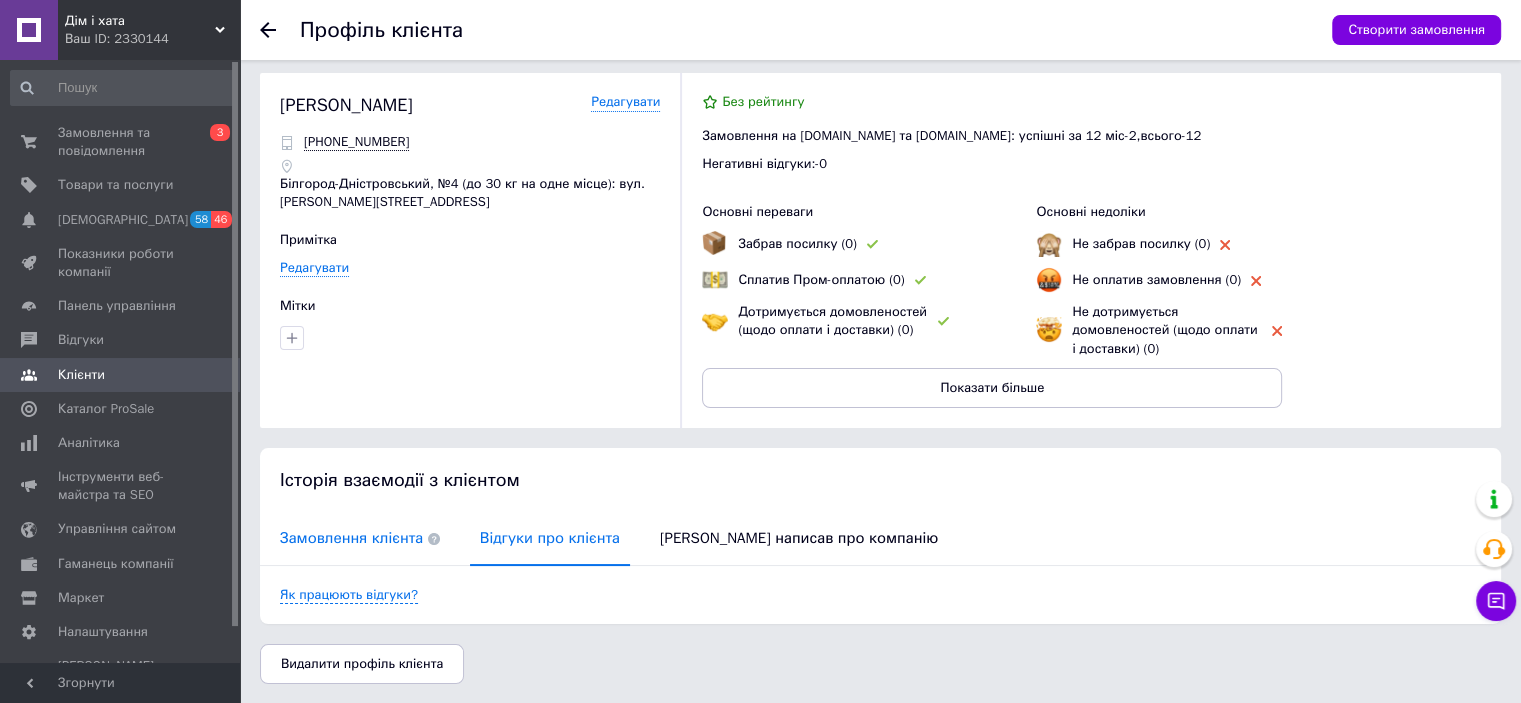 drag, startPoint x: 362, startPoint y: 521, endPoint x: 373, endPoint y: 521, distance: 11 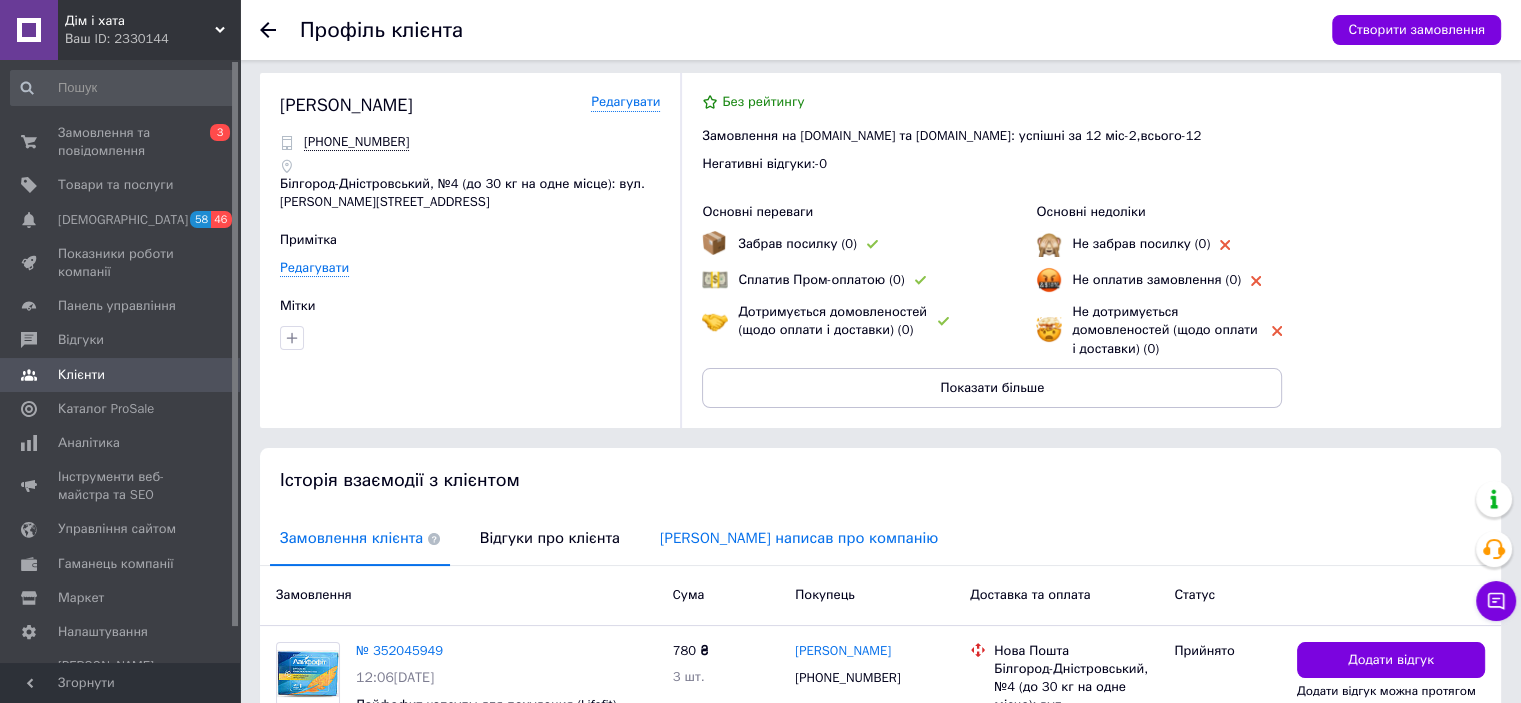click on "Клієнт написав про компанію" at bounding box center [799, 538] 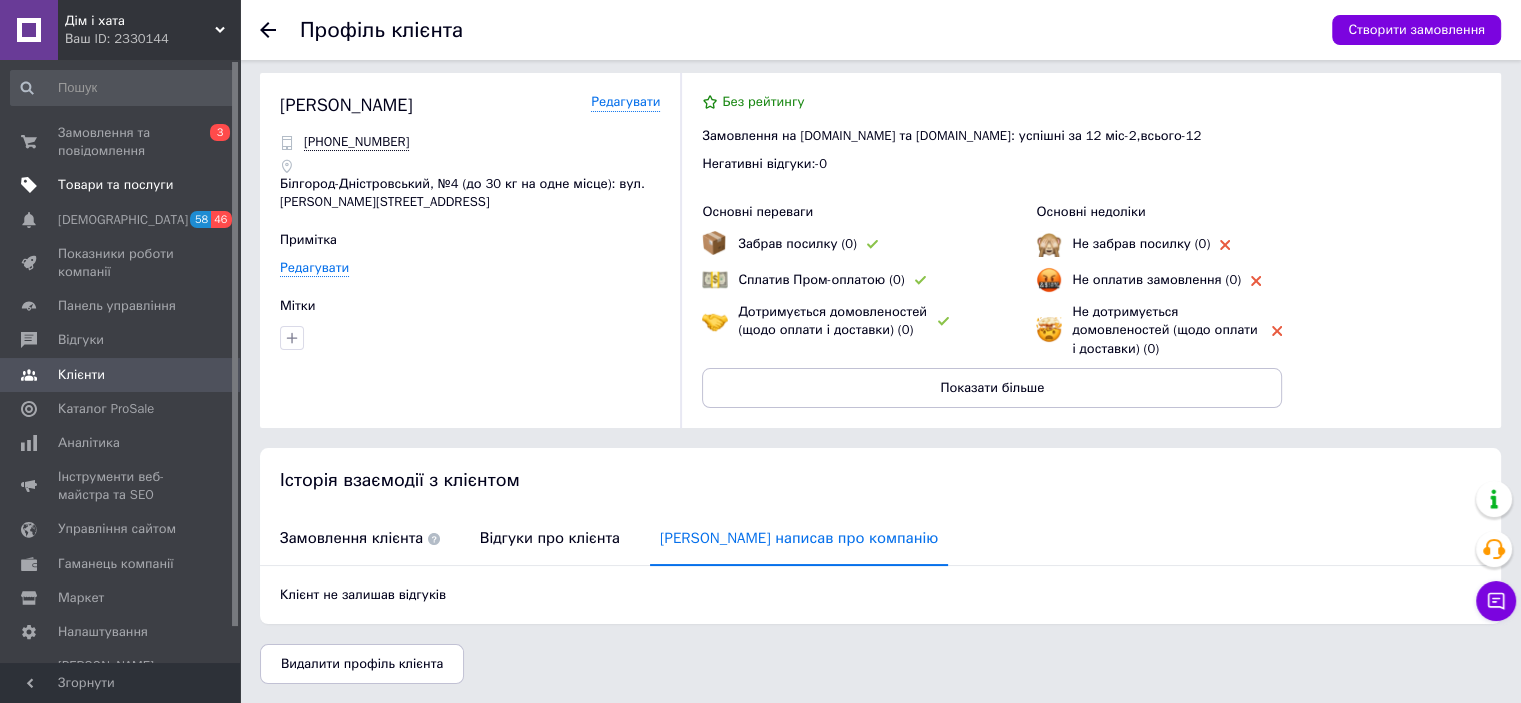 click on "Товари та послуги" at bounding box center (115, 185) 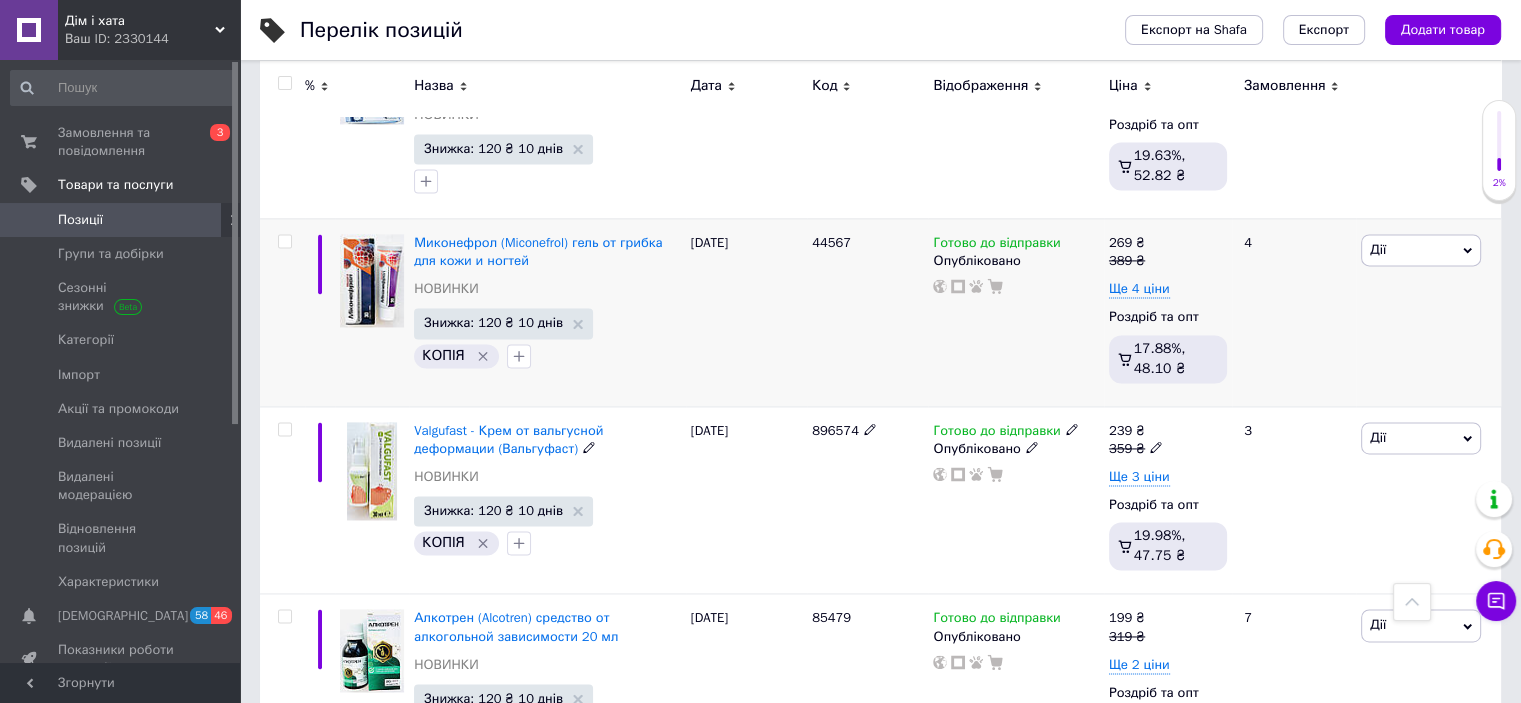 scroll, scrollTop: 2800, scrollLeft: 0, axis: vertical 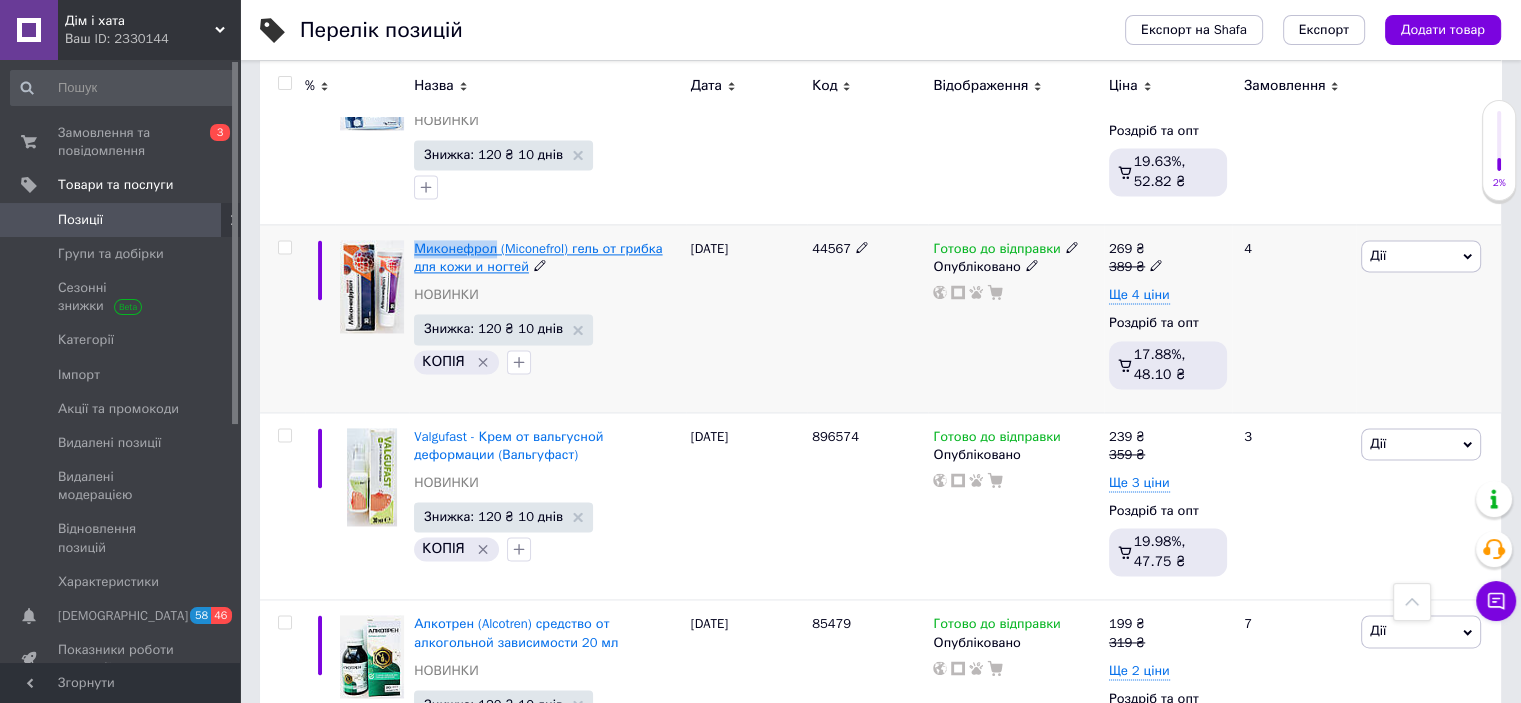 drag, startPoint x: 410, startPoint y: 250, endPoint x: 492, endPoint y: 249, distance: 82.006096 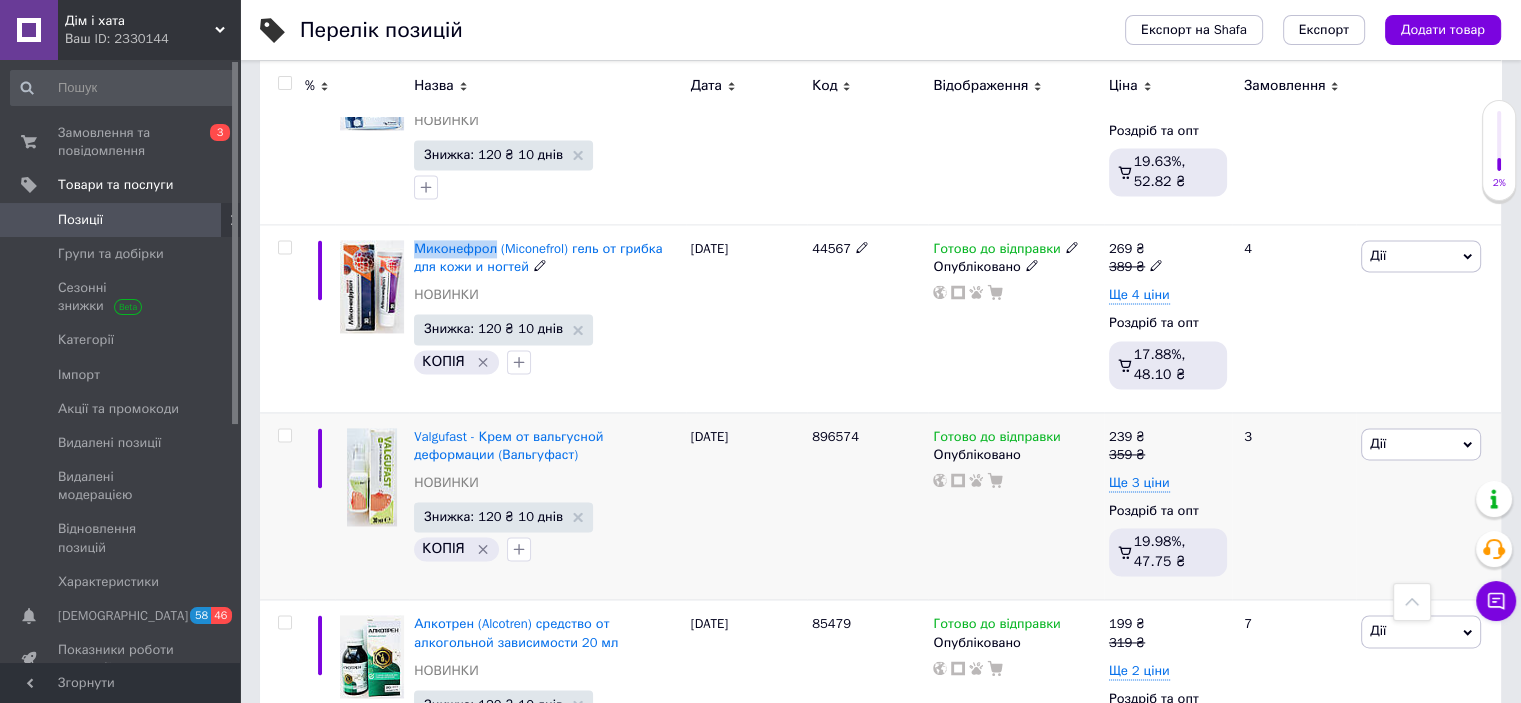 copy on "Миконефрол" 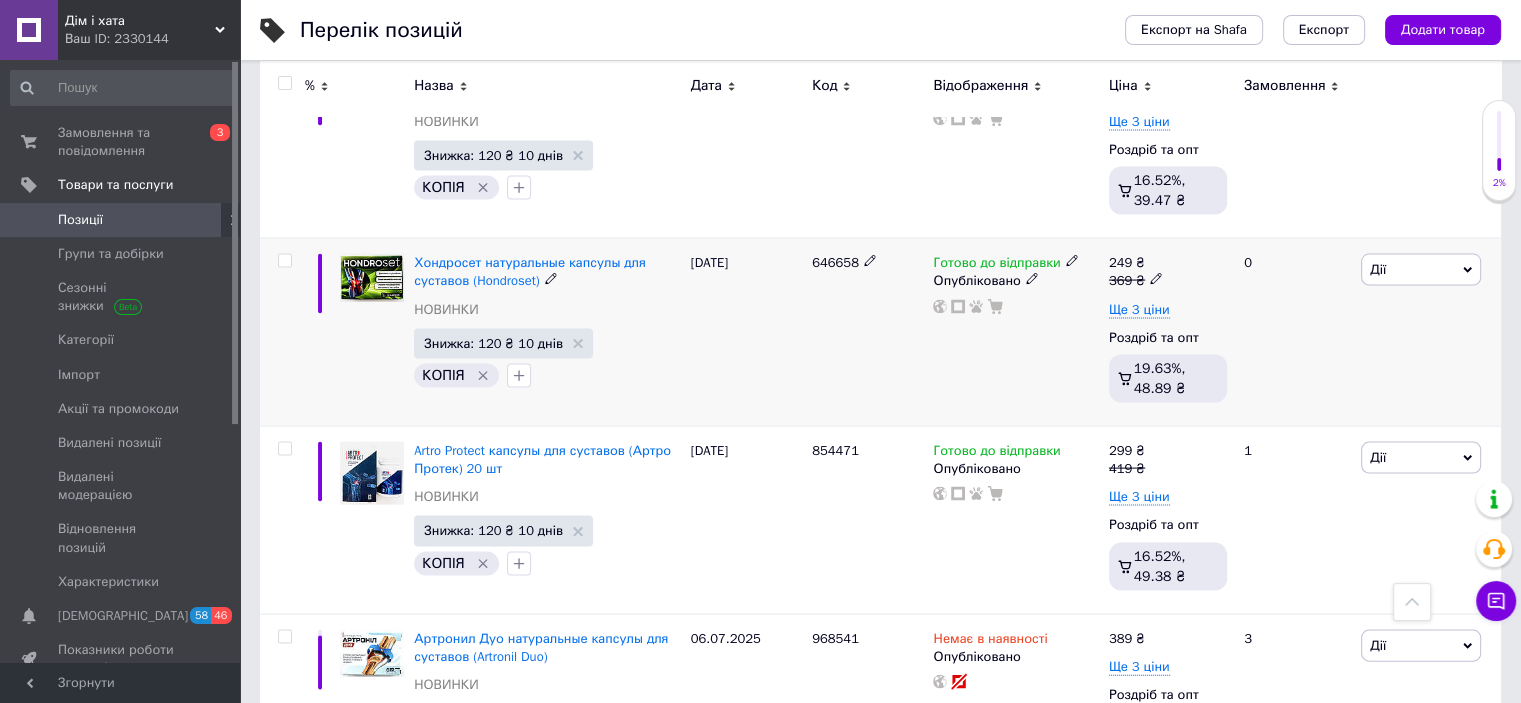 scroll, scrollTop: 4400, scrollLeft: 0, axis: vertical 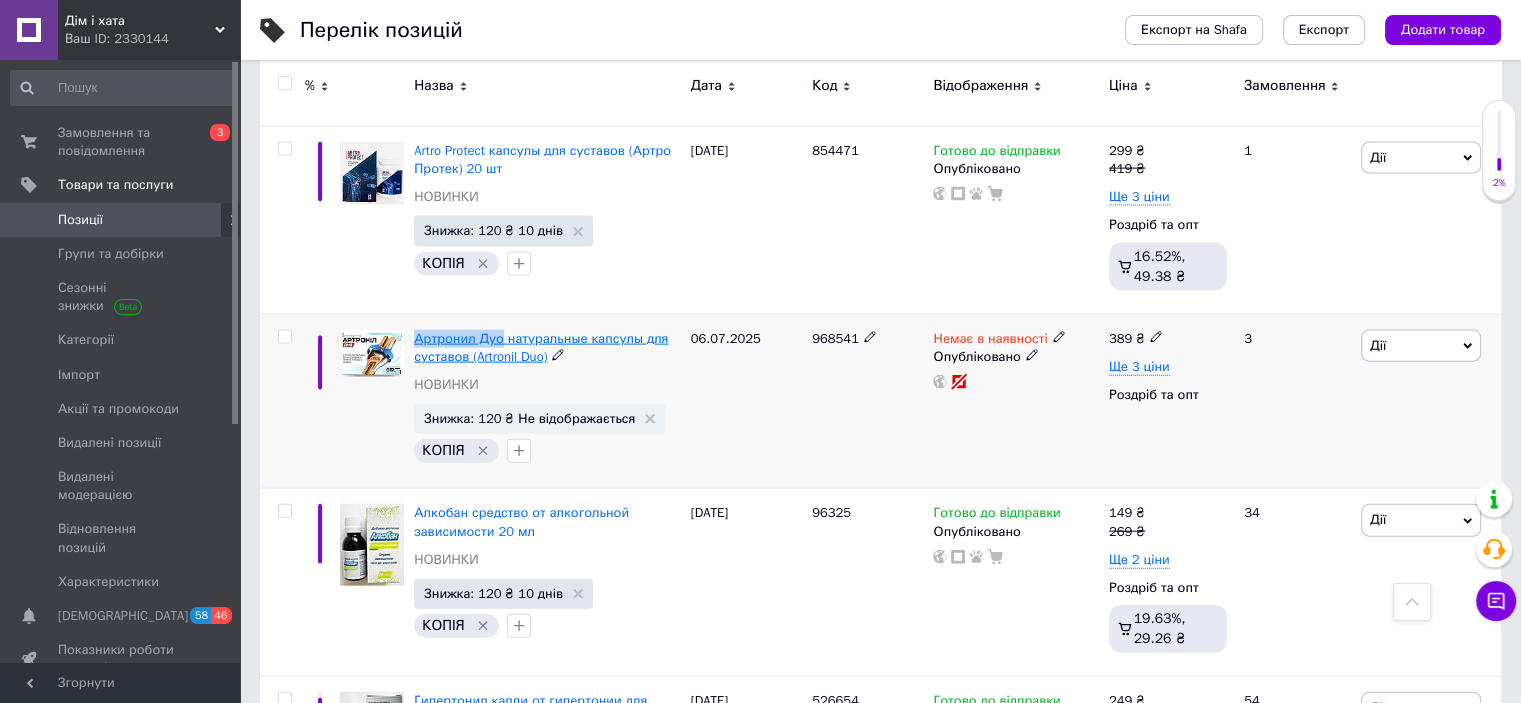 drag, startPoint x: 409, startPoint y: 334, endPoint x: 496, endPoint y: 333, distance: 87.005745 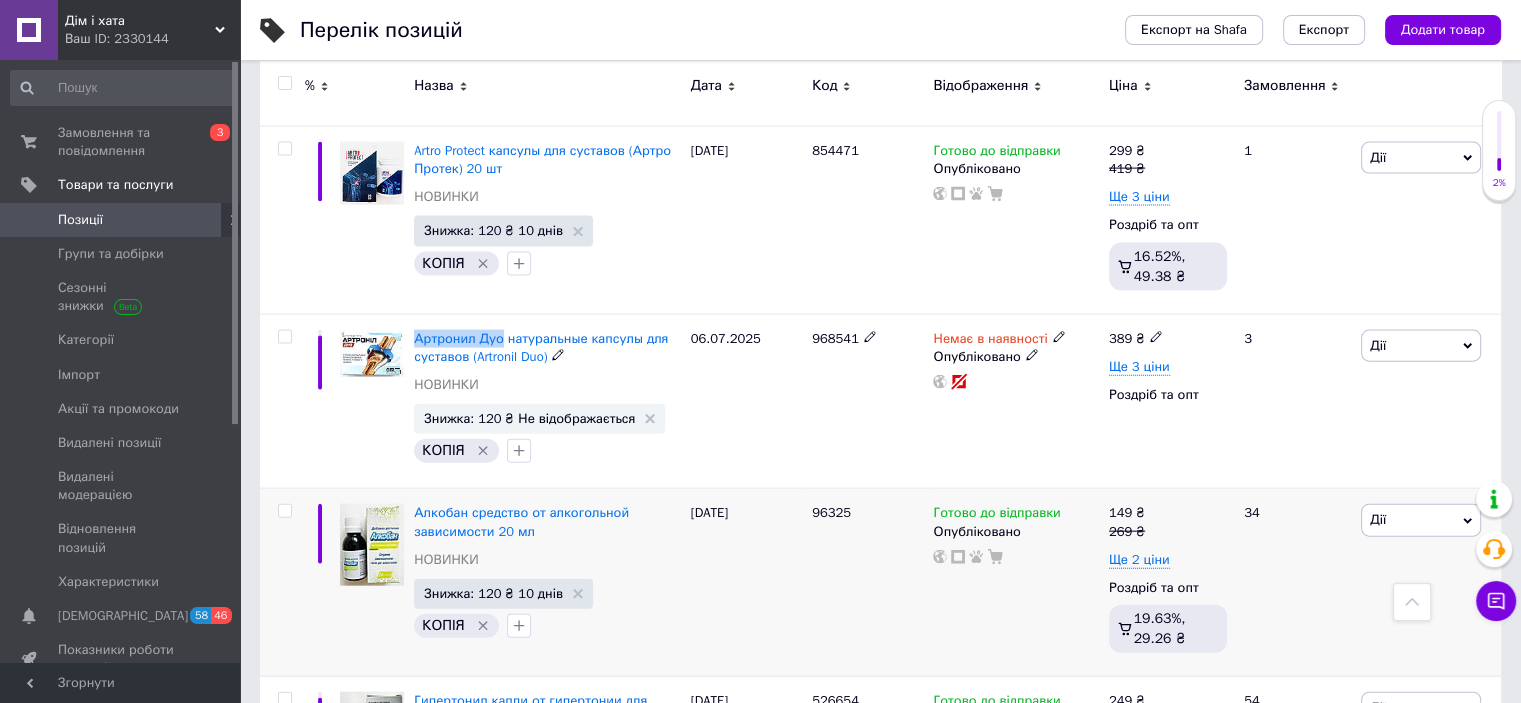 copy on "Артронил Дуо" 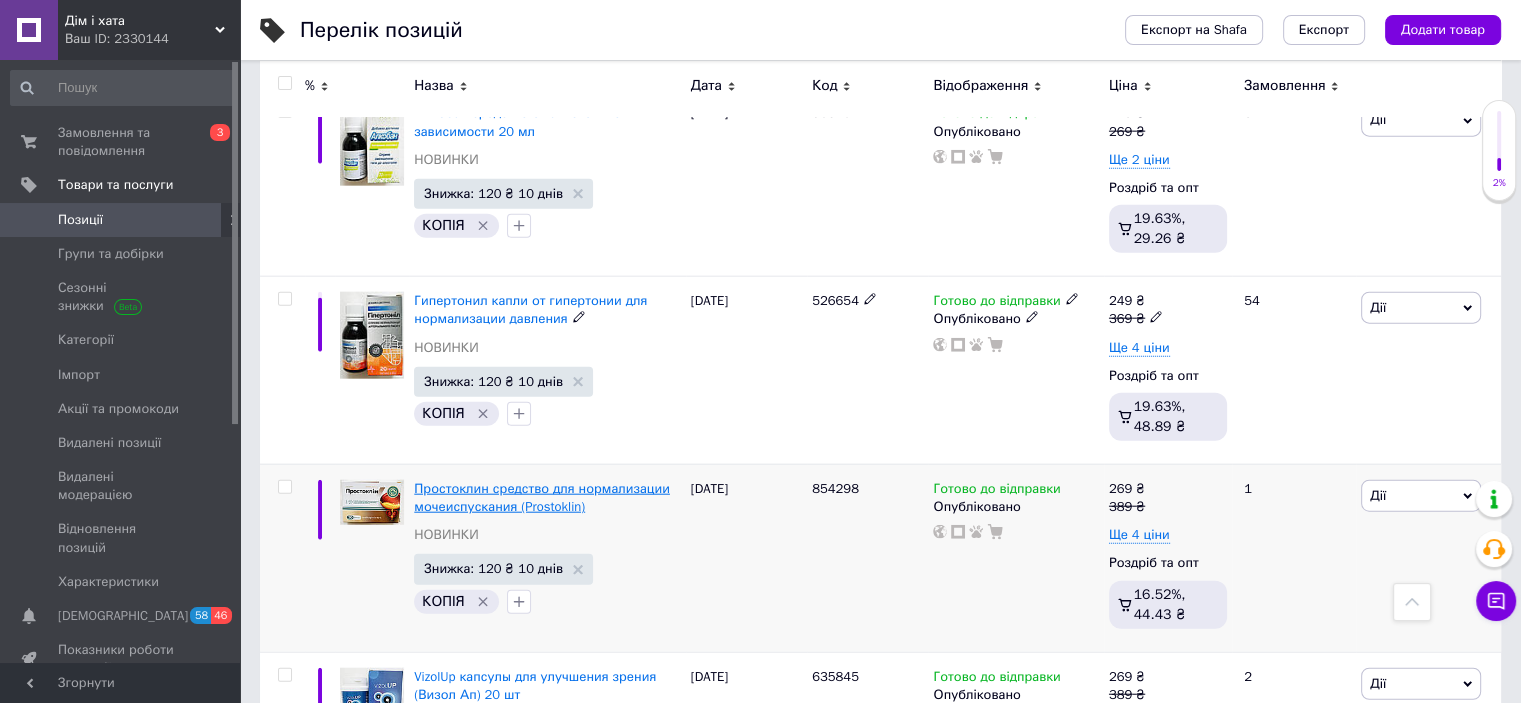 scroll, scrollTop: 5200, scrollLeft: 0, axis: vertical 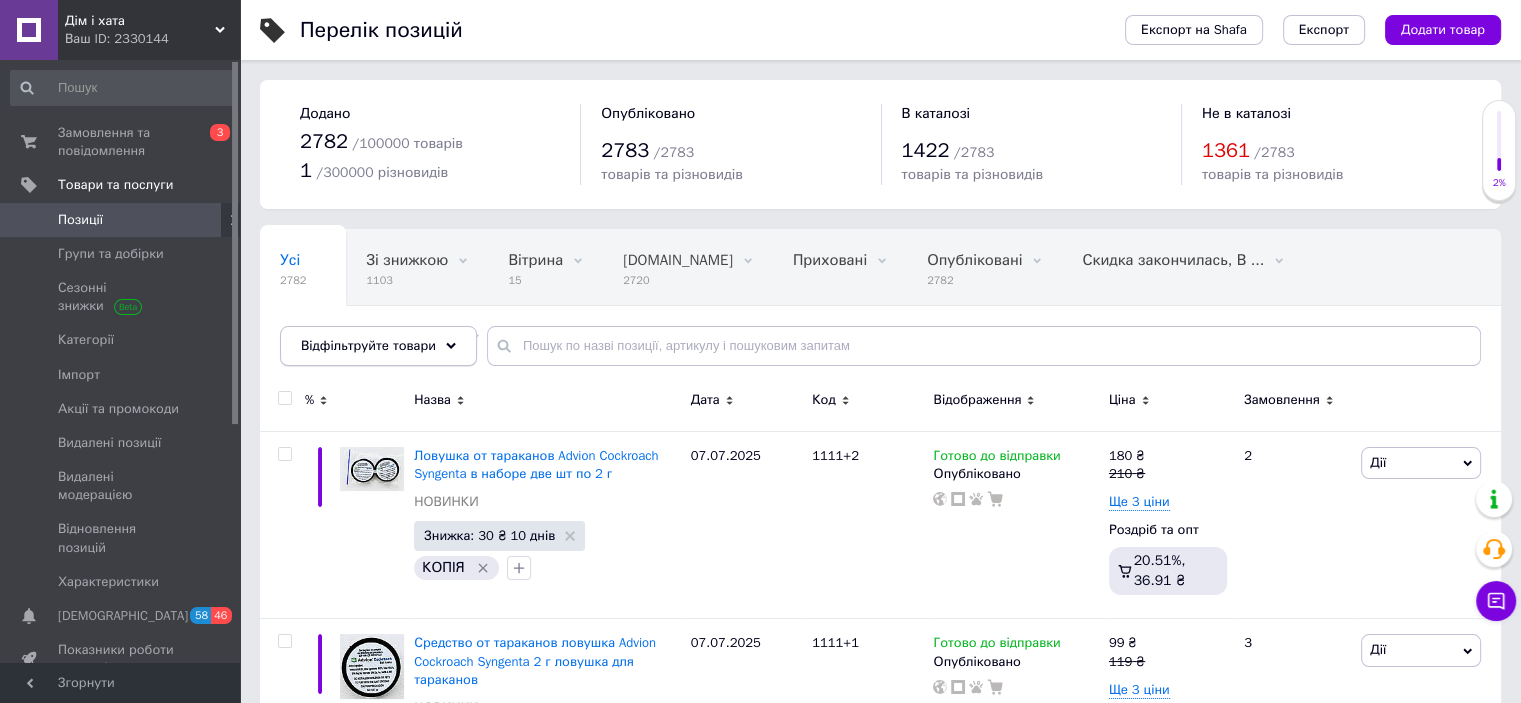 click on "Відфільтруйте товари" at bounding box center (378, 346) 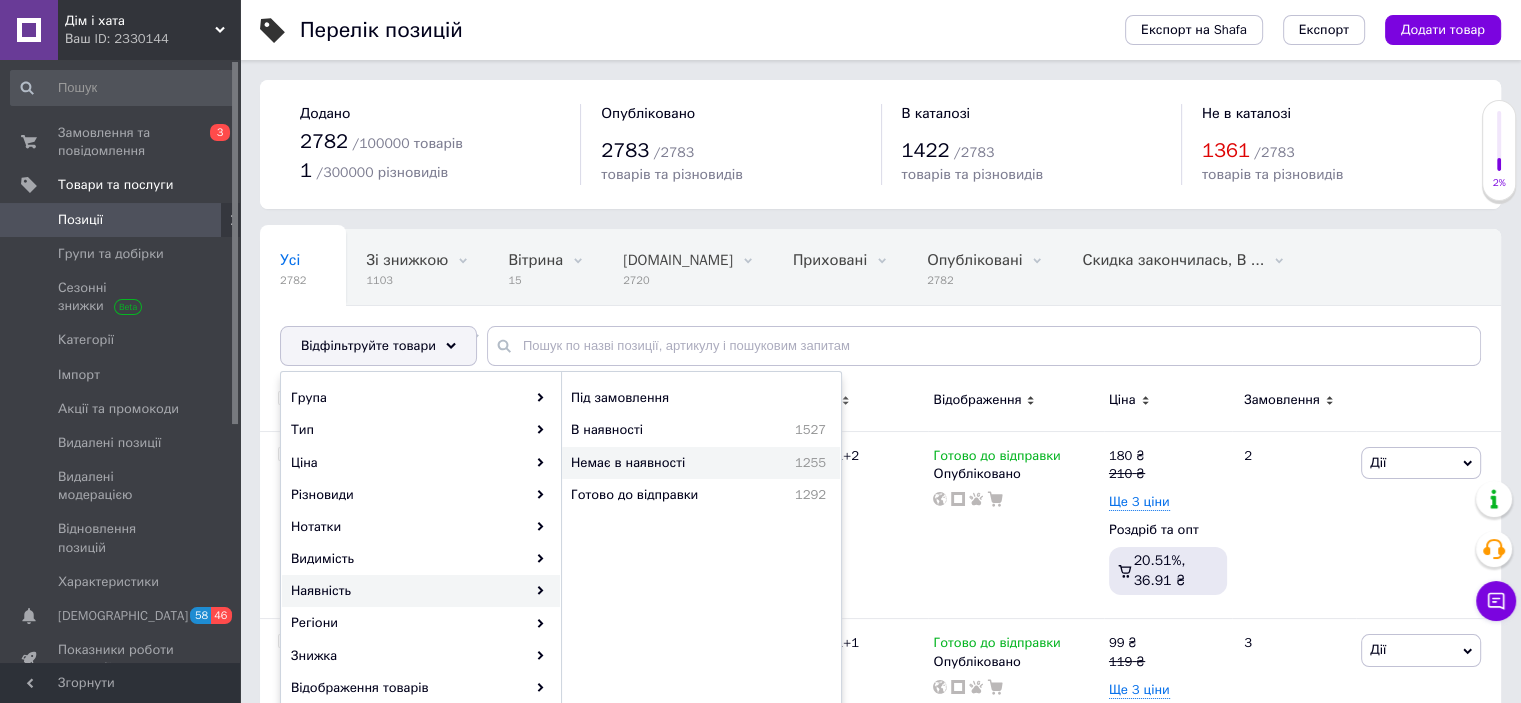 click on "Немає в наявності" at bounding box center [664, 463] 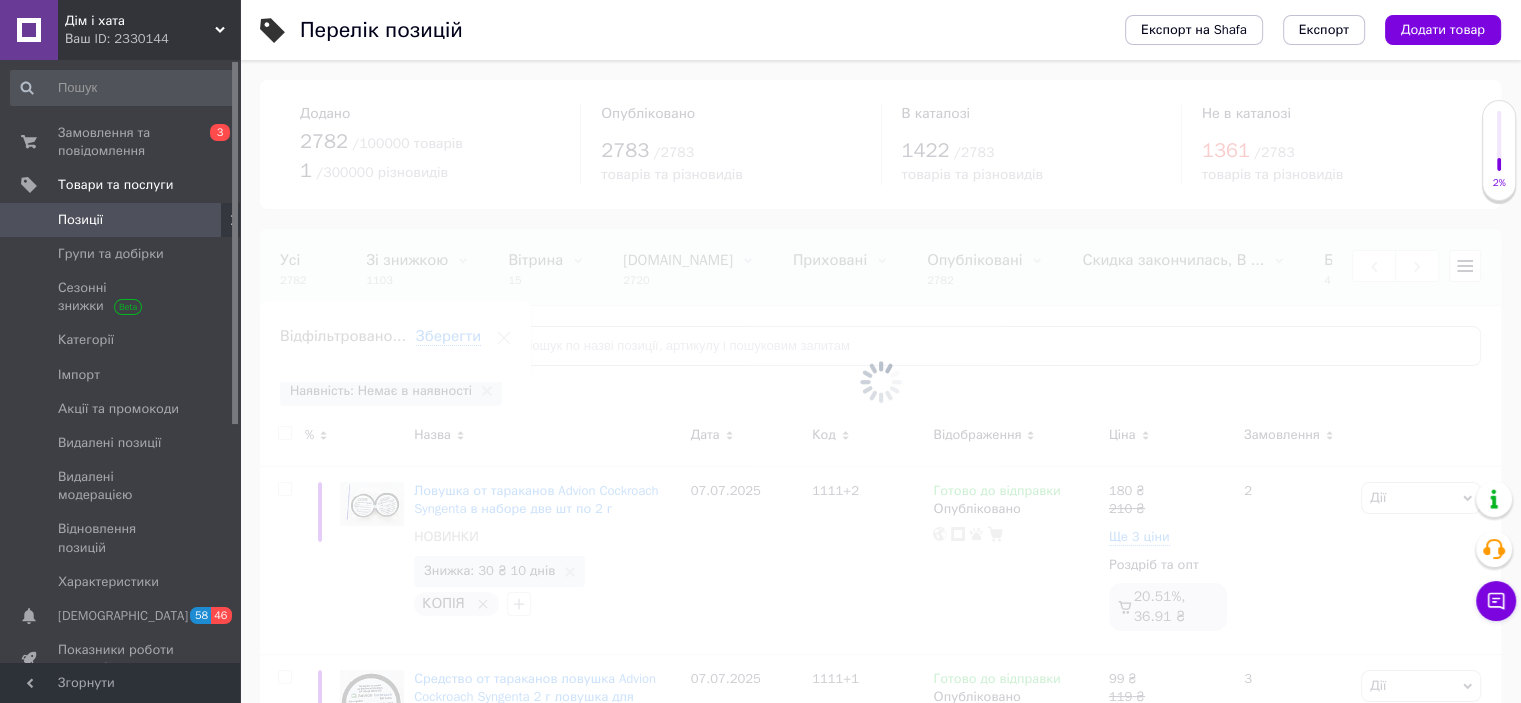 scroll, scrollTop: 0, scrollLeft: 379, axis: horizontal 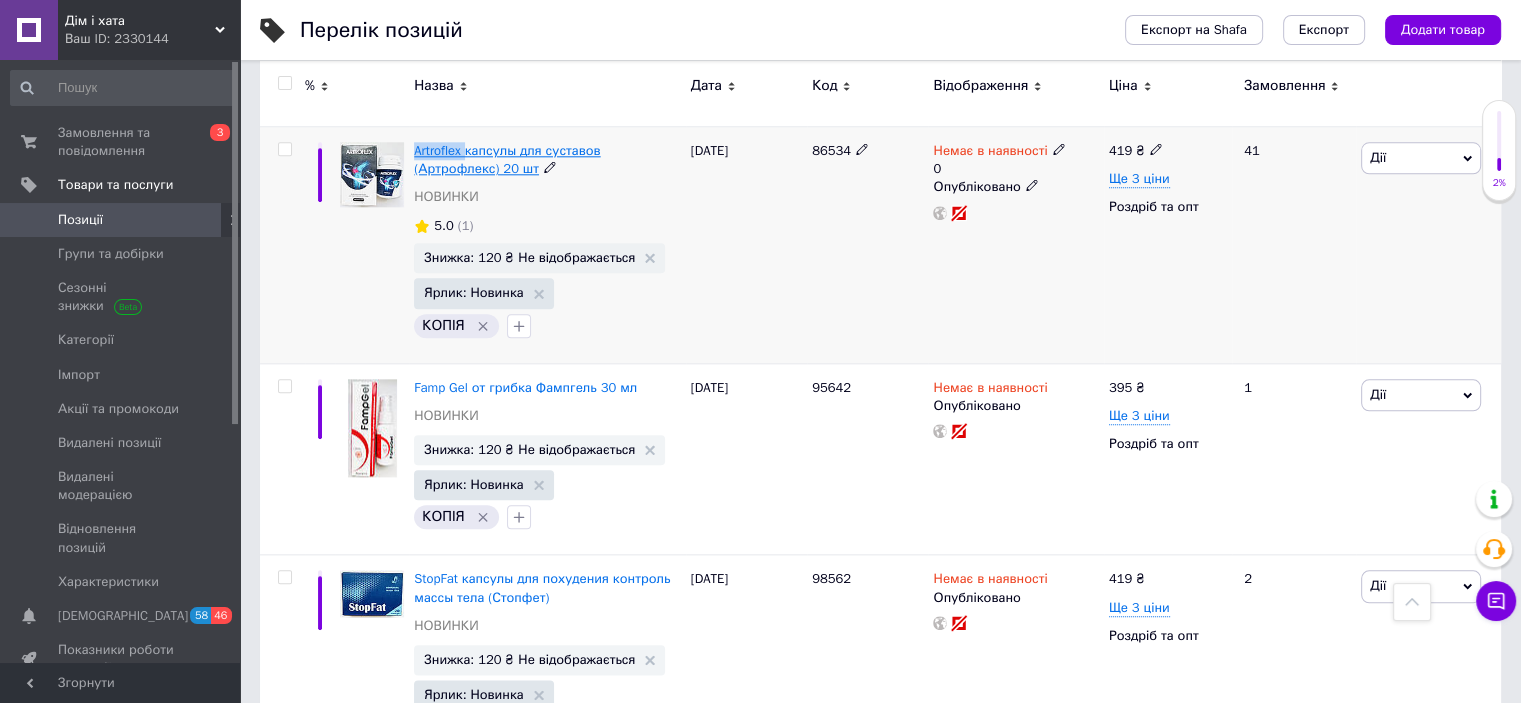 drag, startPoint x: 411, startPoint y: 149, endPoint x: 466, endPoint y: 145, distance: 55.145264 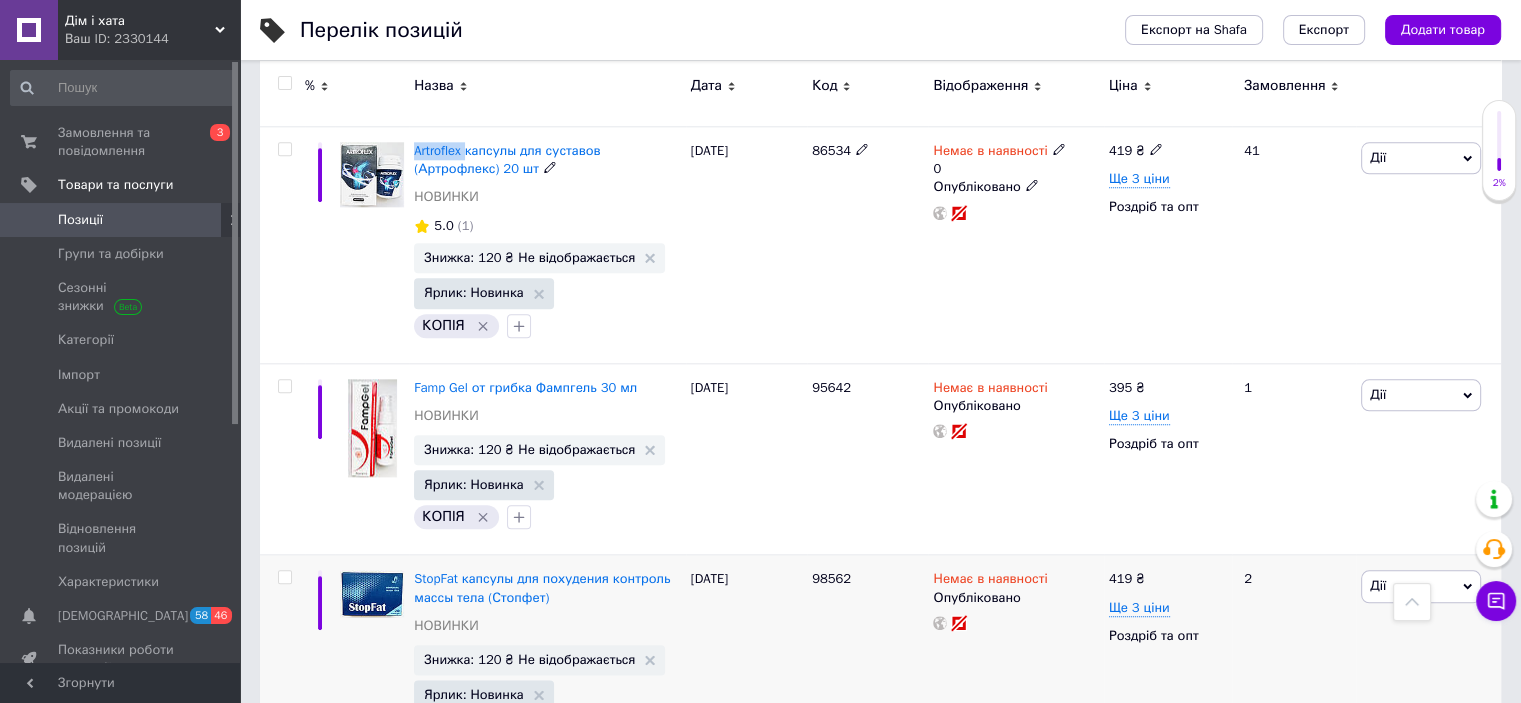 copy on "Artroflex" 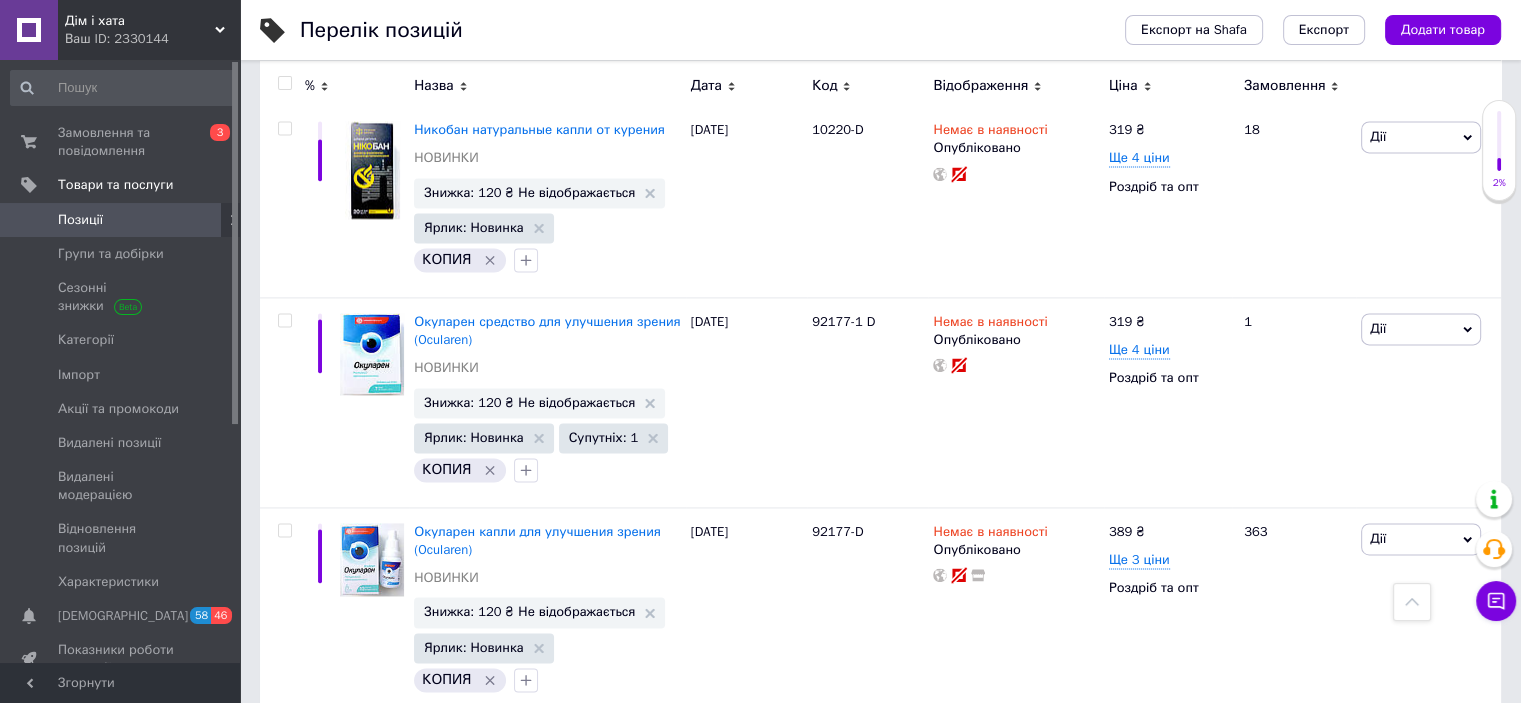 scroll, scrollTop: 10400, scrollLeft: 0, axis: vertical 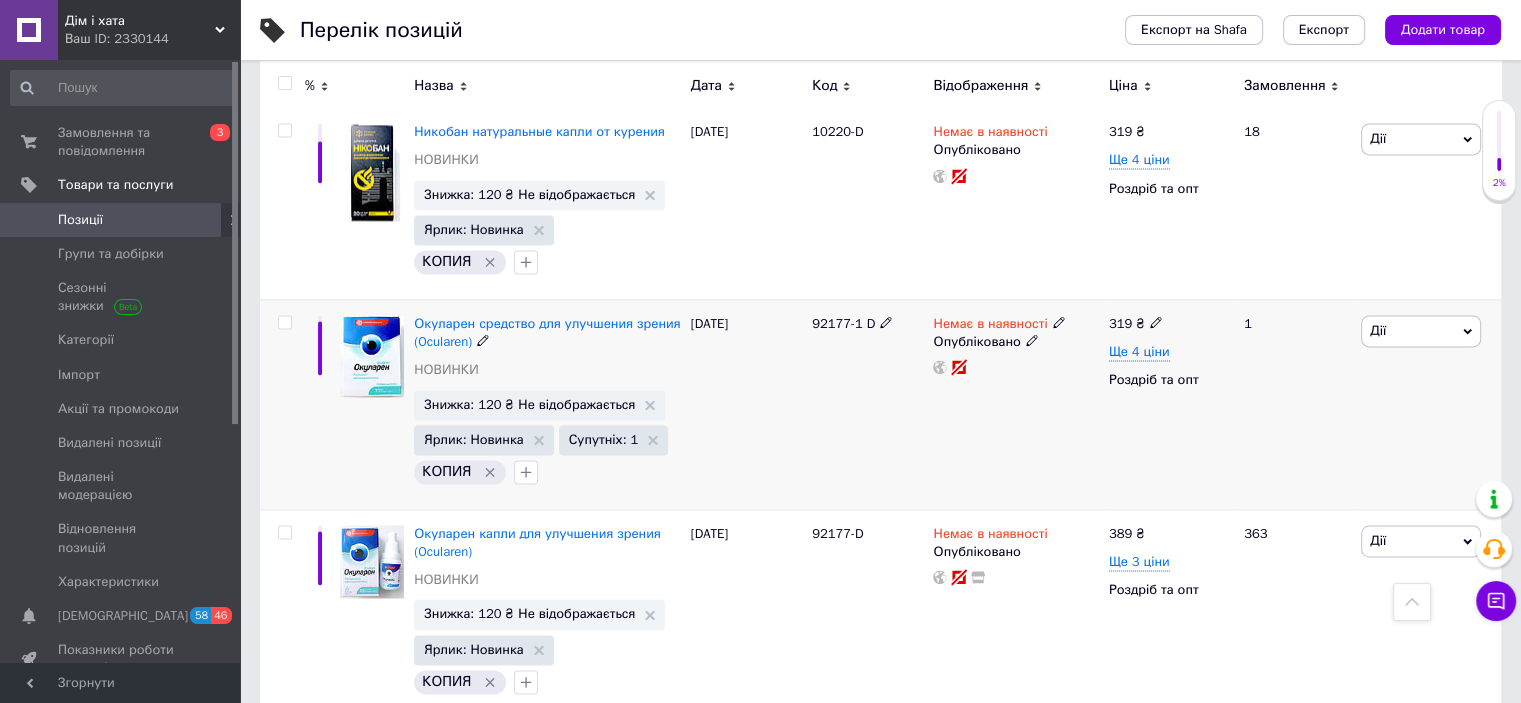 click 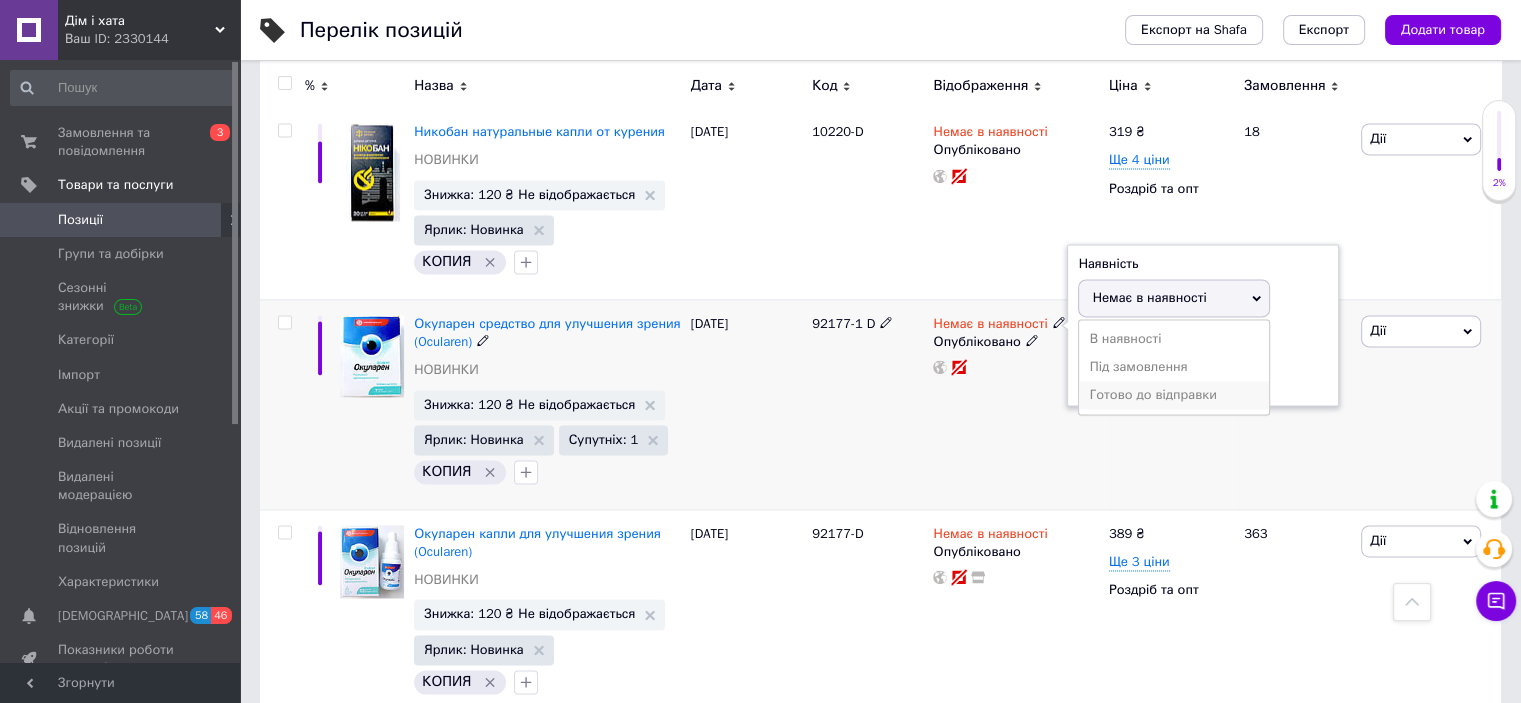 click on "Готово до відправки" at bounding box center (1174, 395) 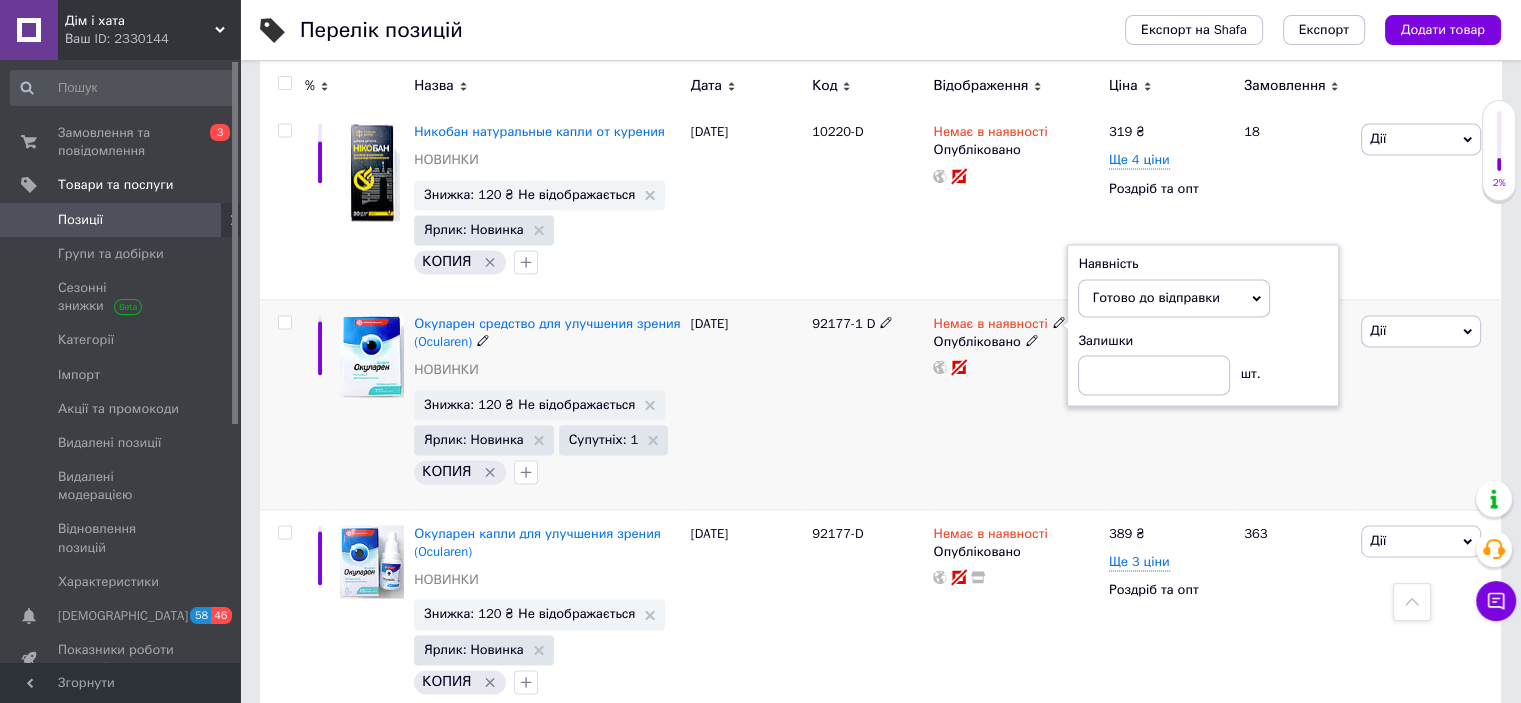 drag, startPoint x: 917, startPoint y: 401, endPoint x: 669, endPoint y: 349, distance: 253.39297 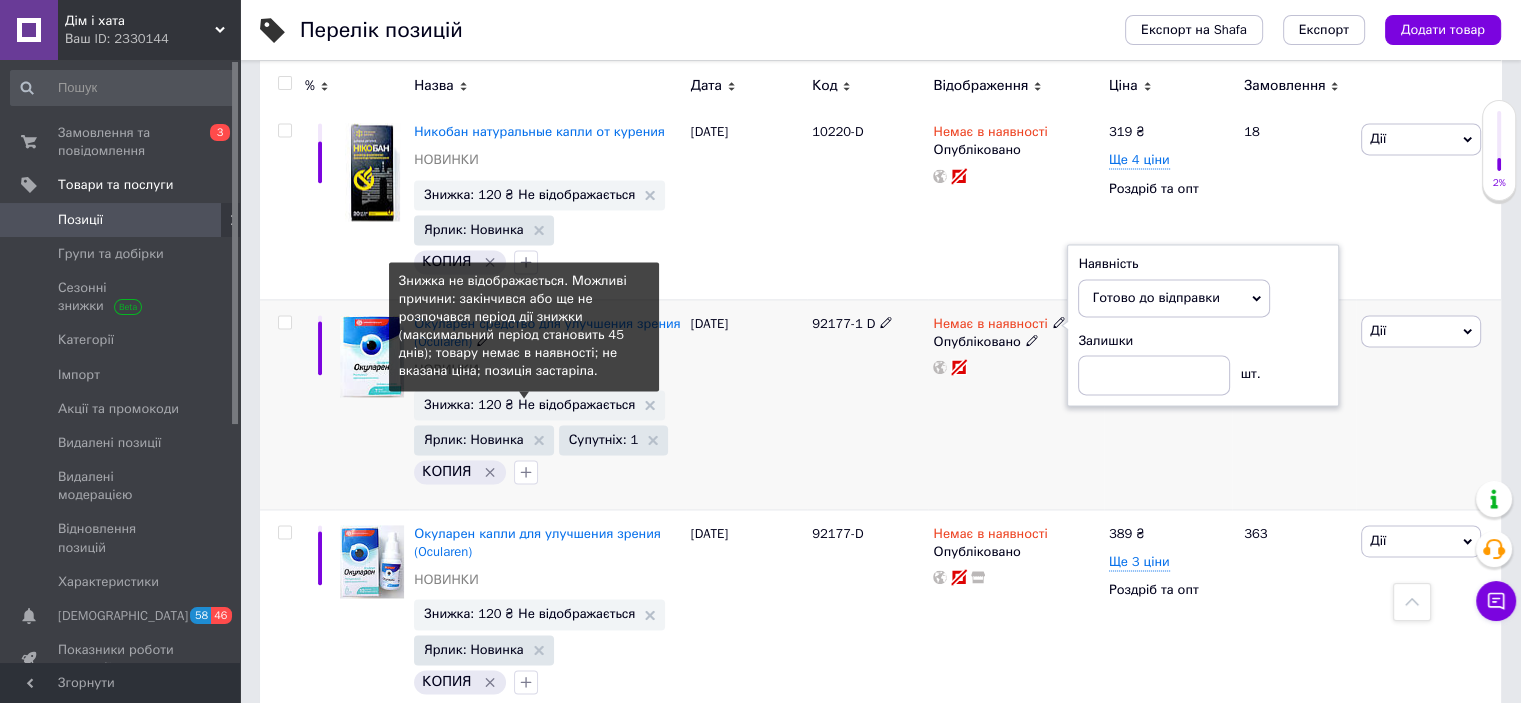 click on "Знижка: 120 ₴ Не відображається" at bounding box center (529, 404) 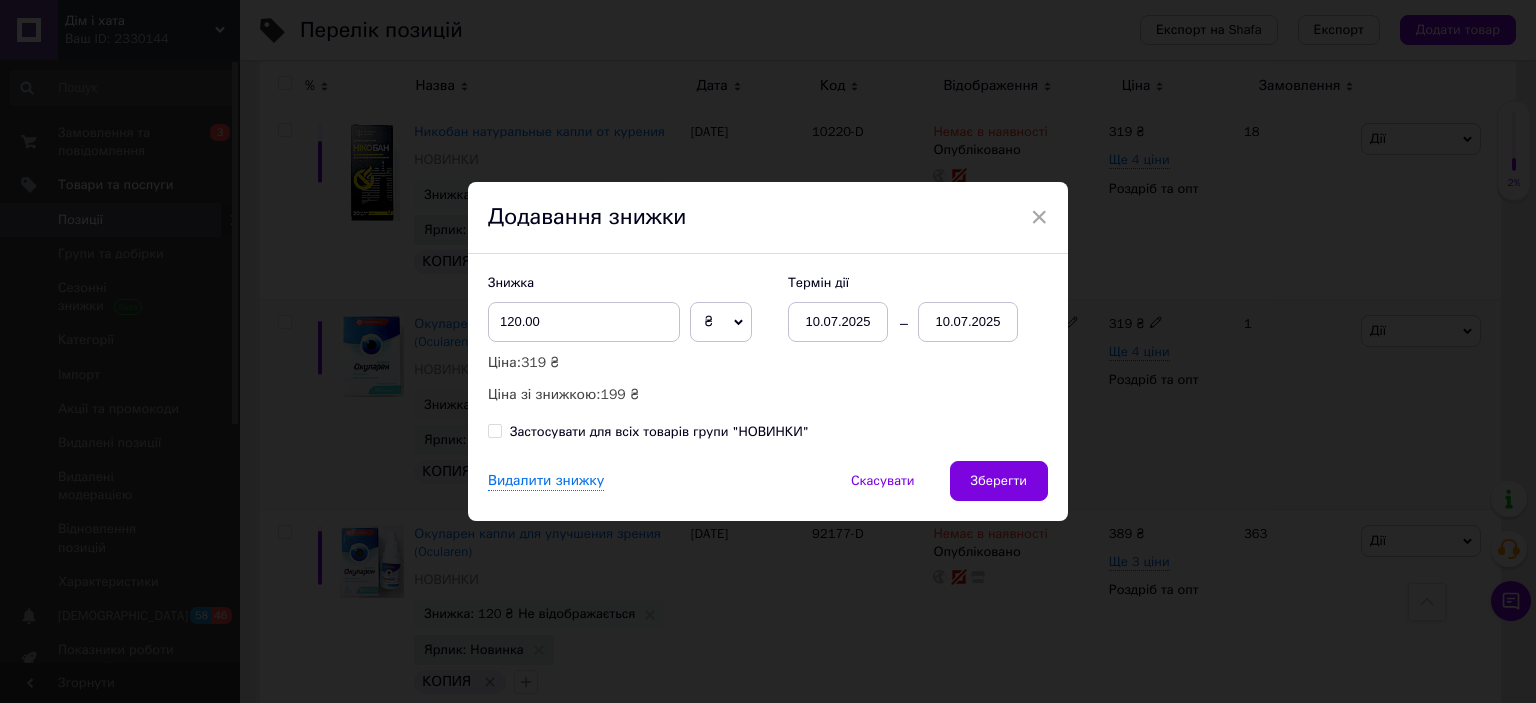 click on "10.07.2025" at bounding box center [968, 322] 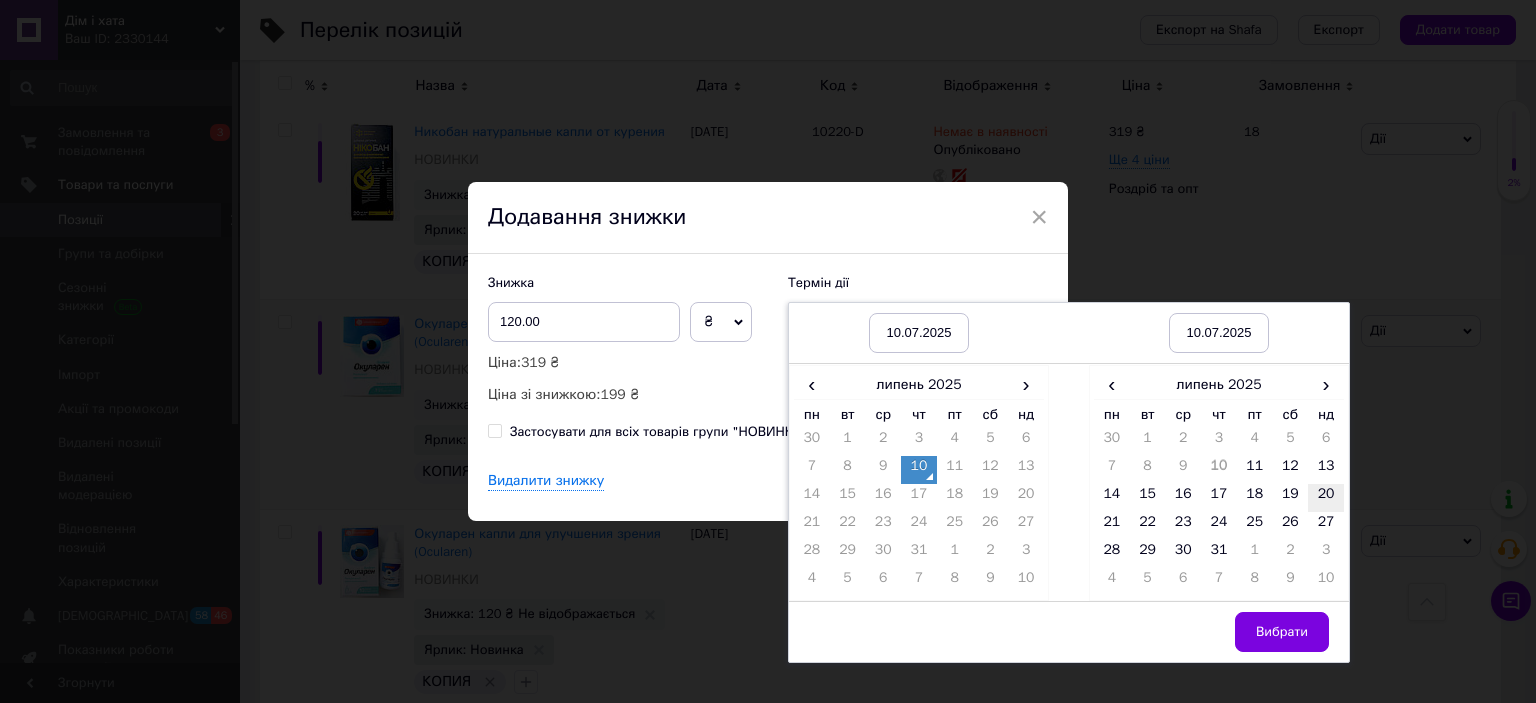 click on "20" at bounding box center (1326, 498) 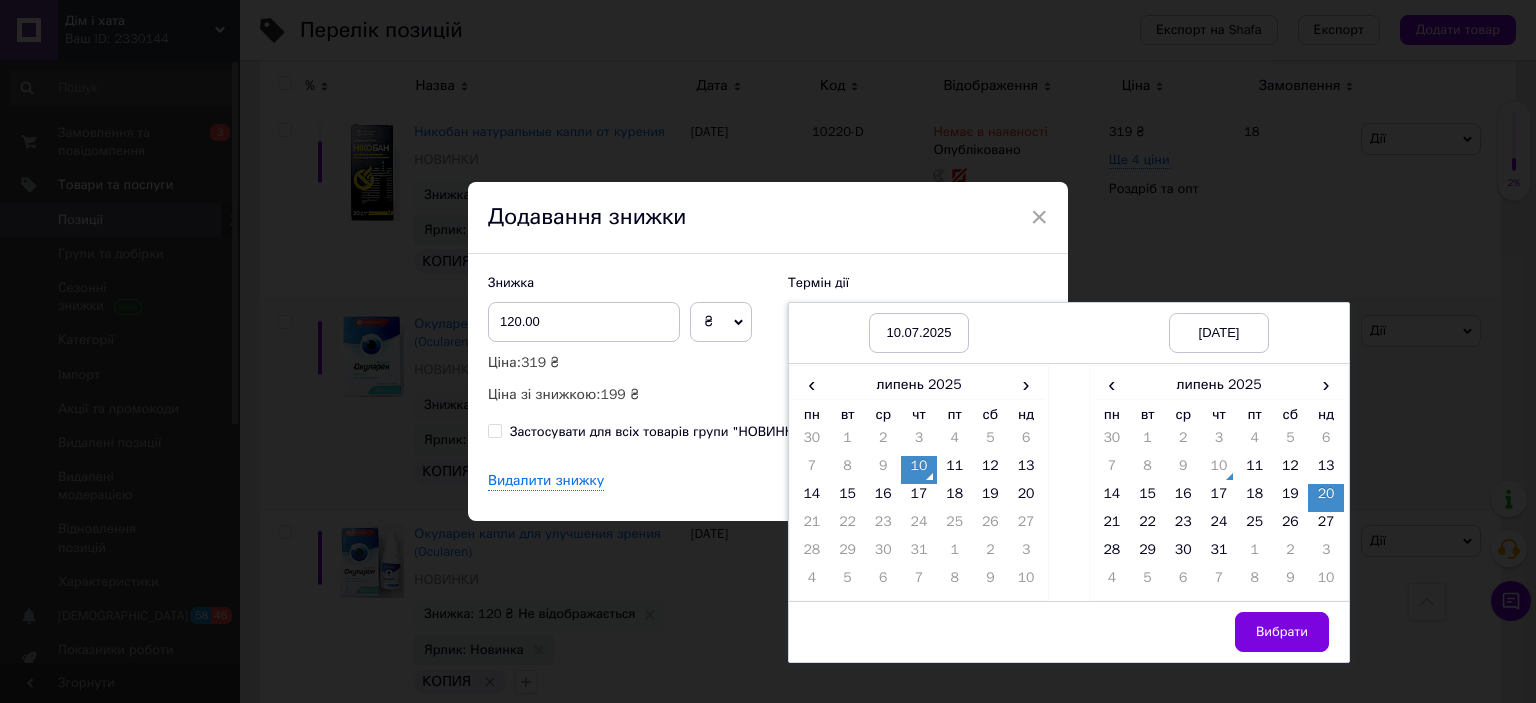 click on "Вибрати" at bounding box center [1282, 632] 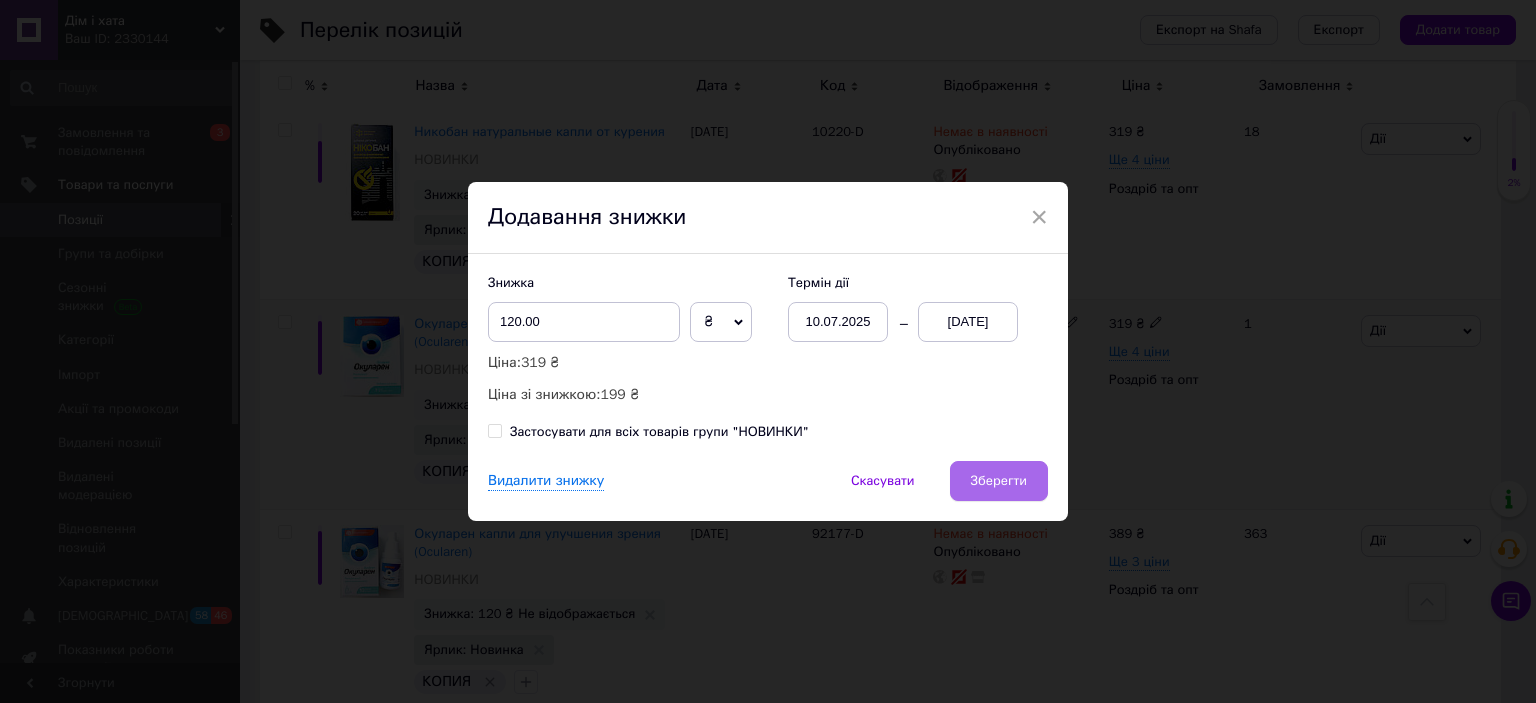 click on "Зберегти" at bounding box center (999, 481) 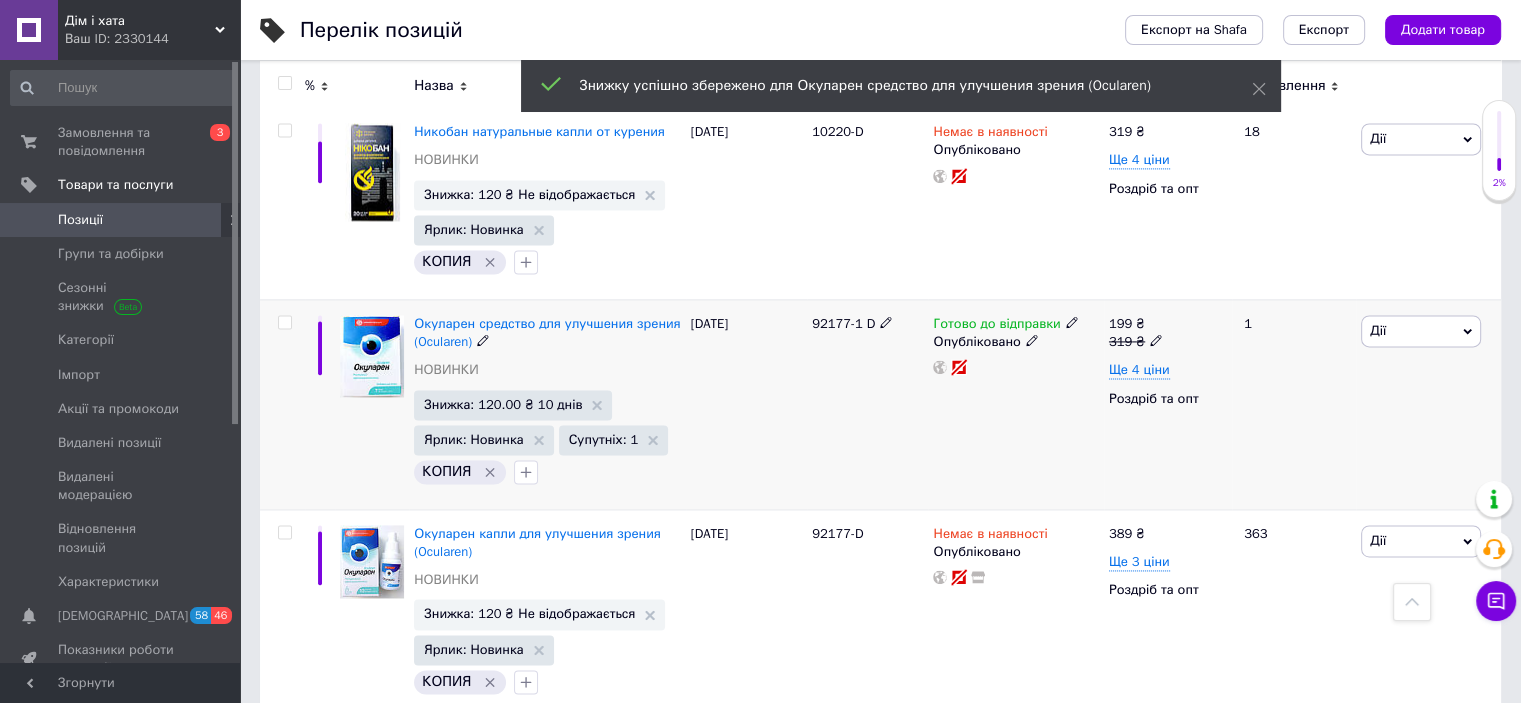 scroll, scrollTop: 0, scrollLeft: 379, axis: horizontal 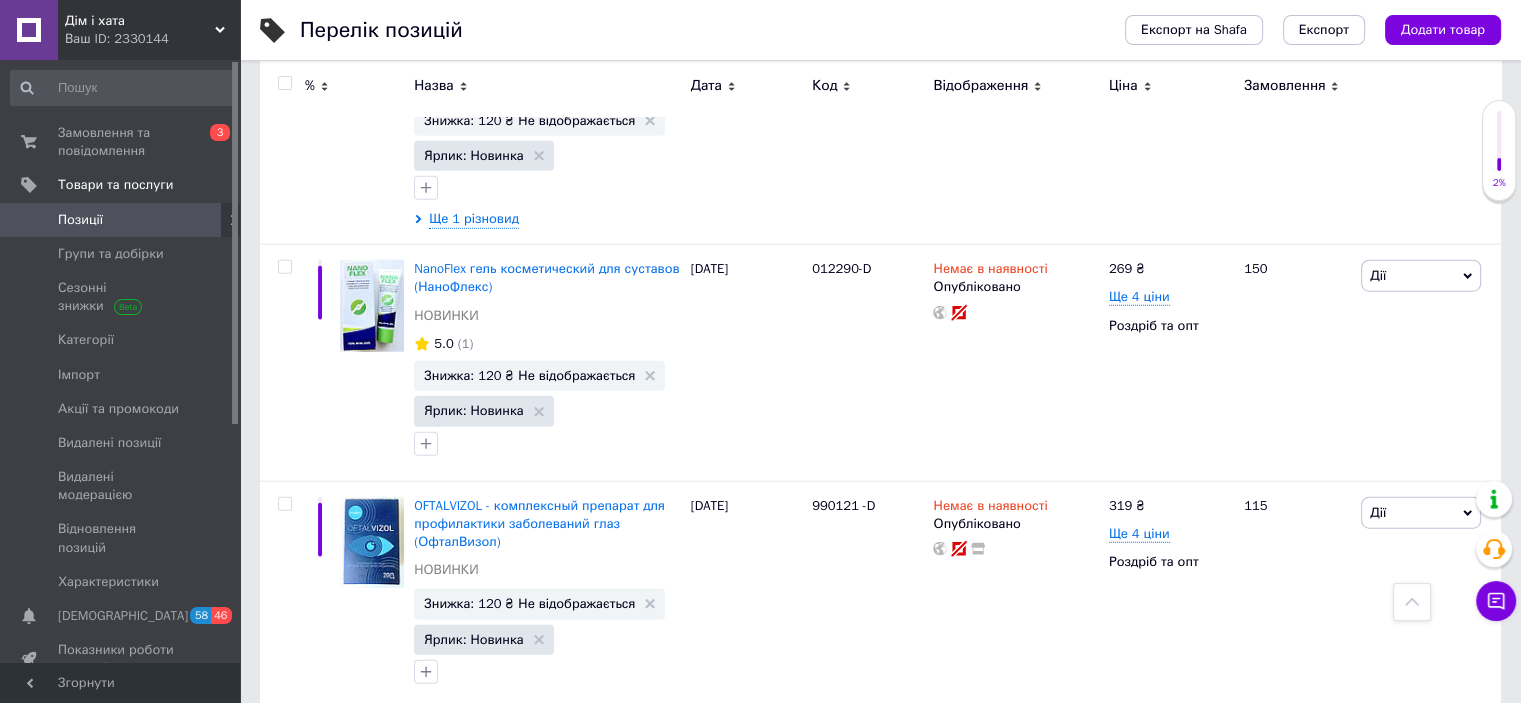 click on "2" at bounding box center [327, 750] 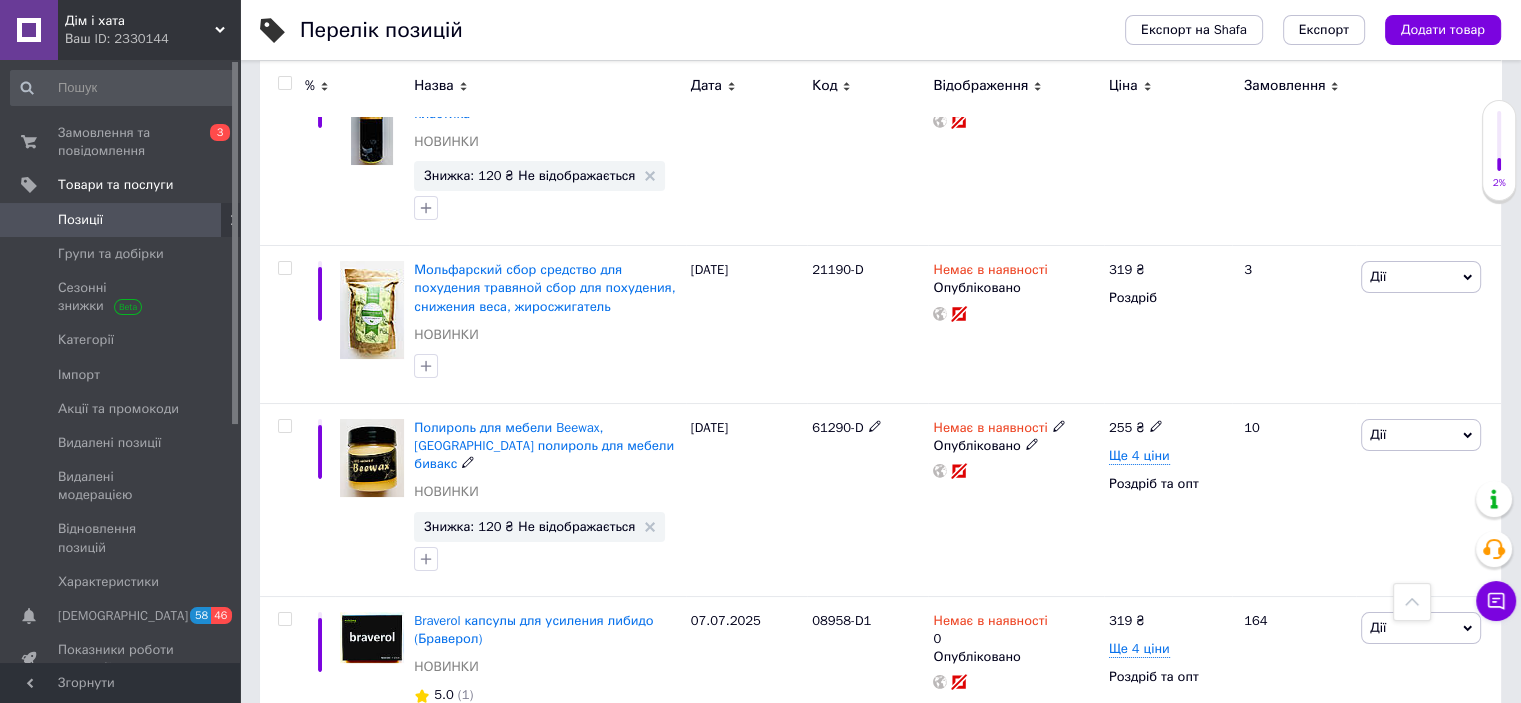 scroll, scrollTop: 15400, scrollLeft: 0, axis: vertical 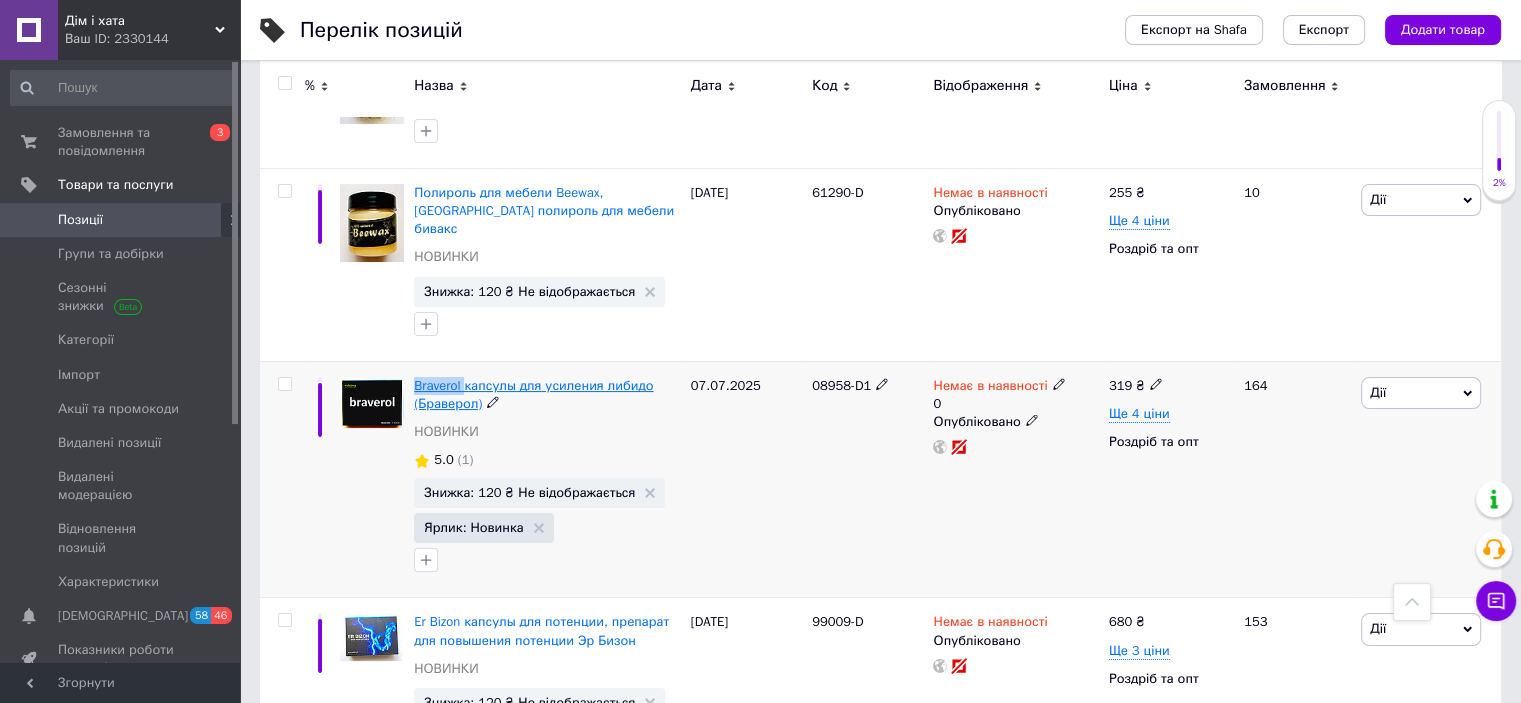 drag, startPoint x: 409, startPoint y: 192, endPoint x: 465, endPoint y: 193, distance: 56.008926 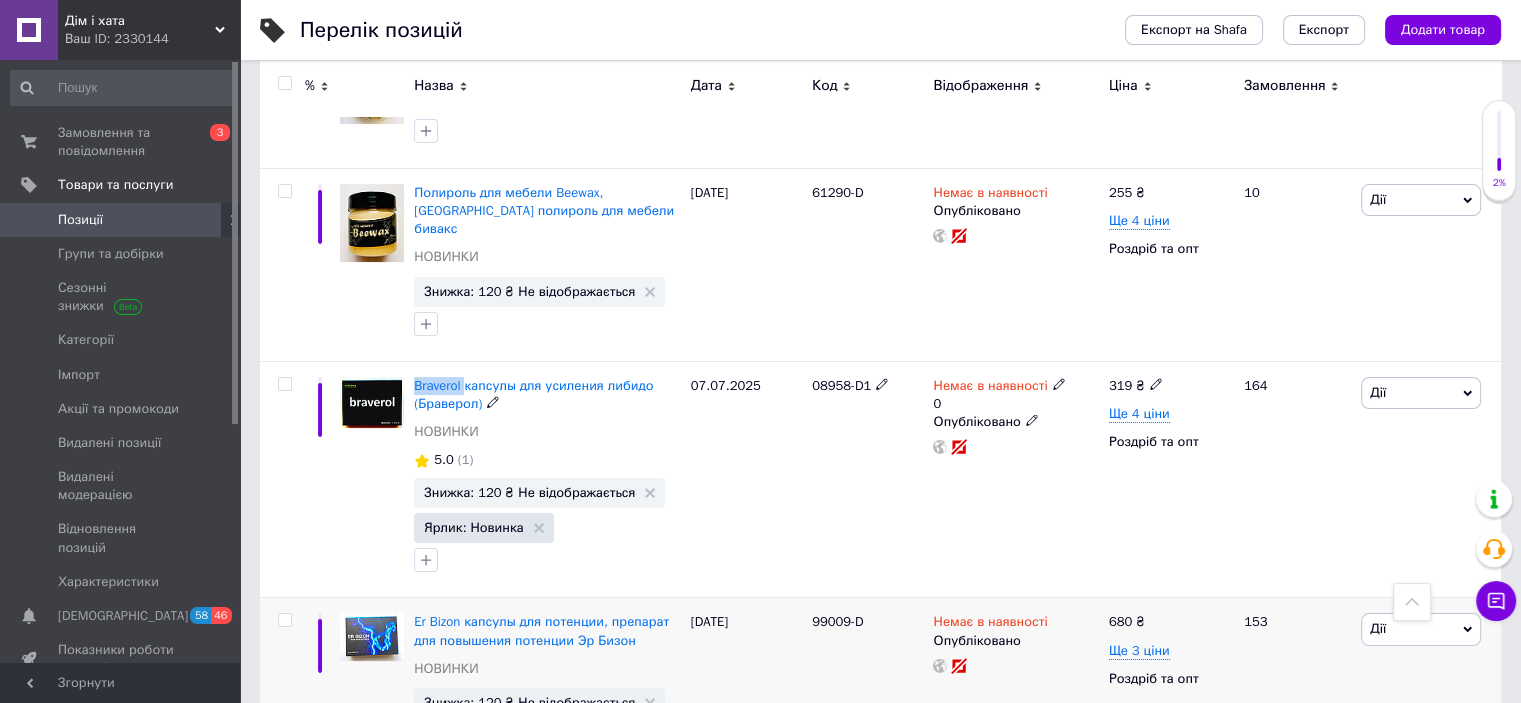 copy on "Braverol" 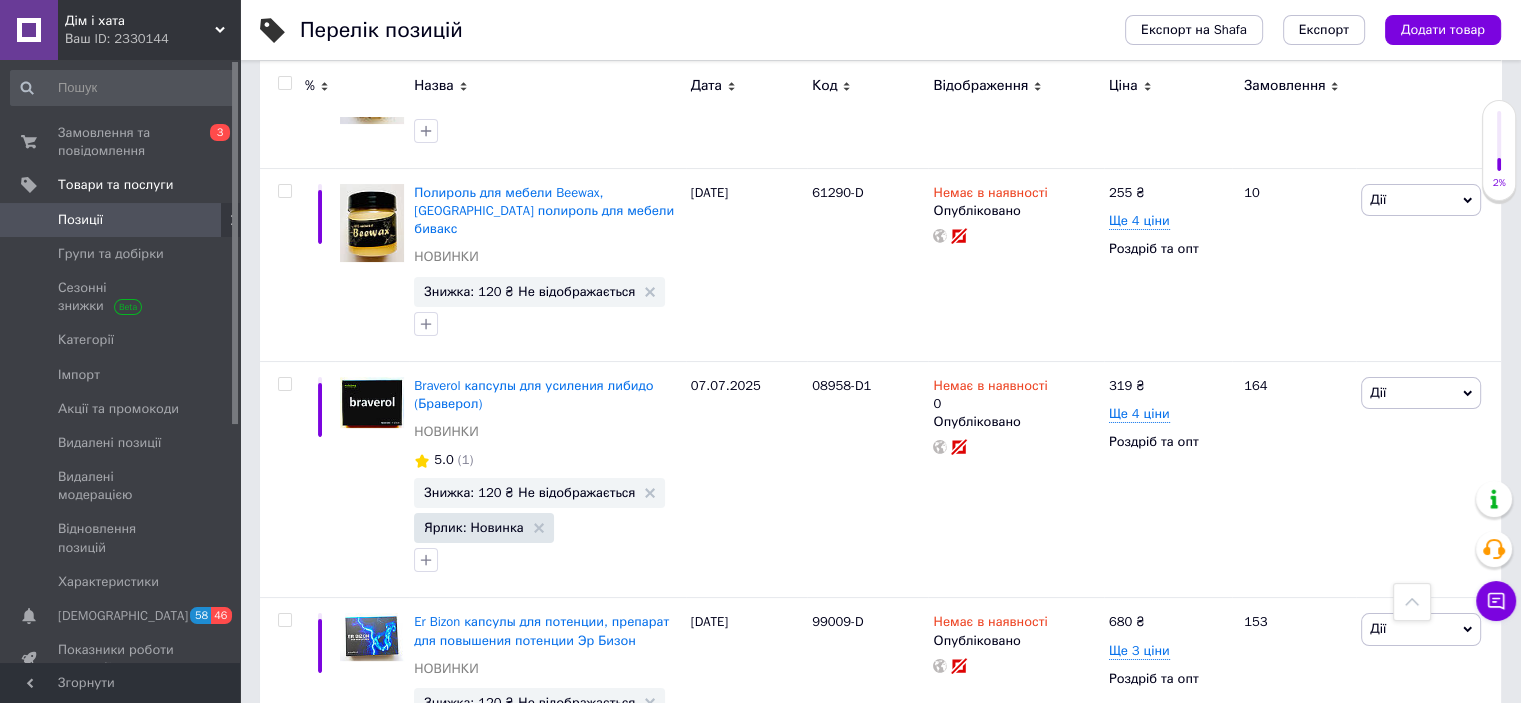 click on "Ваш ID: 2330144" at bounding box center (152, 39) 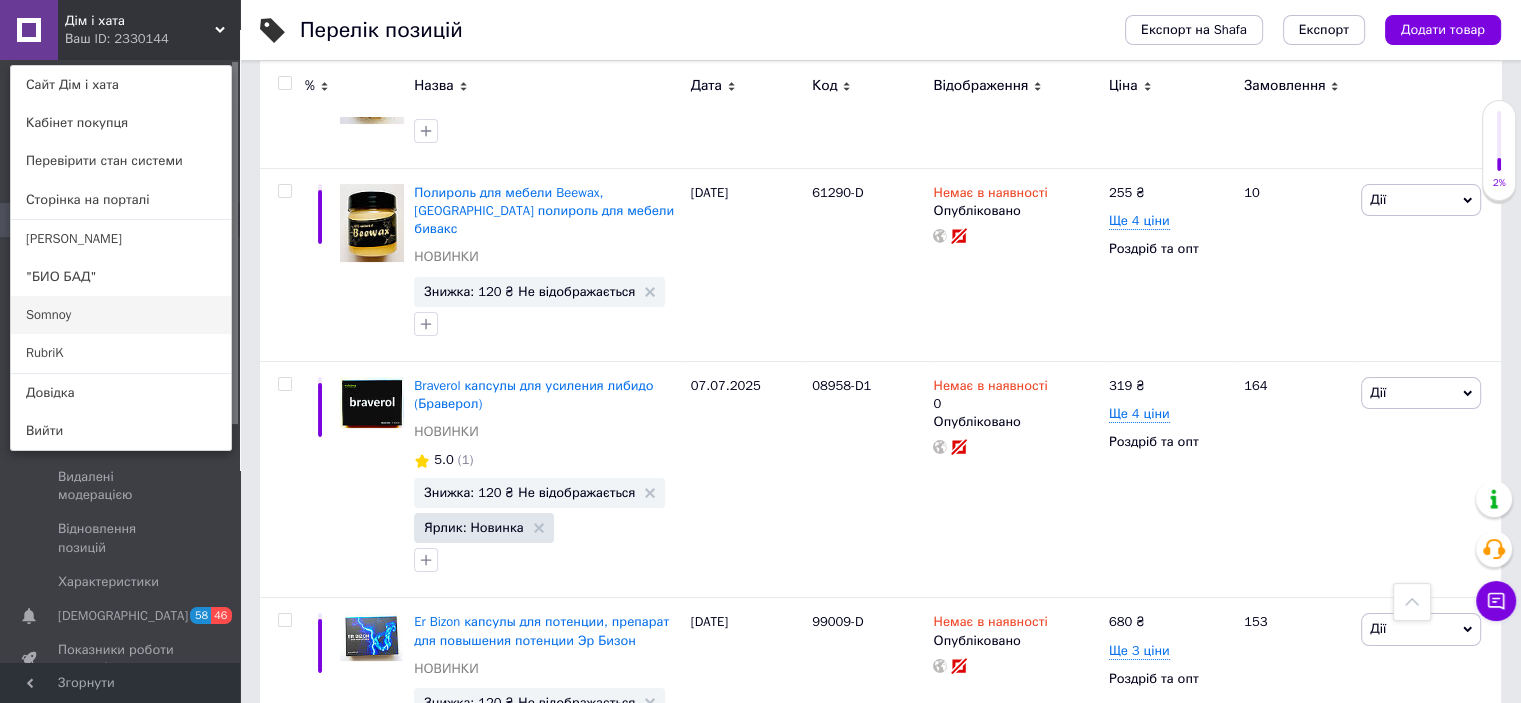 click on "Somnoy" at bounding box center [121, 315] 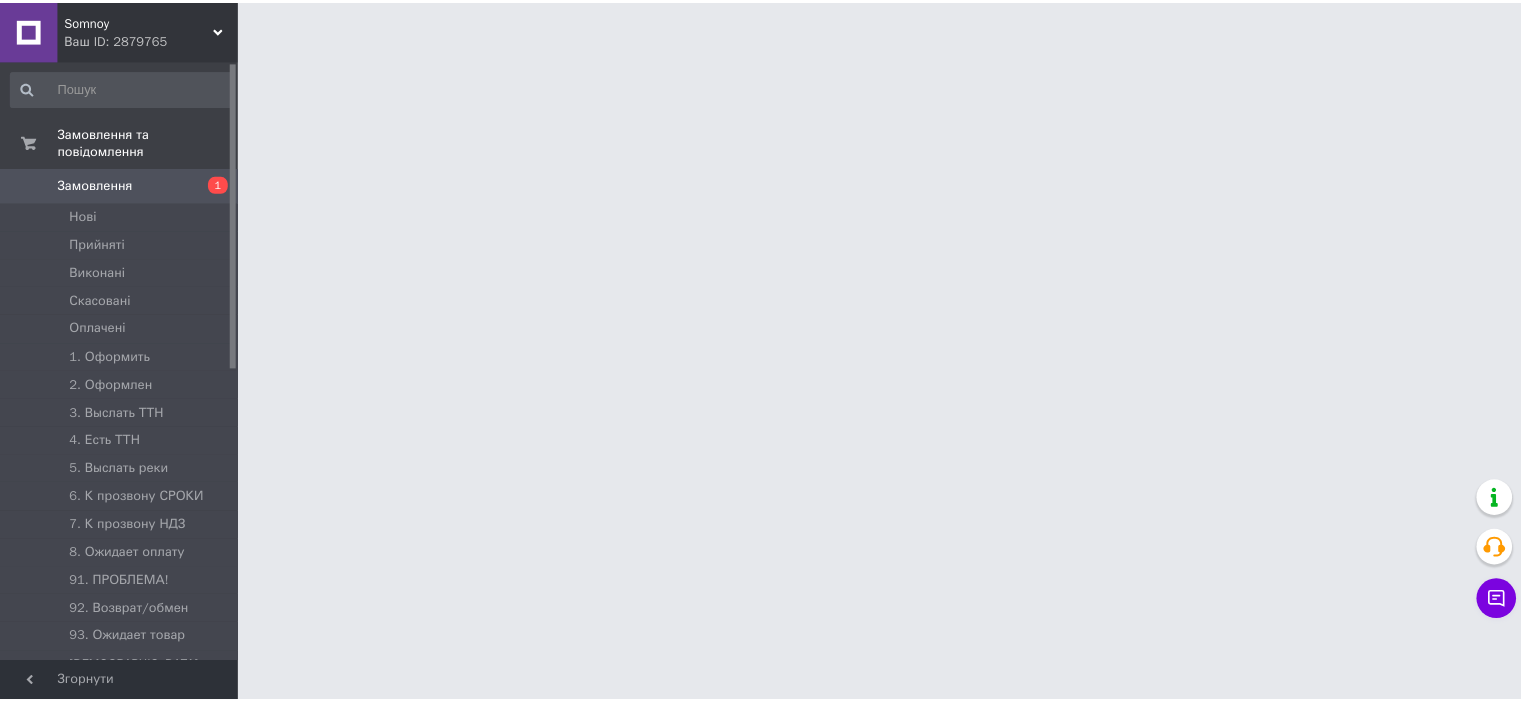 scroll, scrollTop: 0, scrollLeft: 0, axis: both 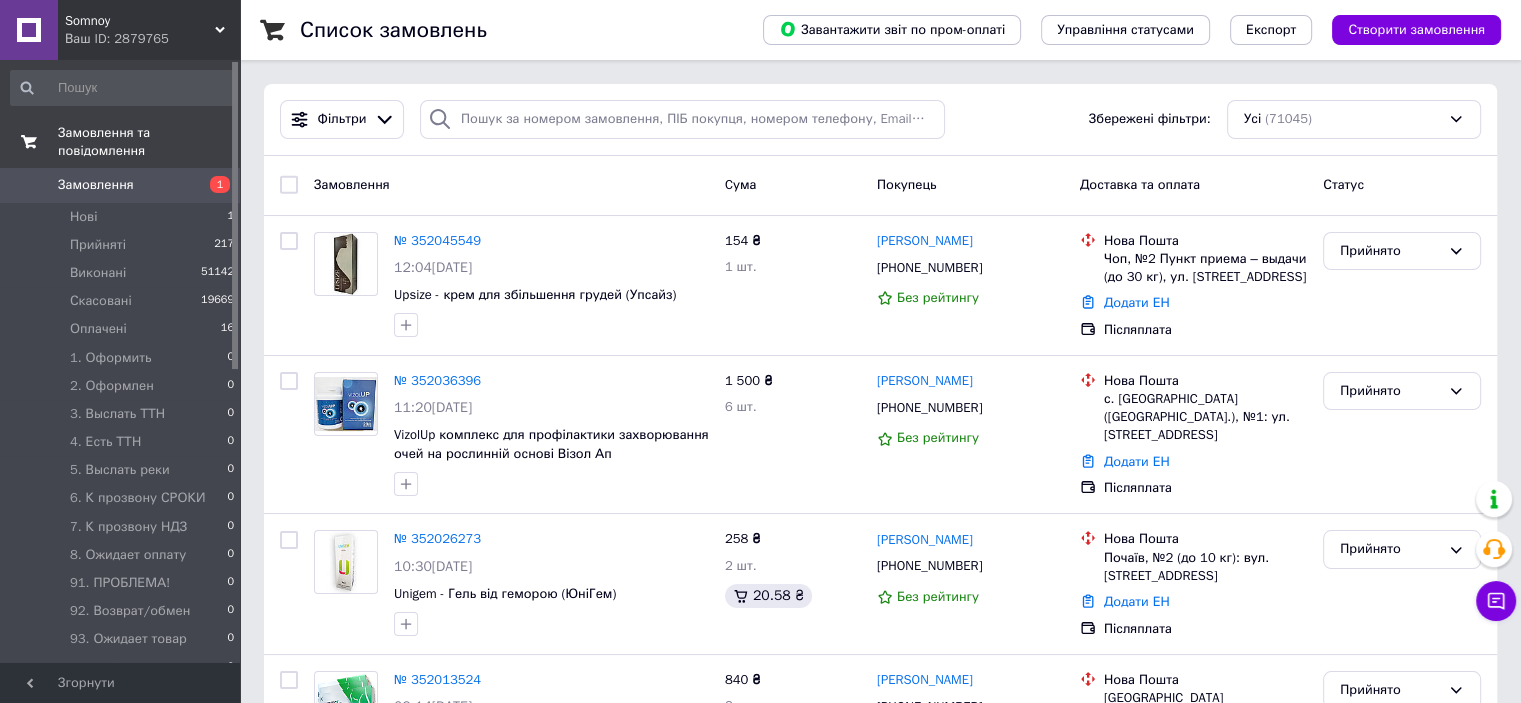 click on "Замовлення та повідомлення" at bounding box center [149, 142] 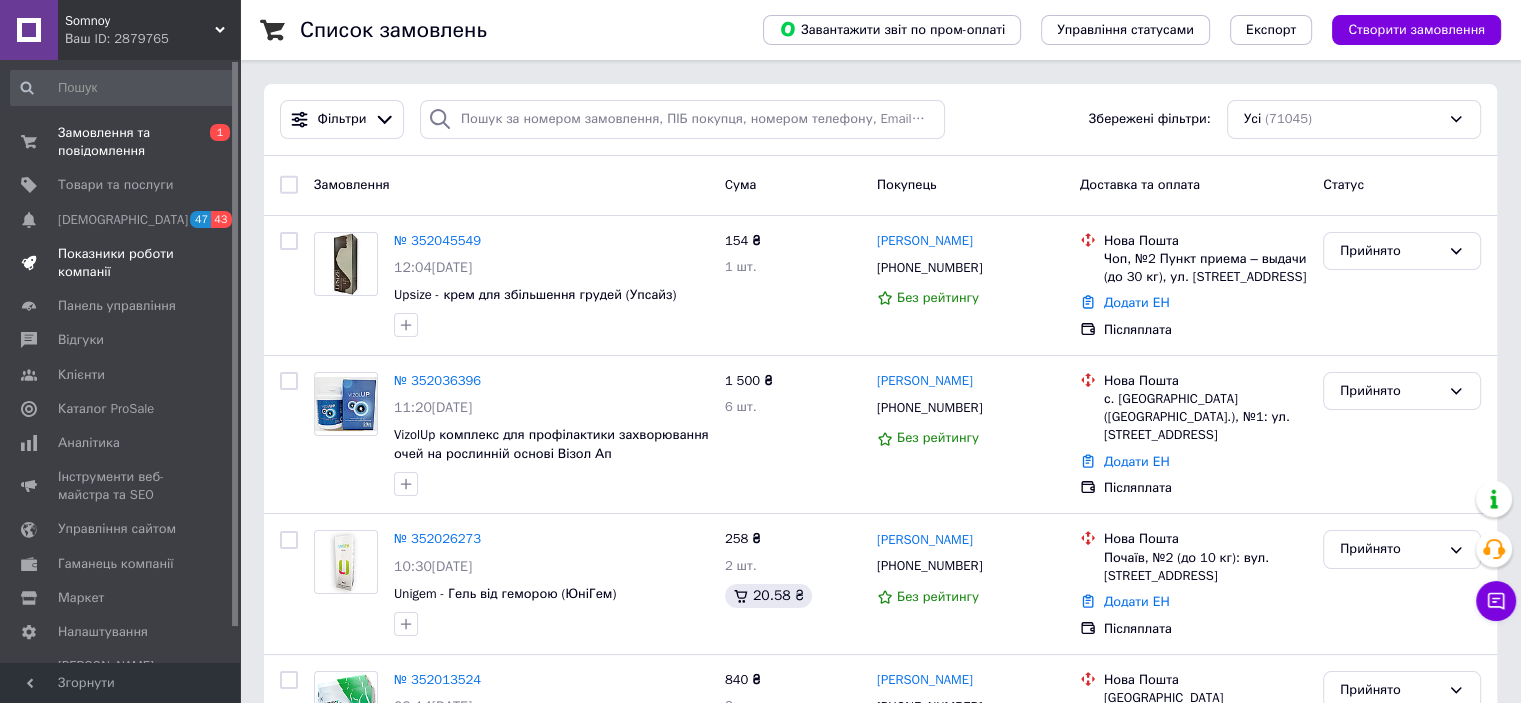 click on "Показники роботи компанії" at bounding box center [121, 263] 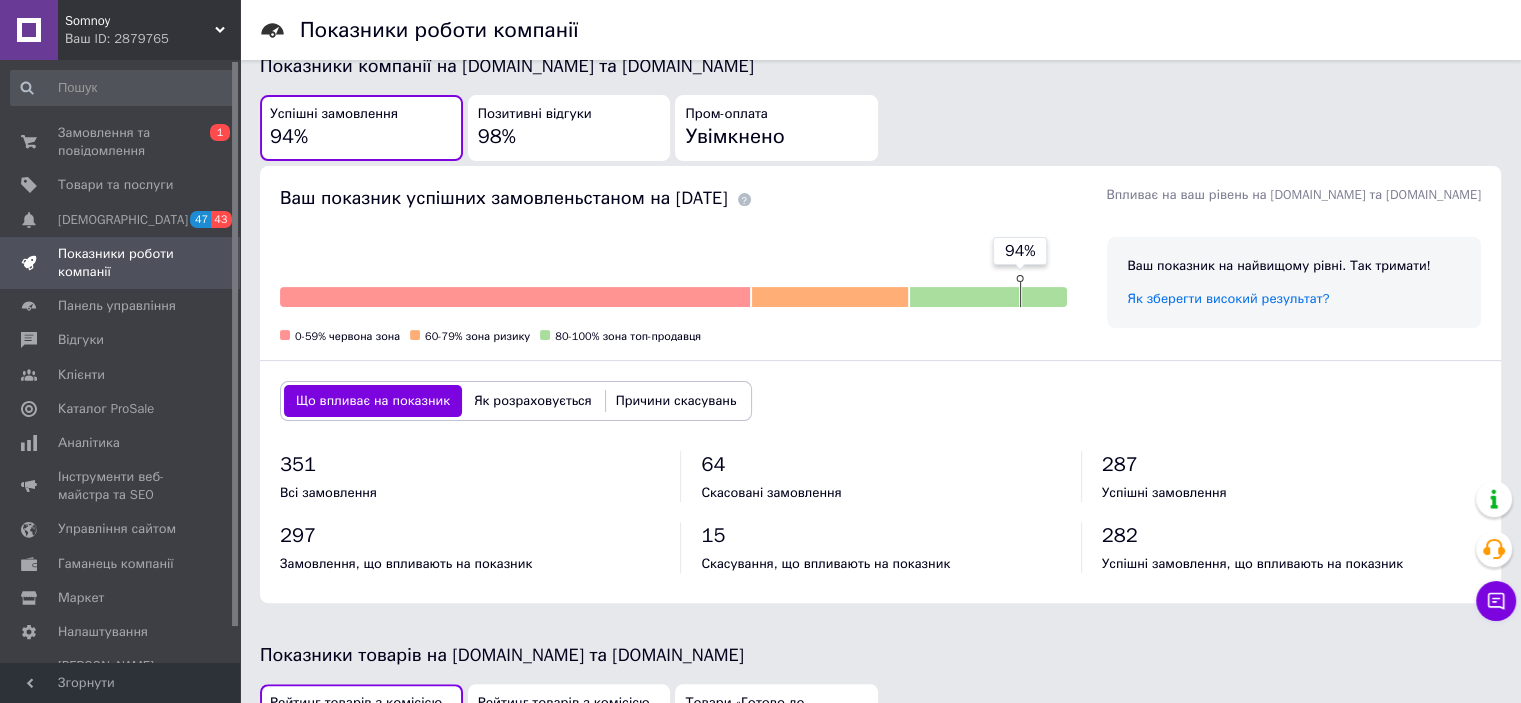 scroll, scrollTop: 200, scrollLeft: 0, axis: vertical 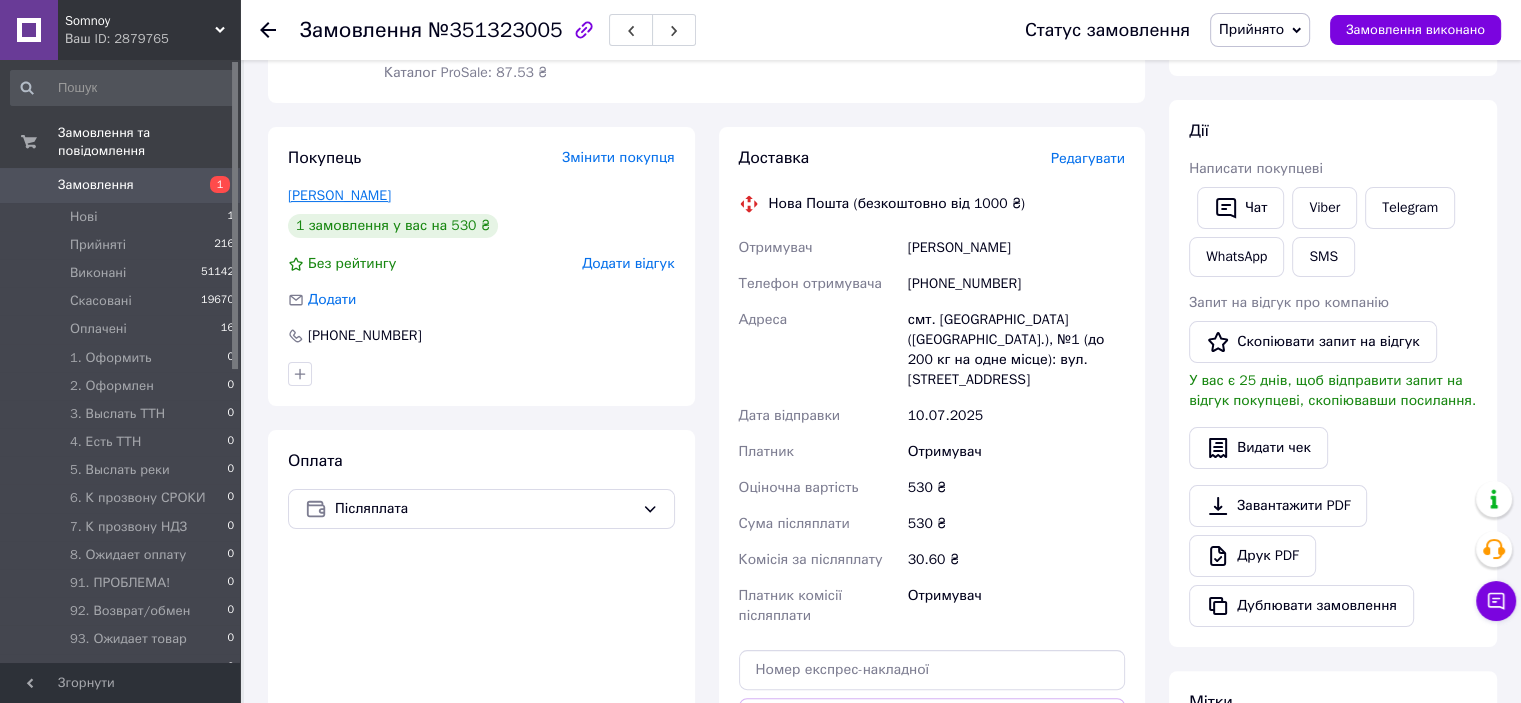 click on "М'якушкін Артем" at bounding box center [339, 195] 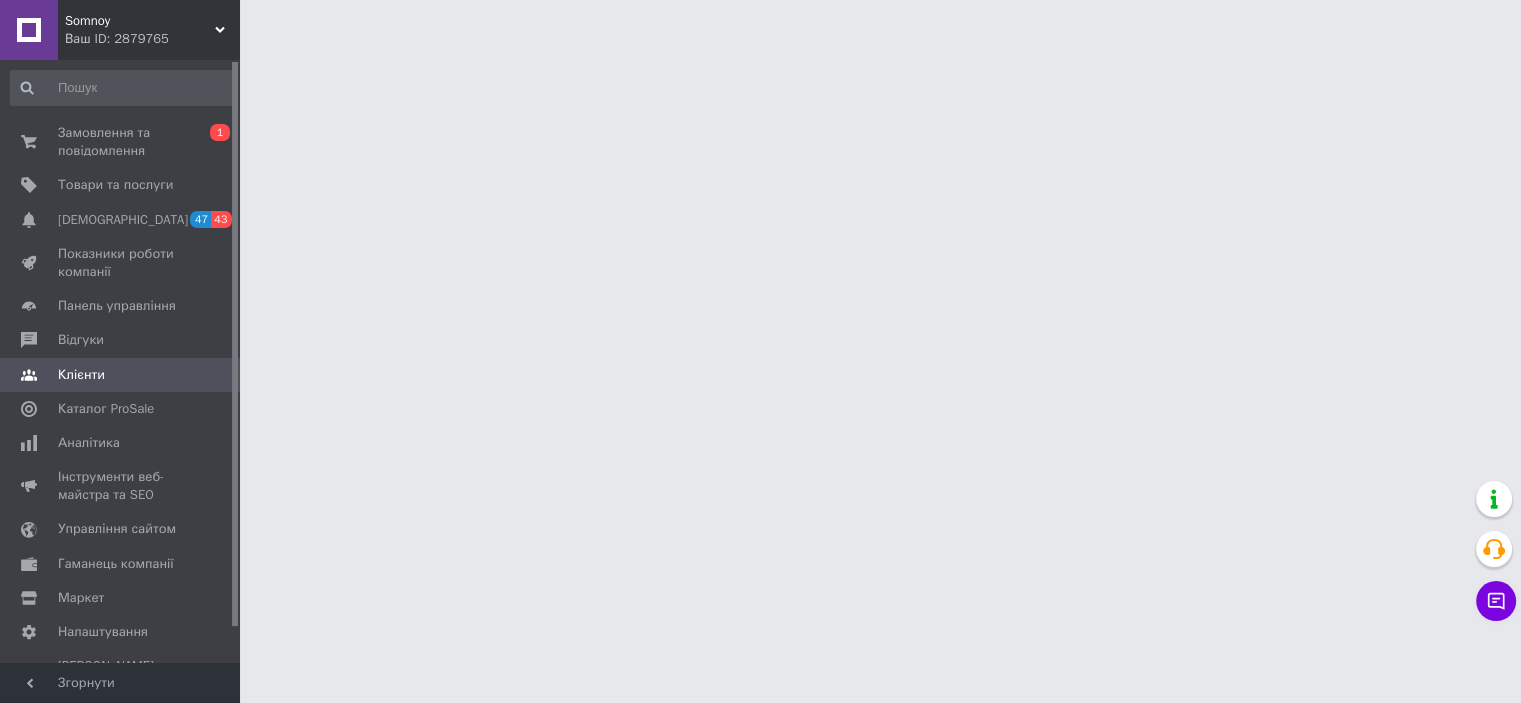 scroll, scrollTop: 0, scrollLeft: 0, axis: both 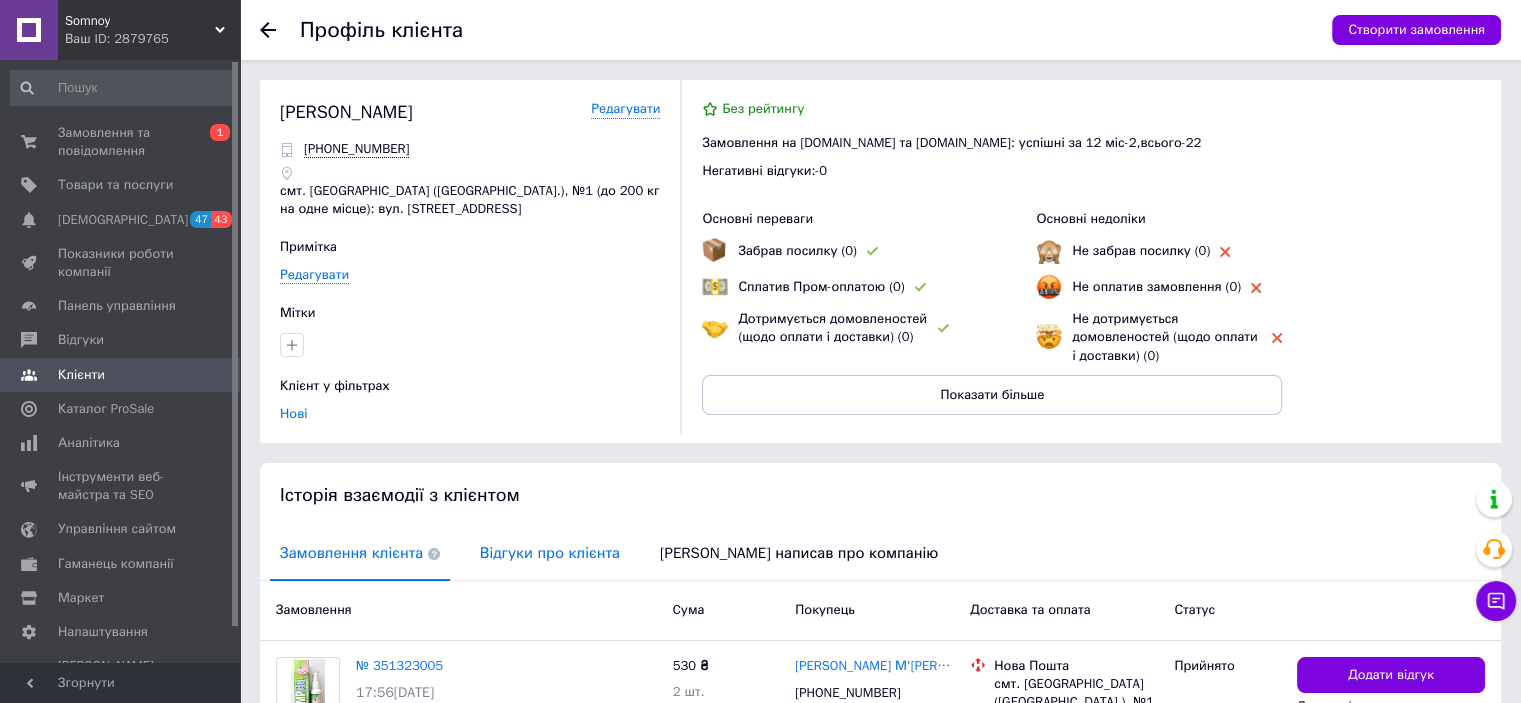 click on "Відгуки про клієнта" at bounding box center (550, 553) 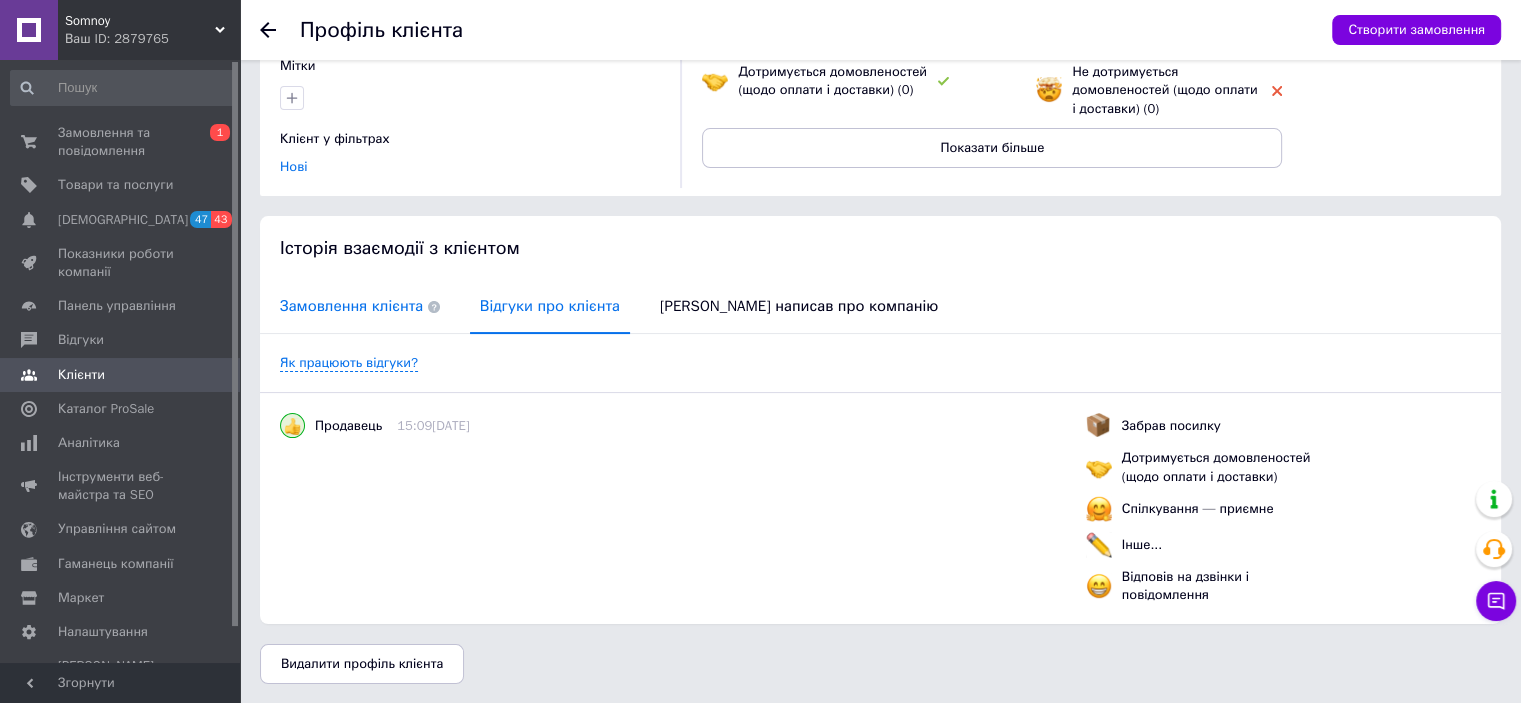 click on "Замовлення клієнта" at bounding box center [360, 306] 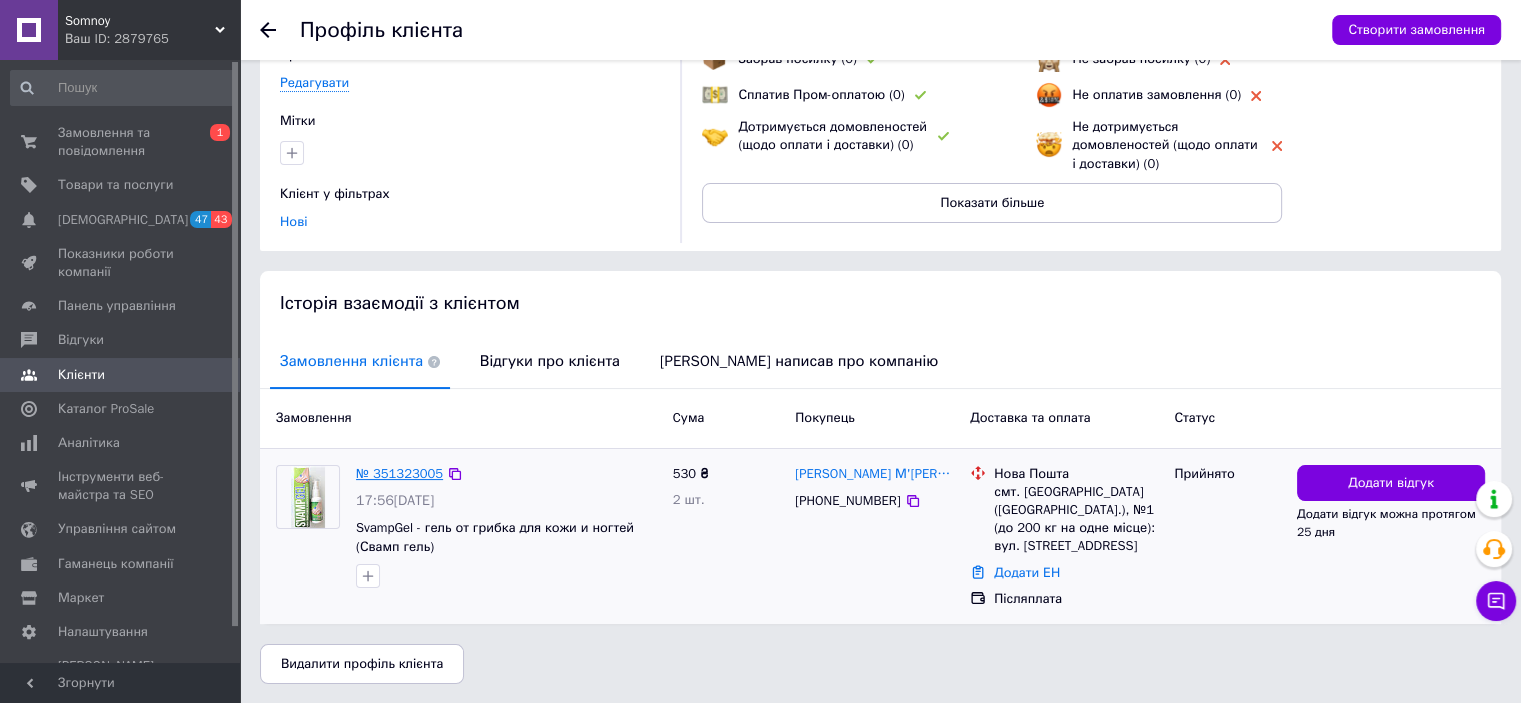 click on "№ 351323005" at bounding box center (399, 473) 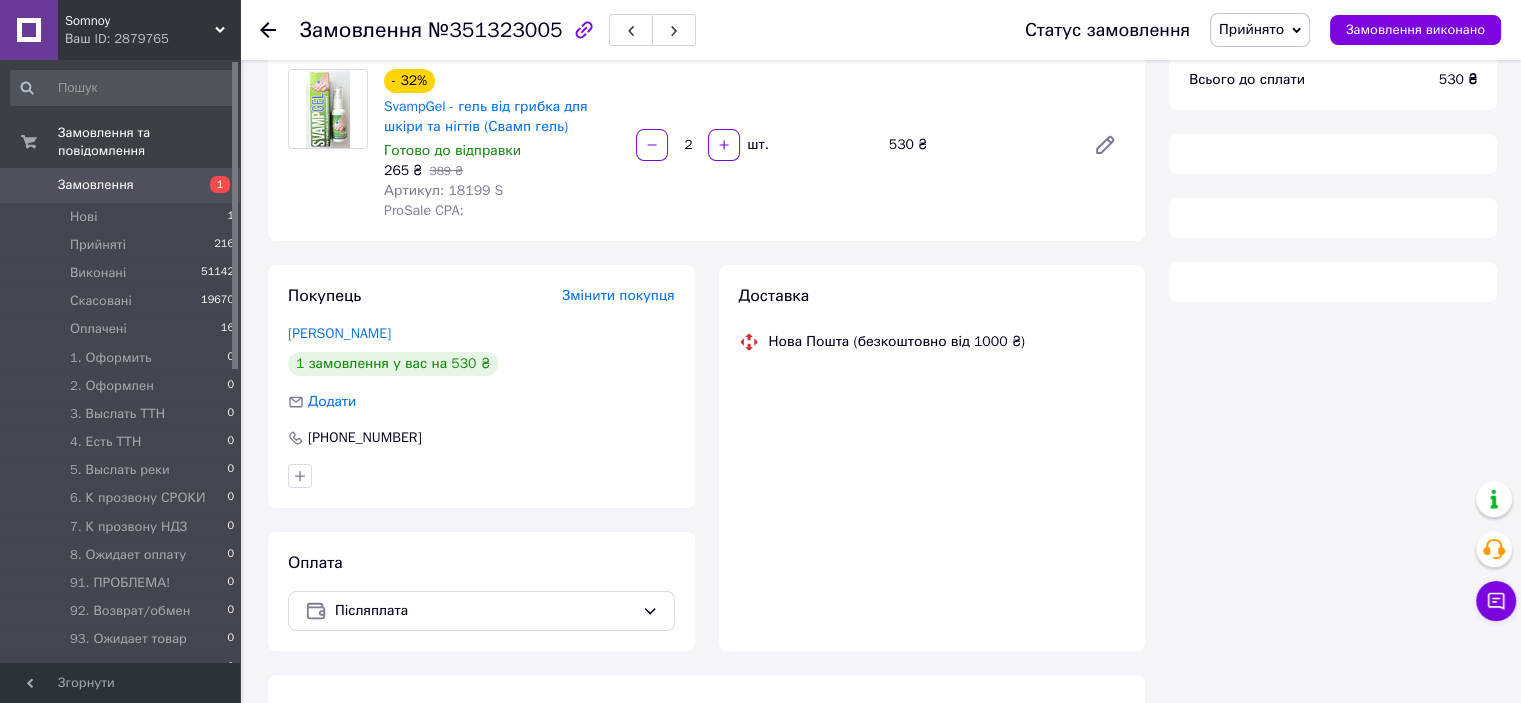 scroll, scrollTop: 199, scrollLeft: 0, axis: vertical 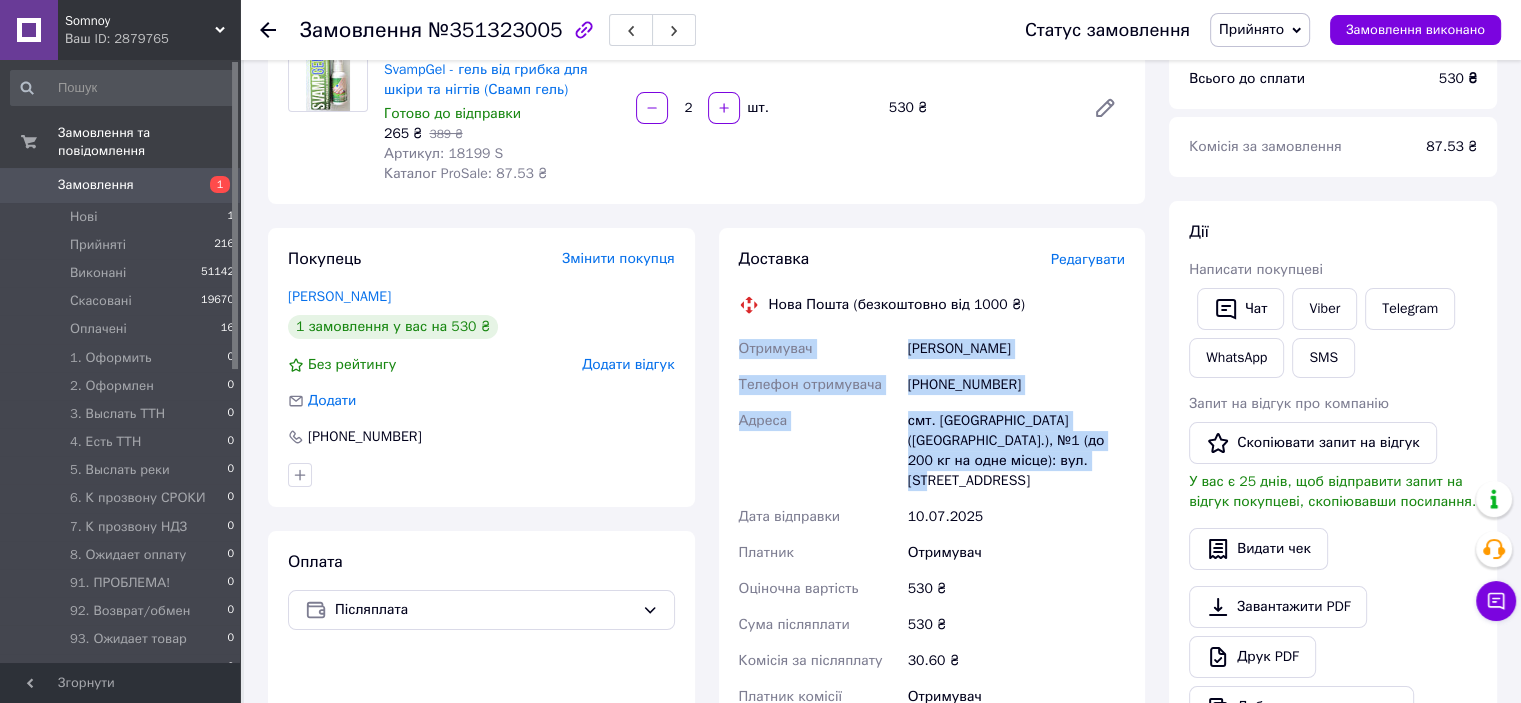 drag, startPoint x: 739, startPoint y: 351, endPoint x: 1072, endPoint y: 470, distance: 353.62408 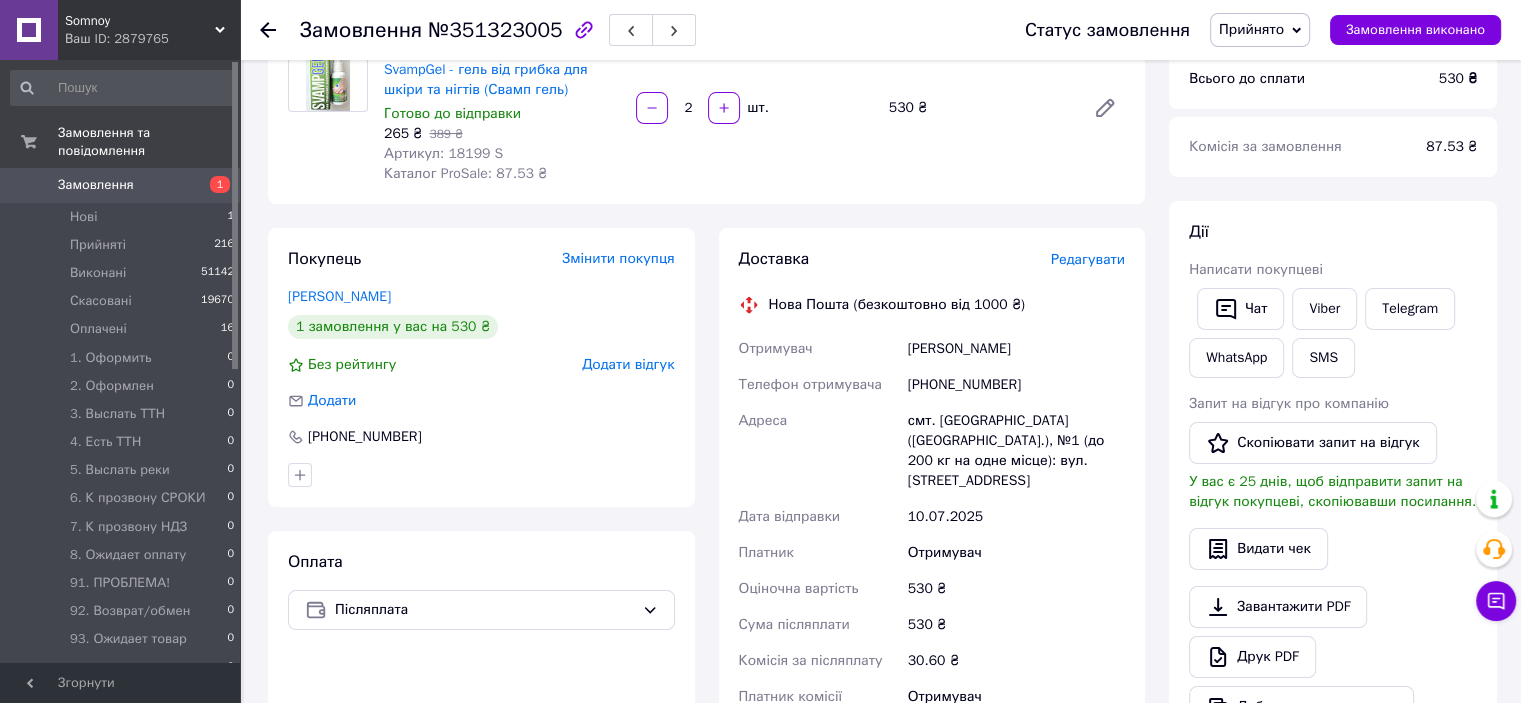 click on "Ваш ID: 2879765" at bounding box center [152, 39] 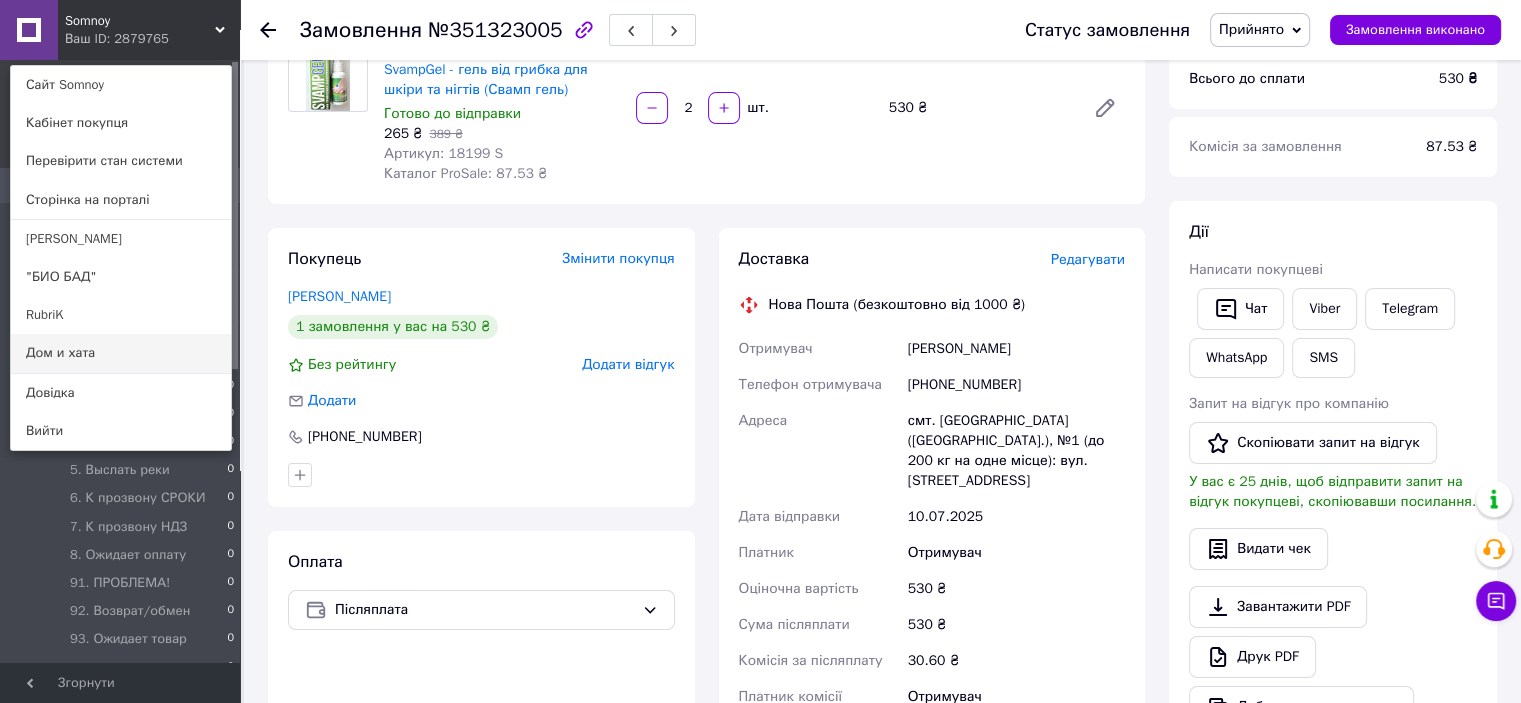 click on "Дом и хата" at bounding box center [121, 353] 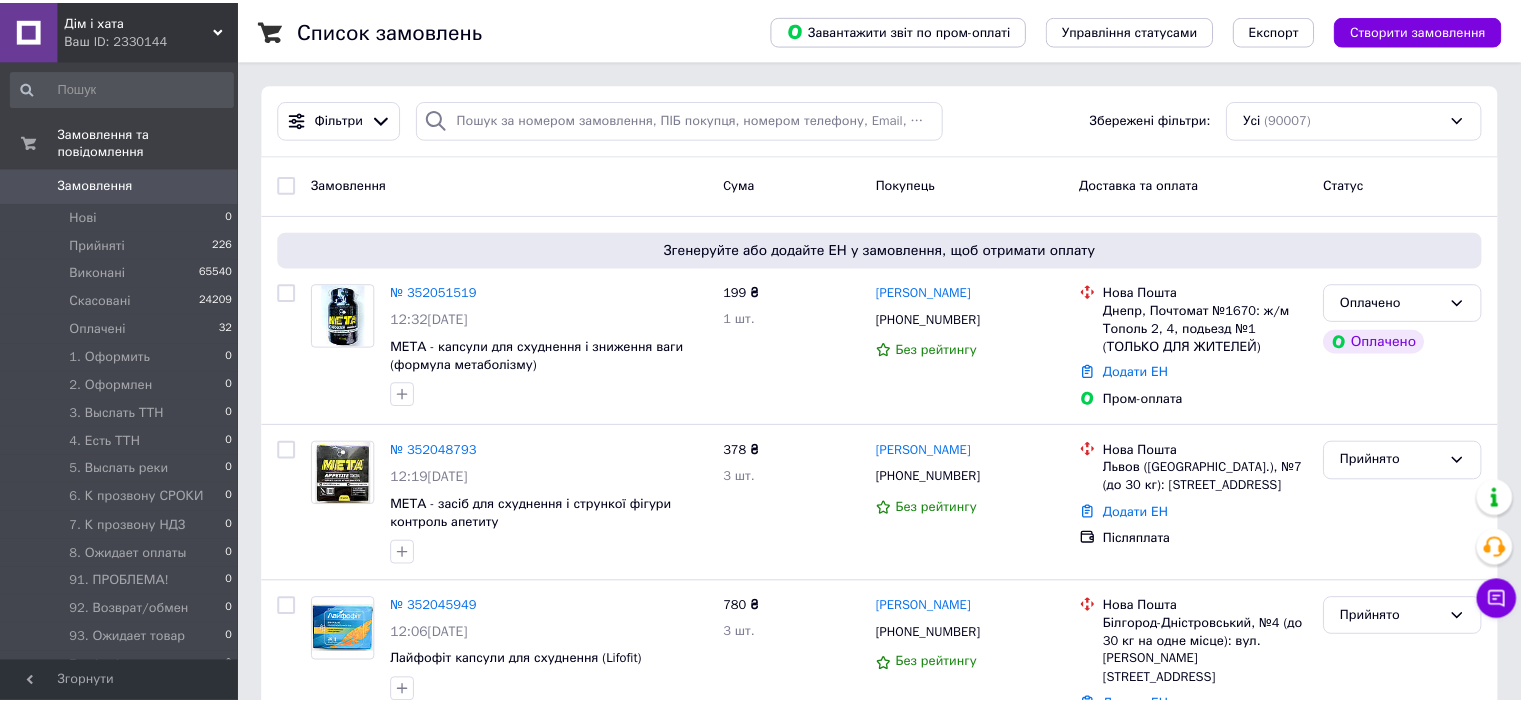 scroll, scrollTop: 0, scrollLeft: 0, axis: both 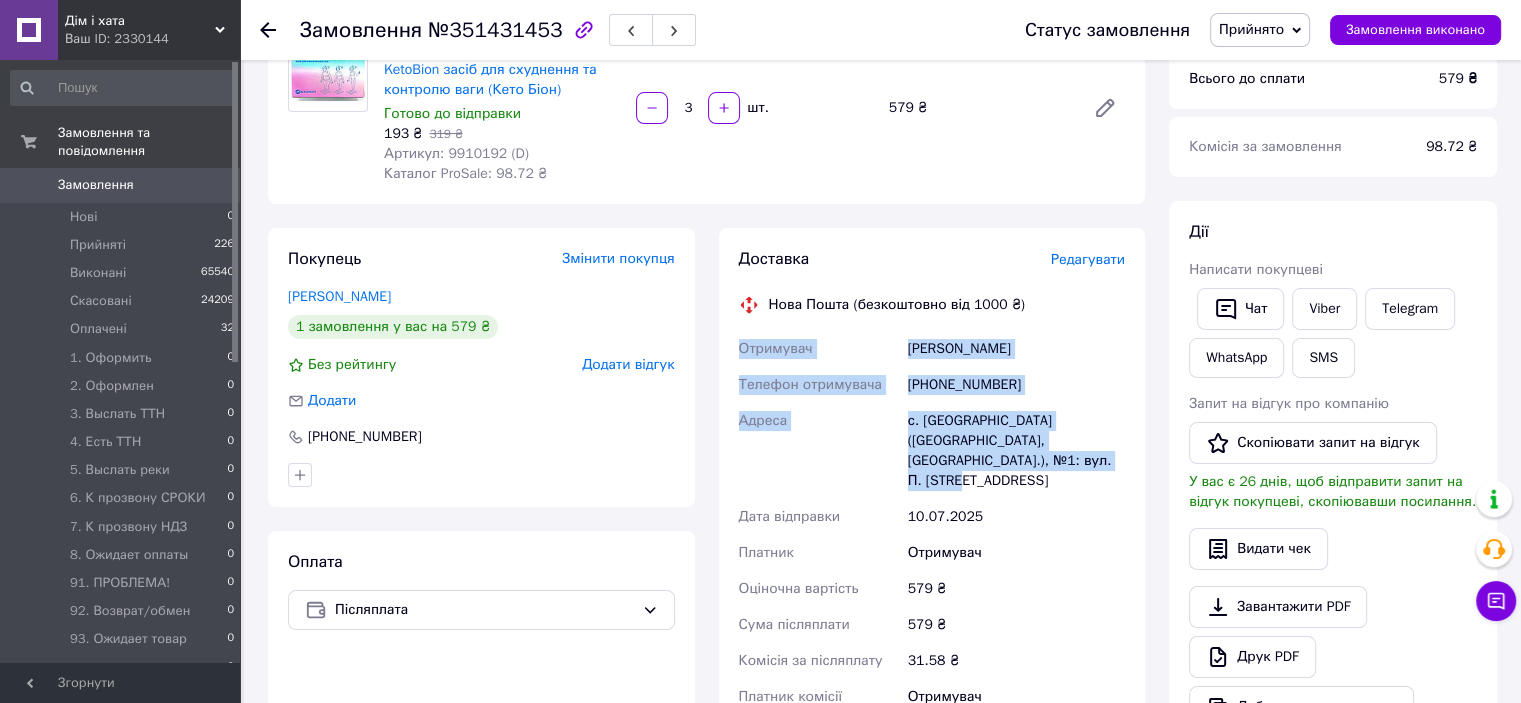 drag, startPoint x: 740, startPoint y: 344, endPoint x: 1053, endPoint y: 462, distance: 334.50412 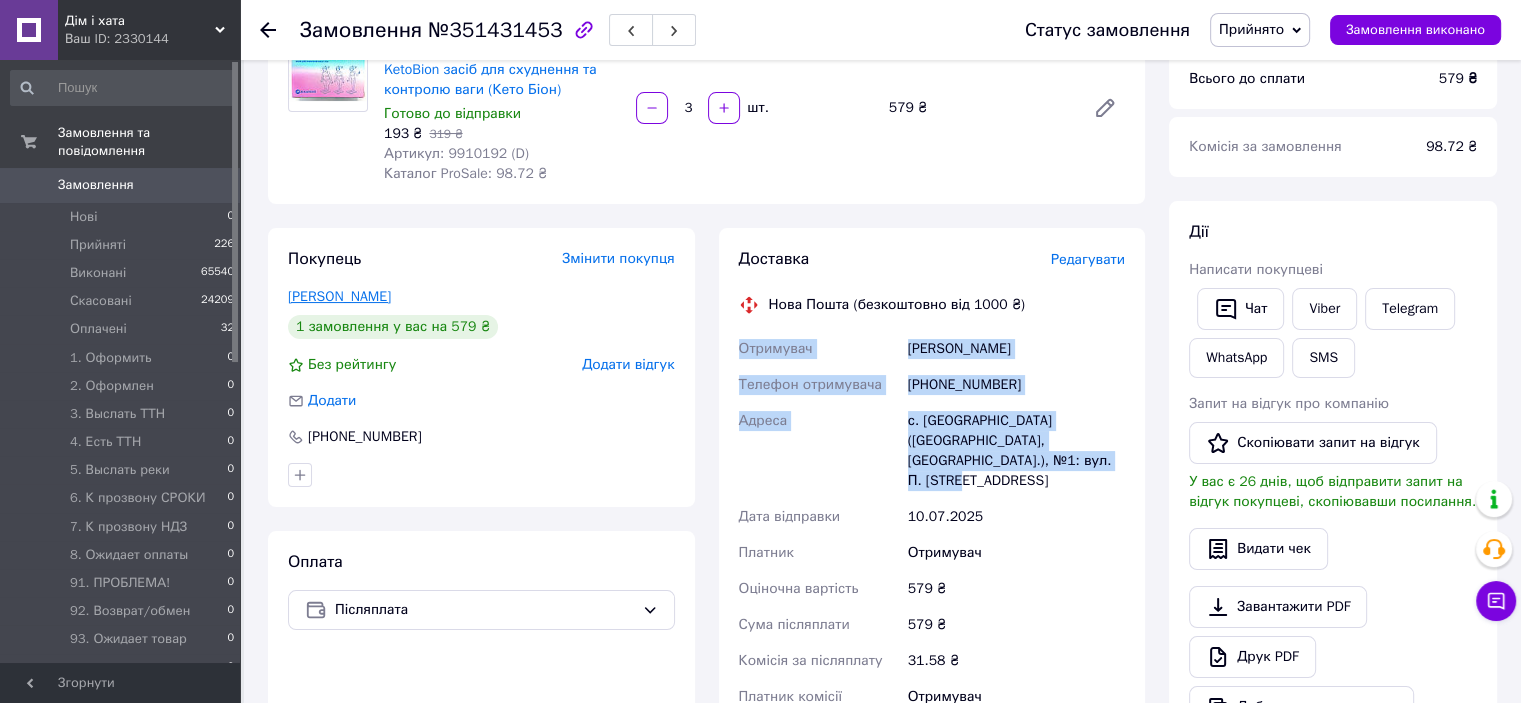 click on "Чорна Наталья" at bounding box center (339, 296) 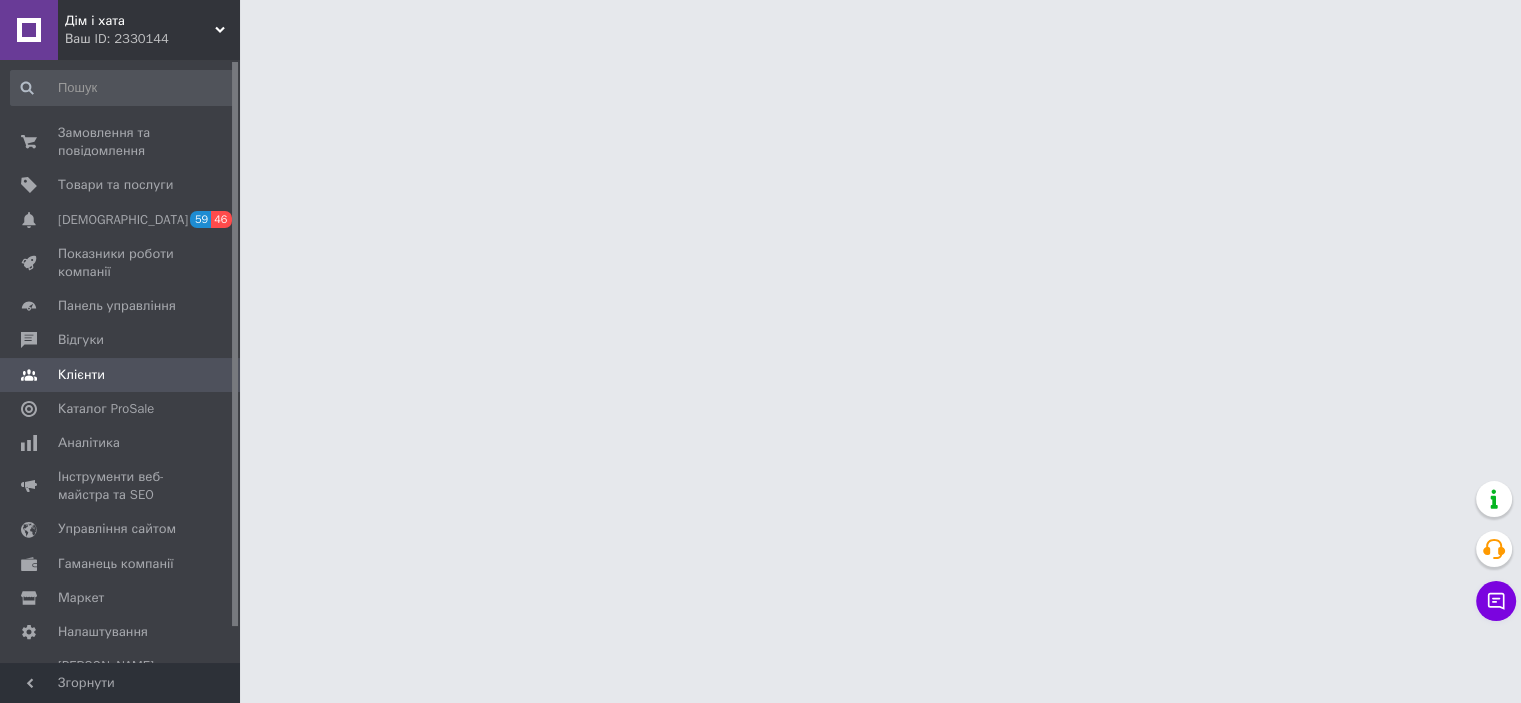 scroll, scrollTop: 0, scrollLeft: 0, axis: both 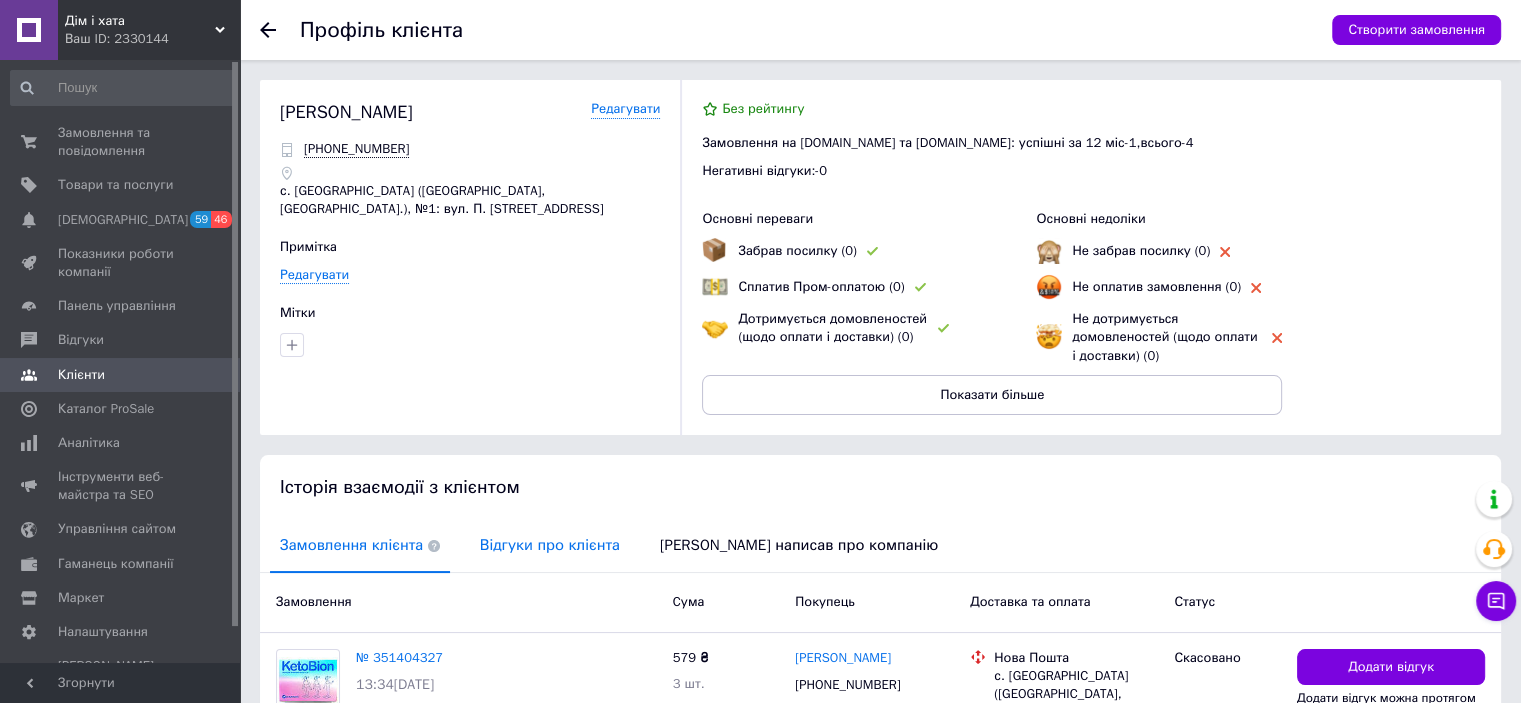 click on "Відгуки про клієнта" at bounding box center (550, 545) 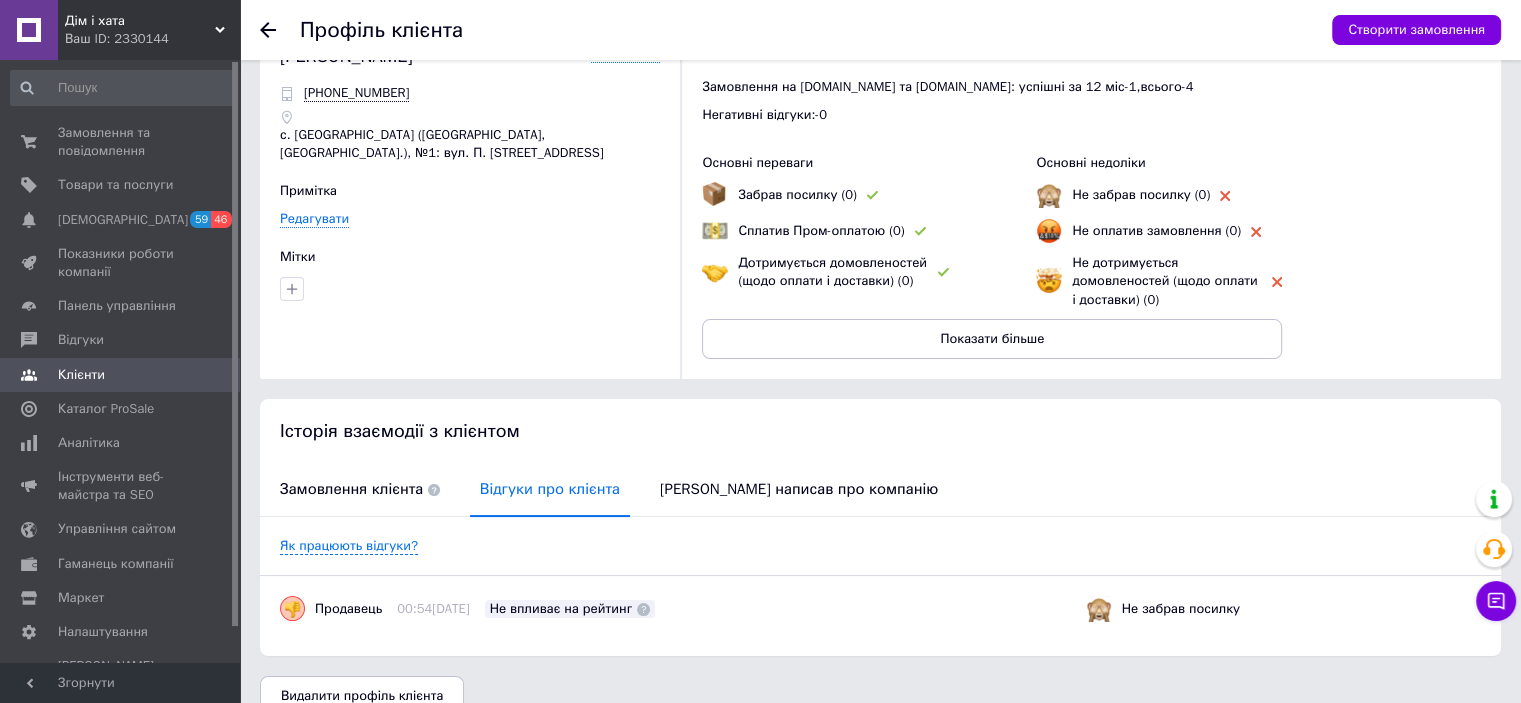 scroll, scrollTop: 88, scrollLeft: 0, axis: vertical 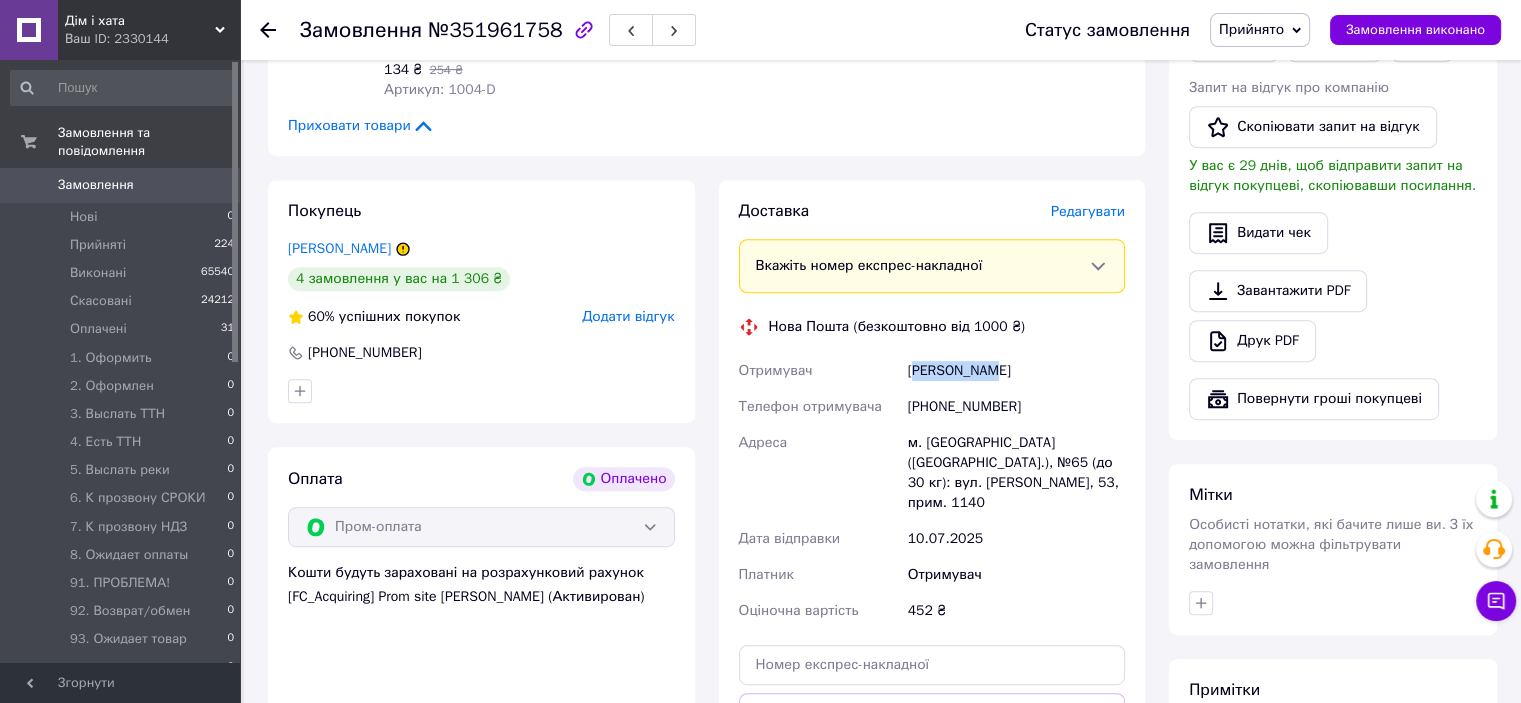 drag, startPoint x: 945, startPoint y: 375, endPoint x: 1041, endPoint y: 375, distance: 96 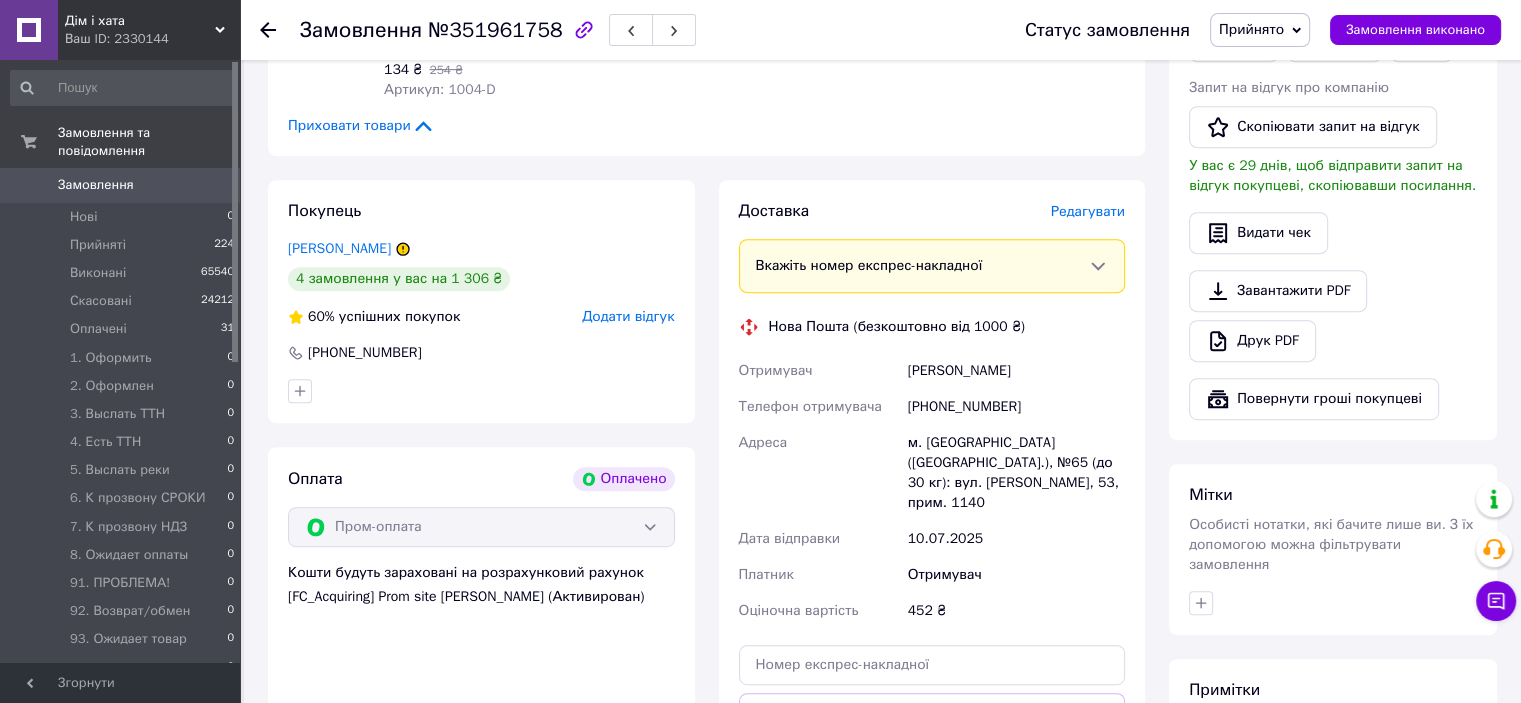 click on "Отримувач" at bounding box center [819, 371] 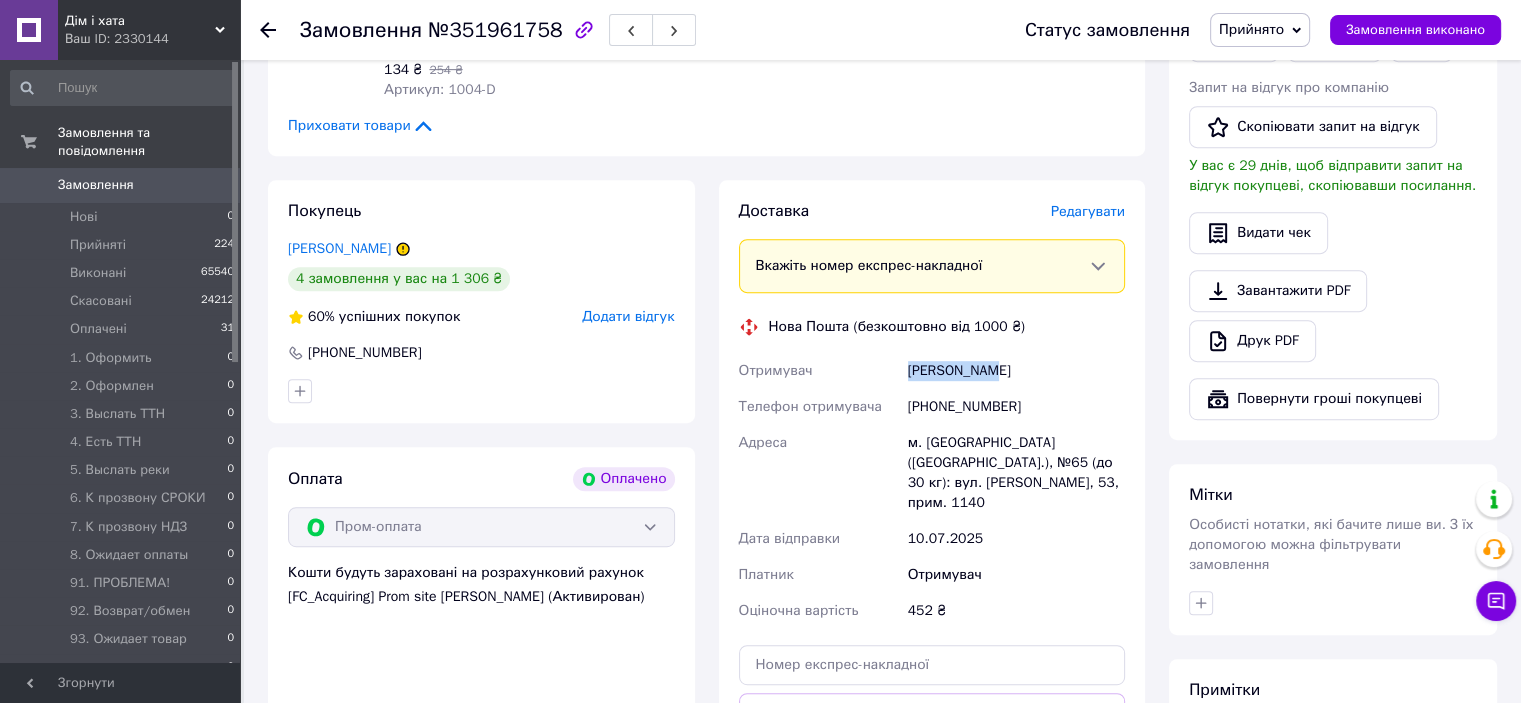 drag, startPoint x: 909, startPoint y: 374, endPoint x: 1015, endPoint y: 377, distance: 106.04244 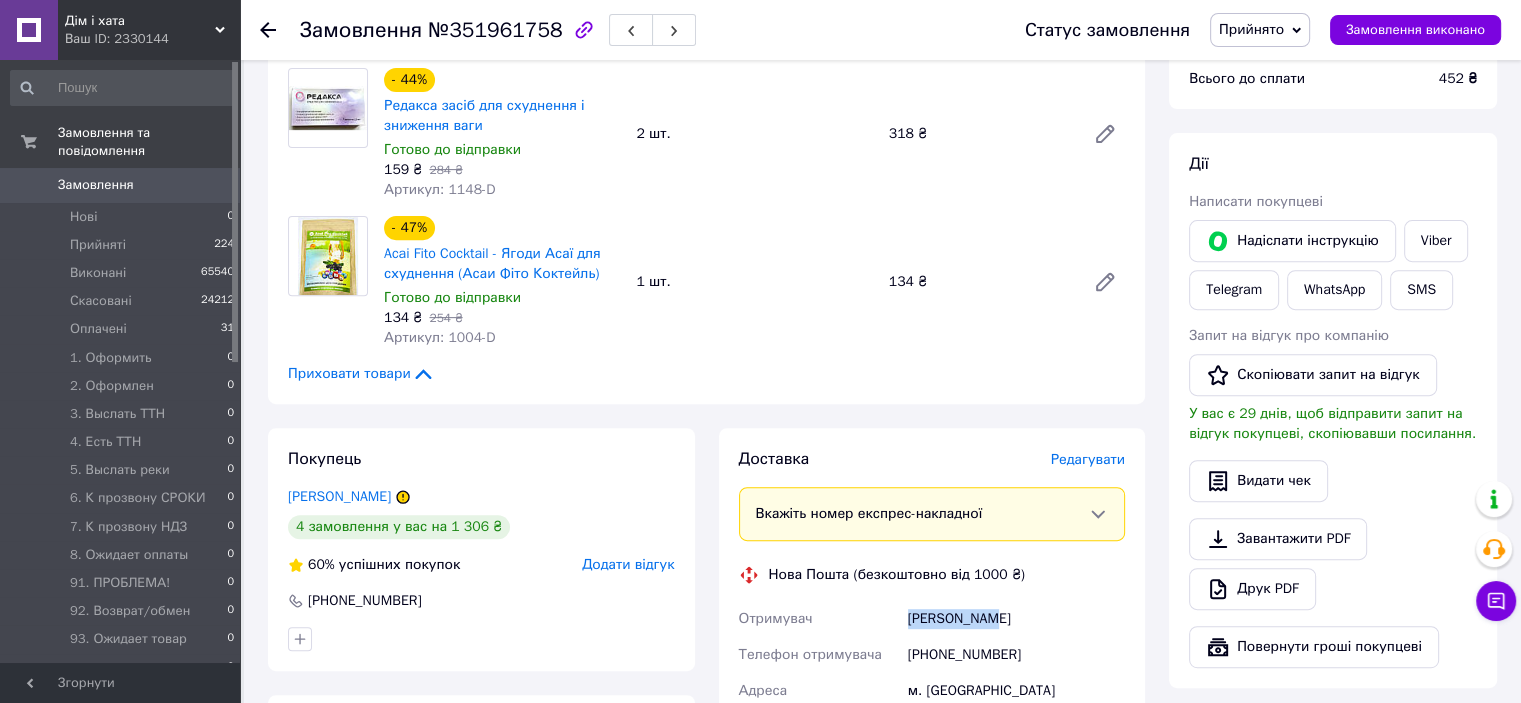scroll, scrollTop: 968, scrollLeft: 0, axis: vertical 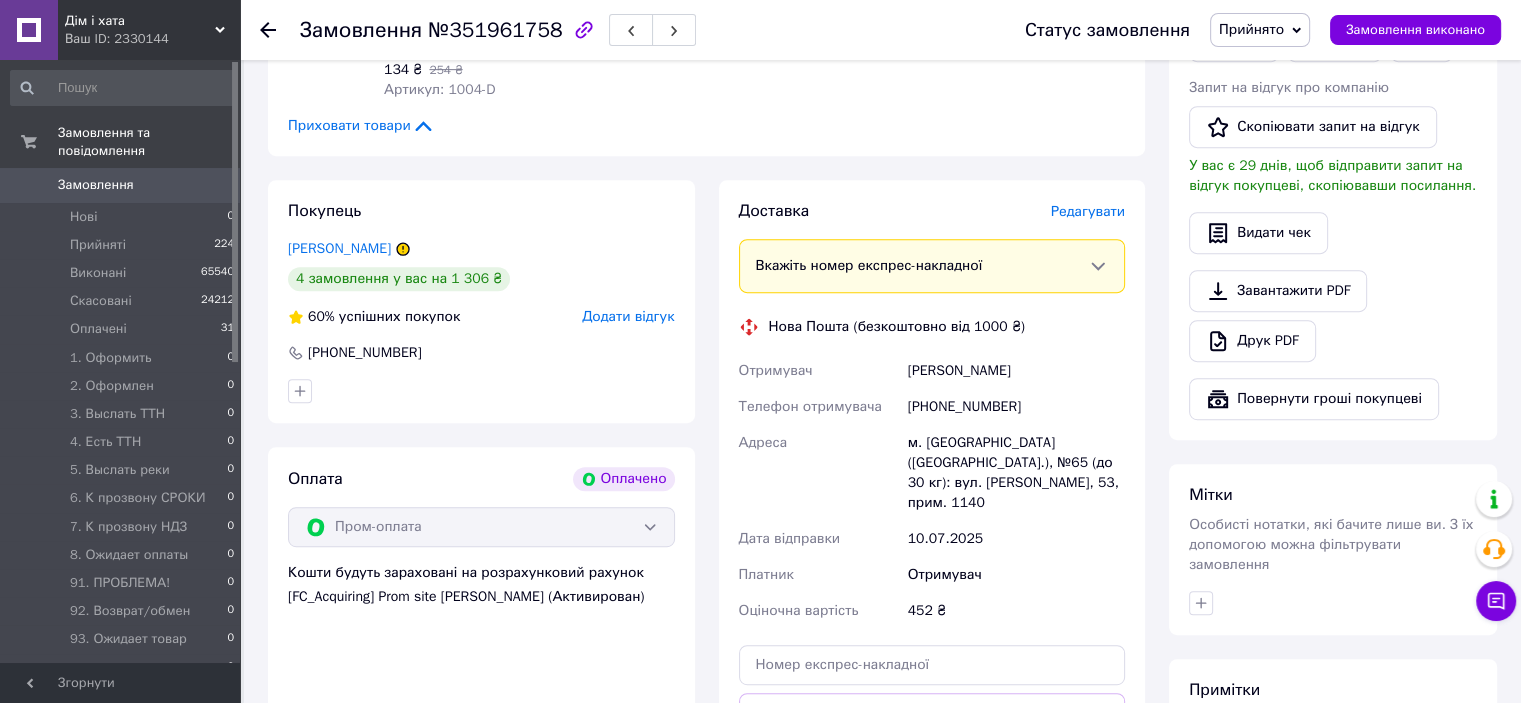 click on "+380671777071" at bounding box center (1016, 407) 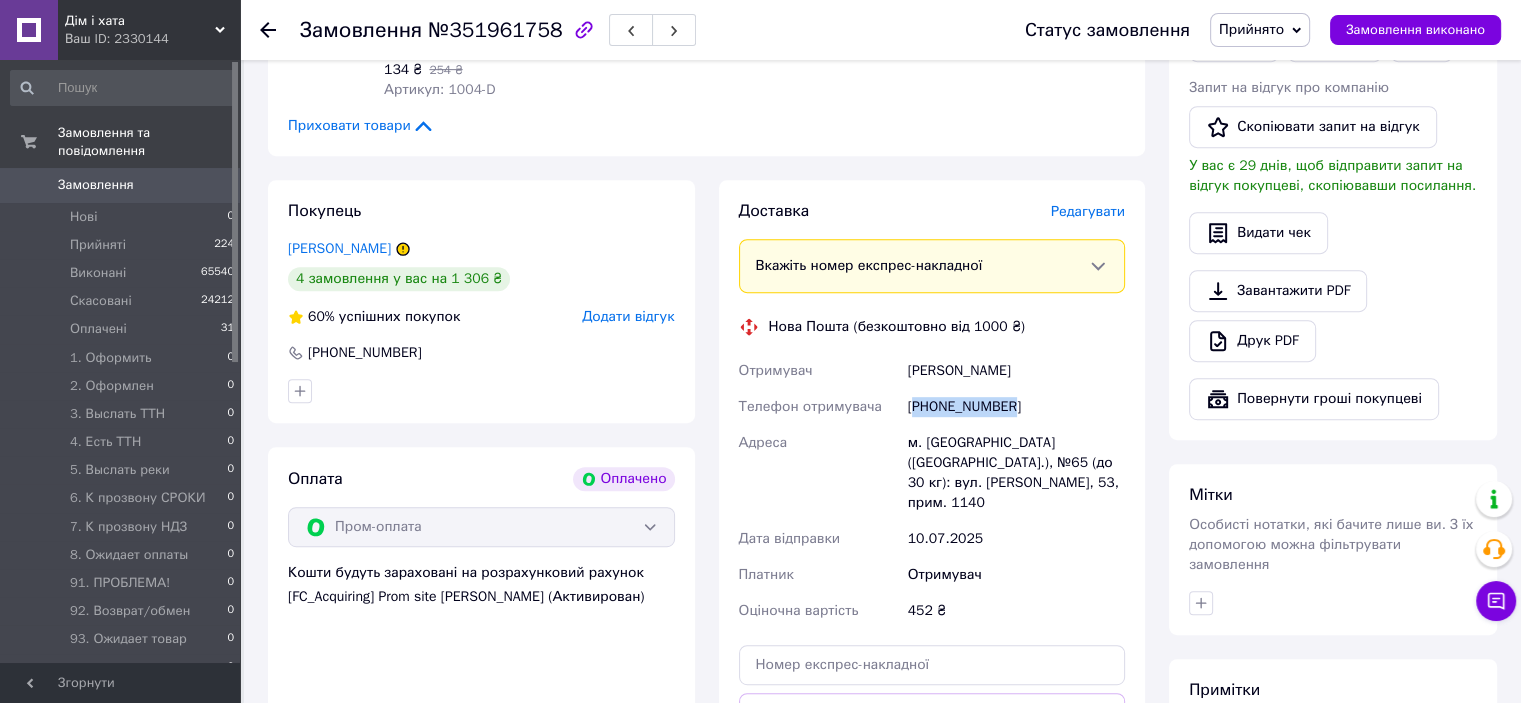 click on "+380671777071" at bounding box center (1016, 407) 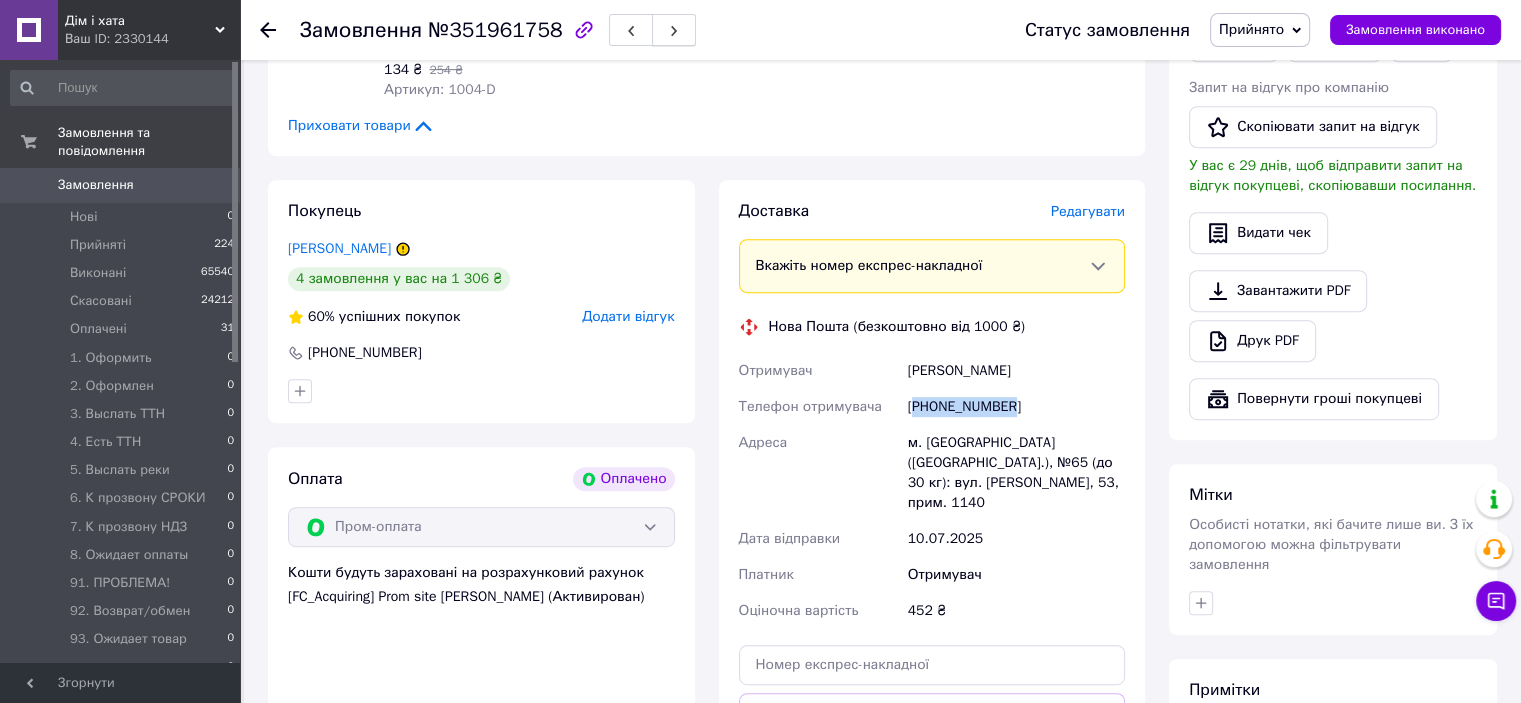 copy on "380671777071" 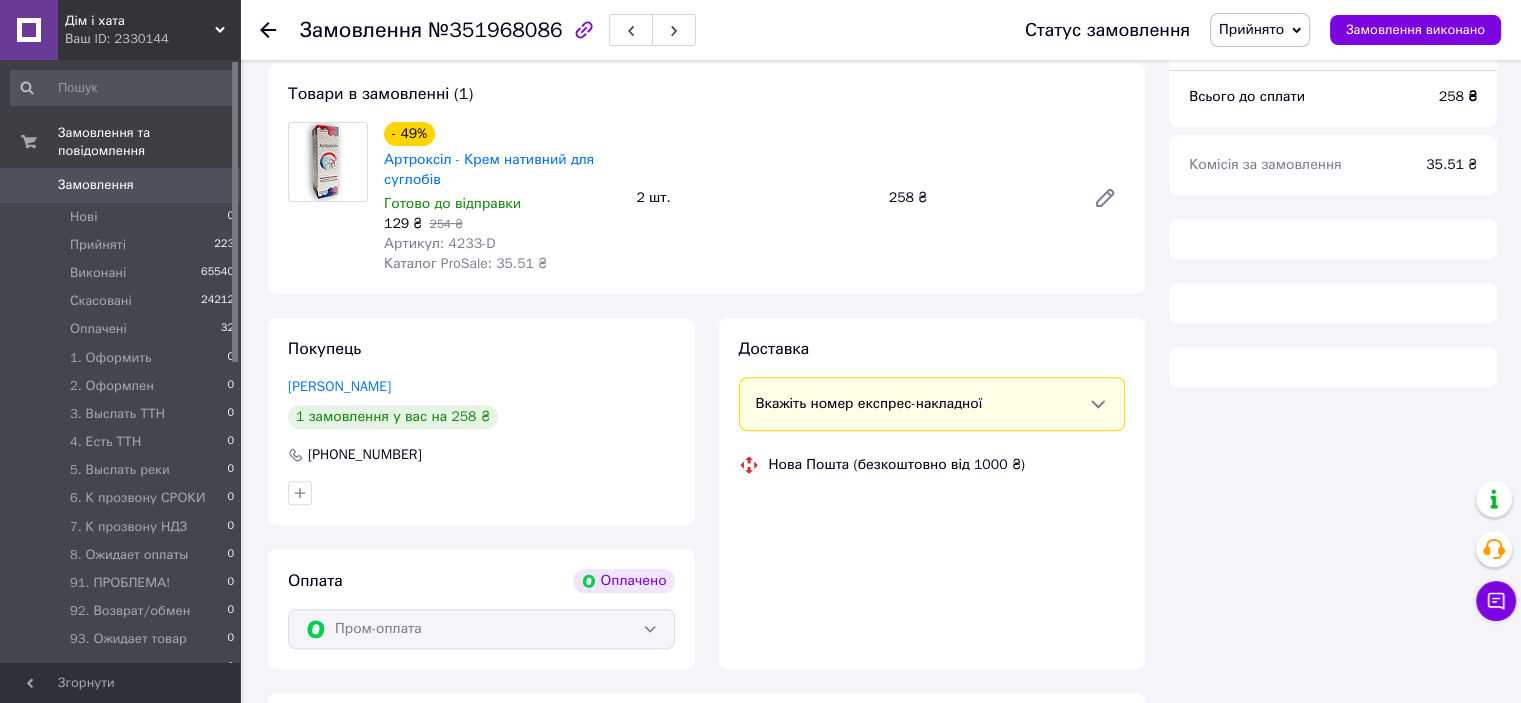 scroll, scrollTop: 665, scrollLeft: 0, axis: vertical 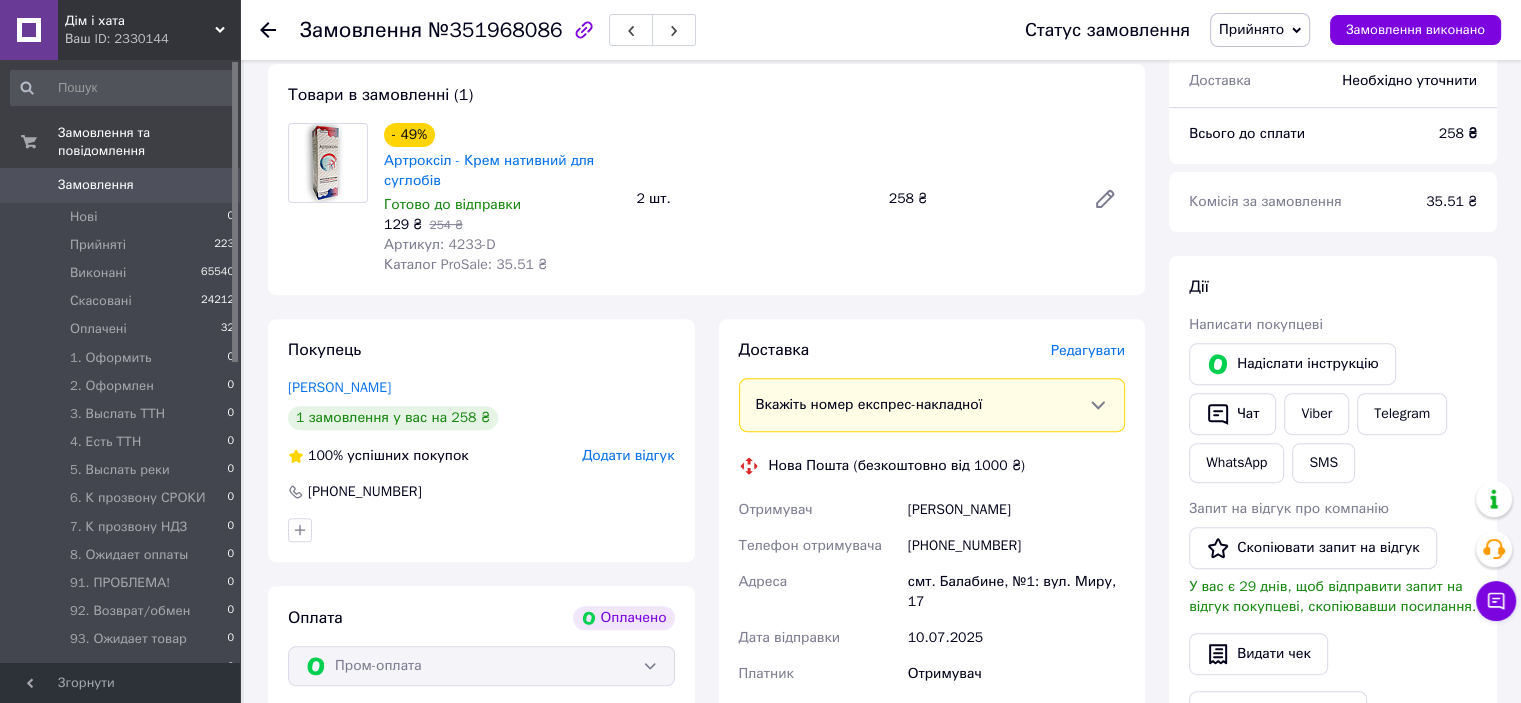 drag, startPoint x: 907, startPoint y: 511, endPoint x: 586, endPoint y: 2, distance: 601.76575 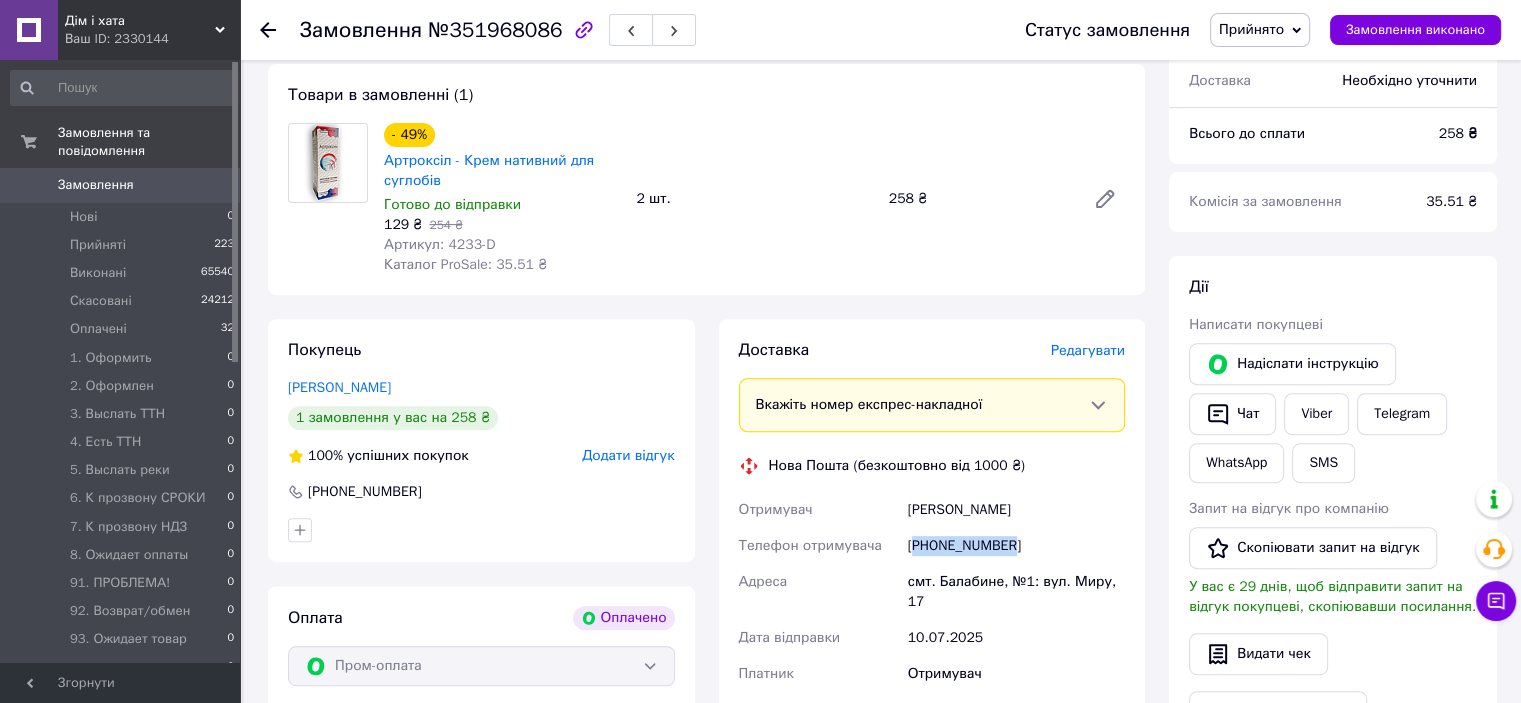 click on "[PHONE_NUMBER]" at bounding box center (1016, 546) 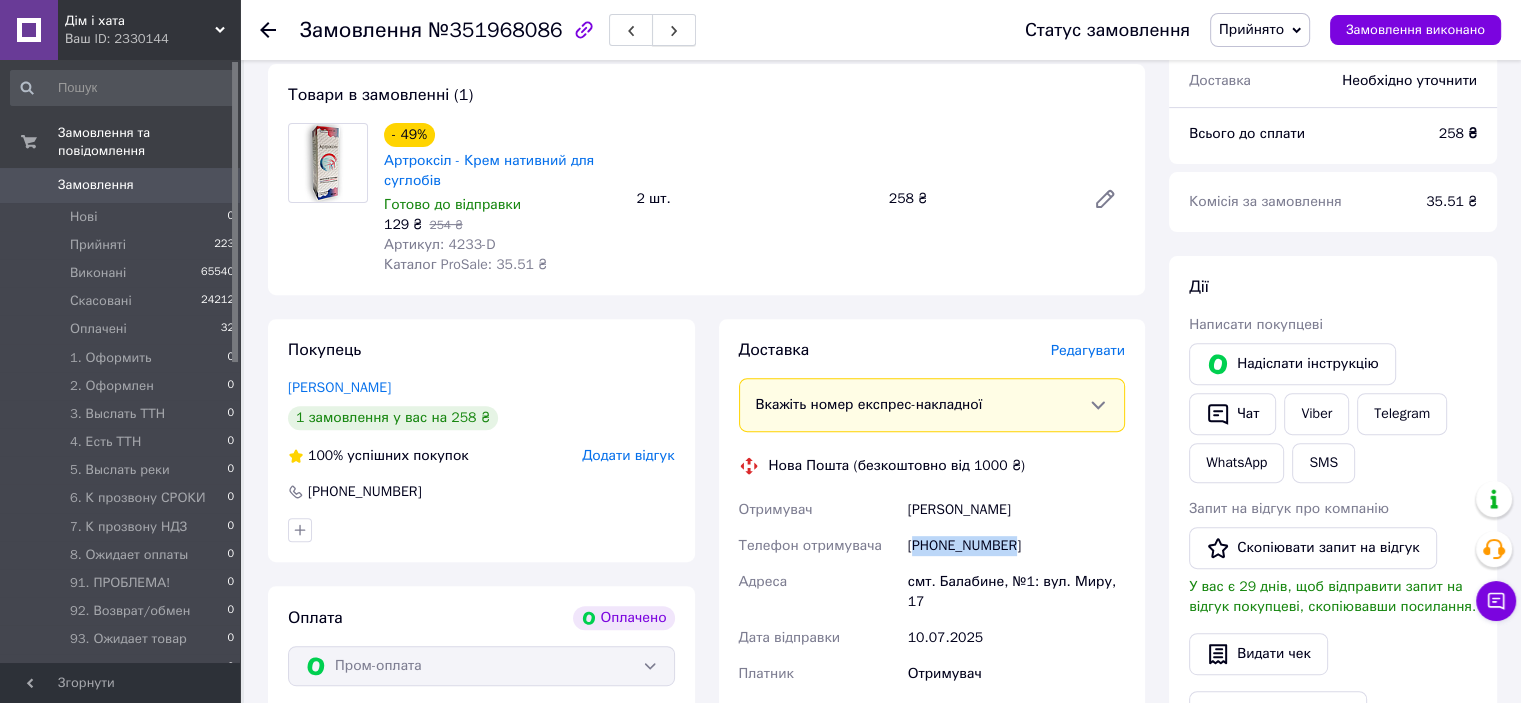 copy on "380958042987" 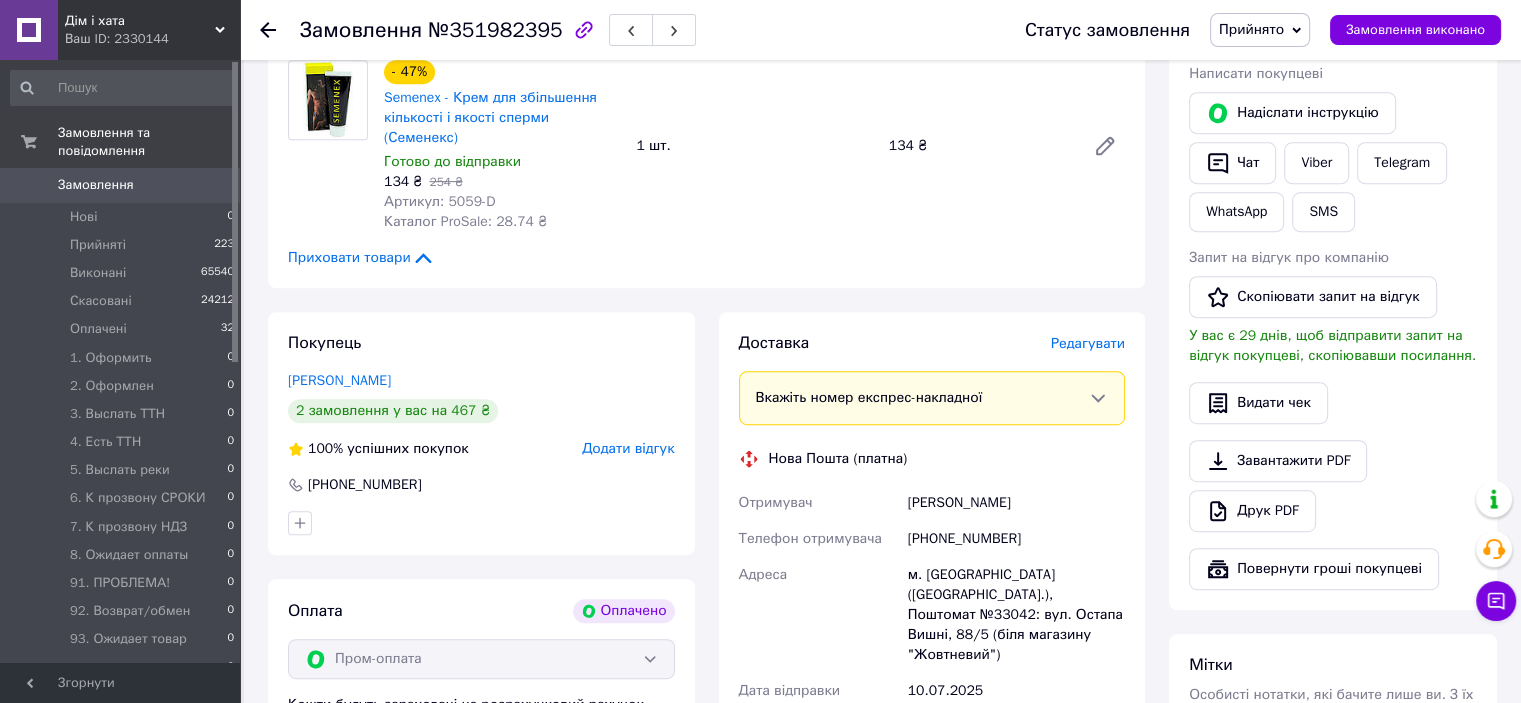 scroll, scrollTop: 1154, scrollLeft: 0, axis: vertical 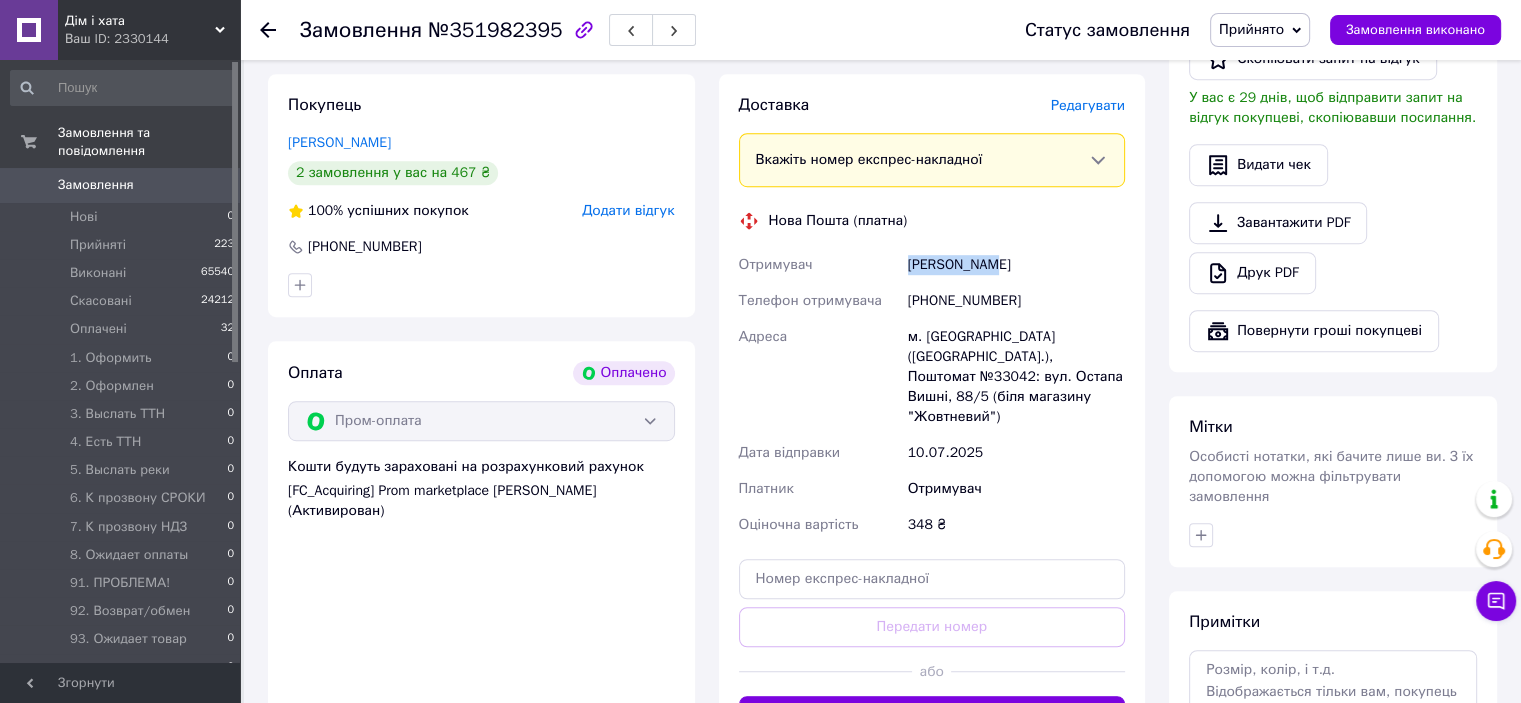 drag, startPoint x: 910, startPoint y: 253, endPoint x: 1032, endPoint y: 261, distance: 122.26202 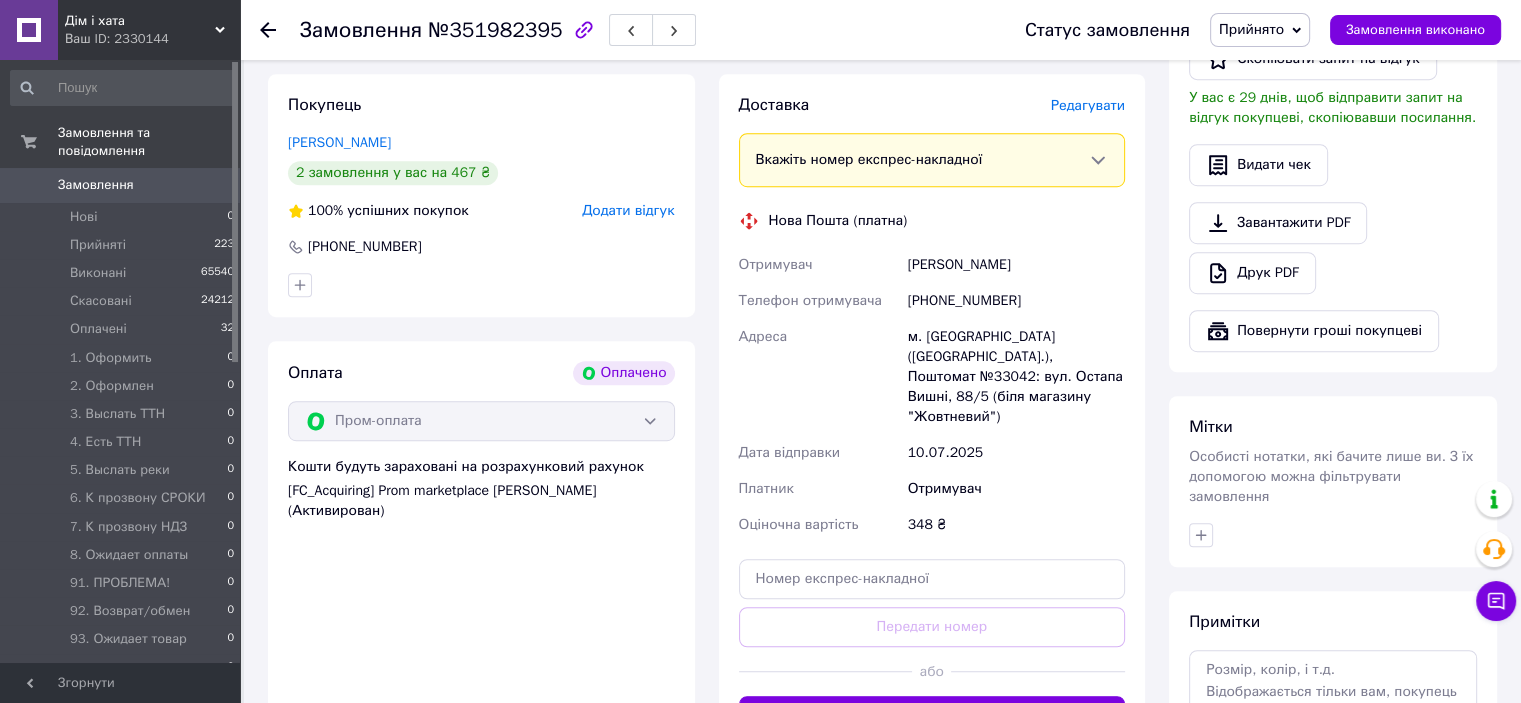 click on "+380960946931" at bounding box center [1016, 301] 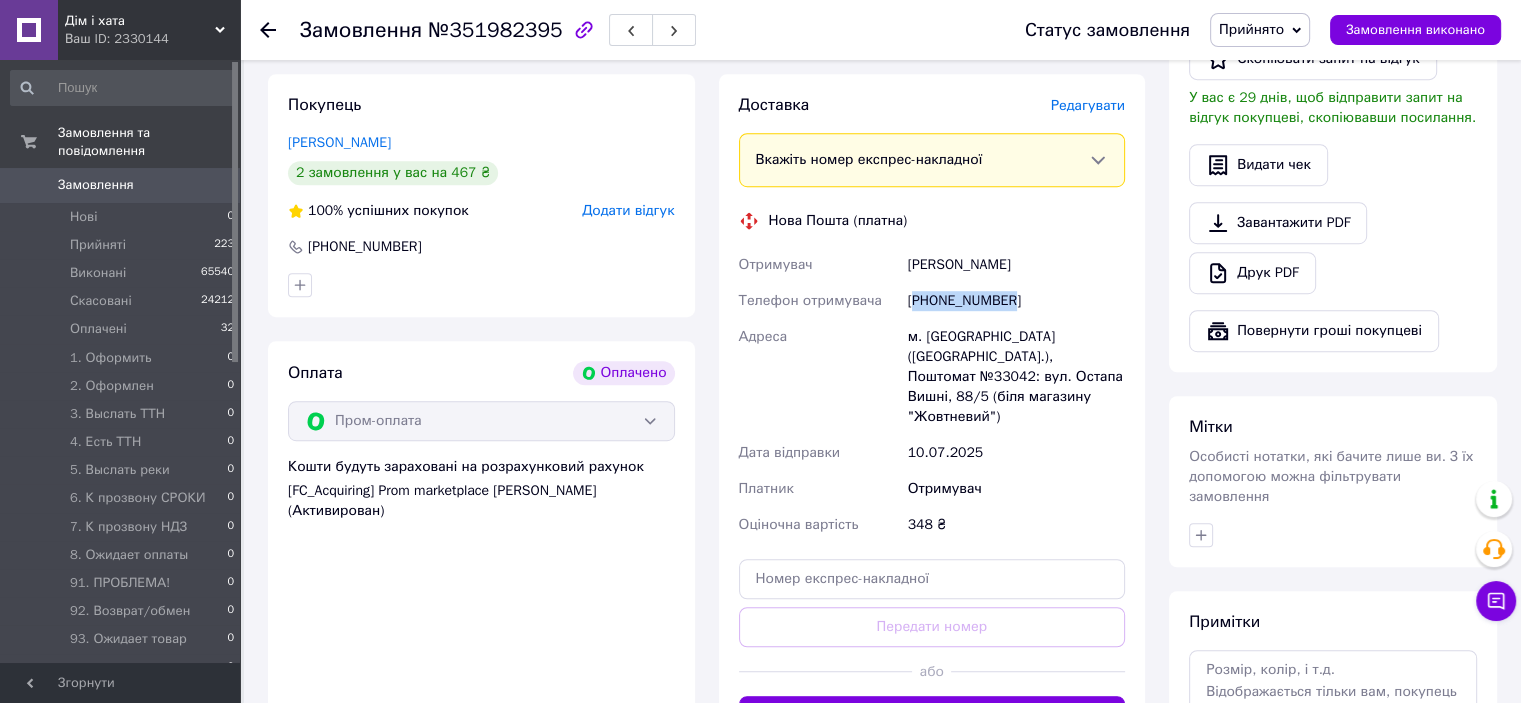 click on "+380960946931" at bounding box center [1016, 301] 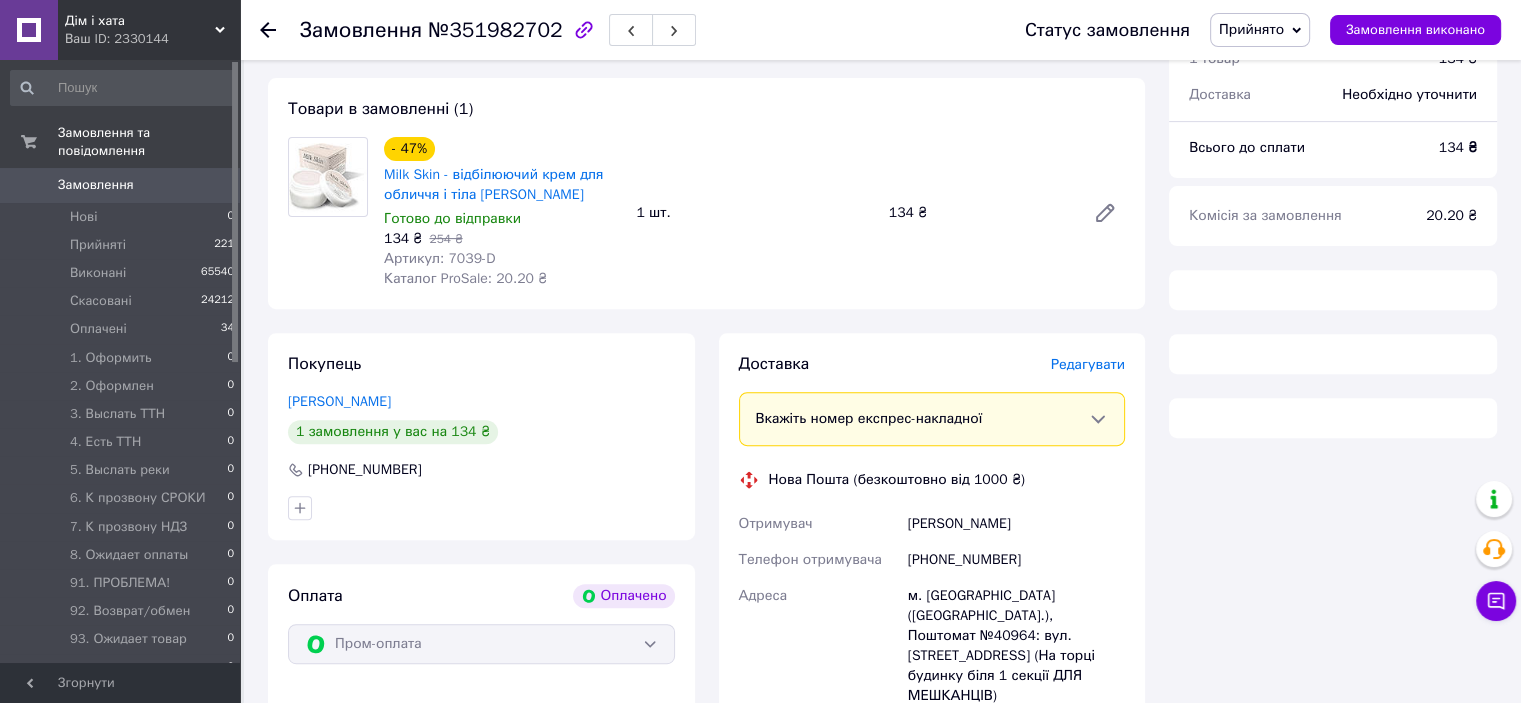 scroll, scrollTop: 724, scrollLeft: 0, axis: vertical 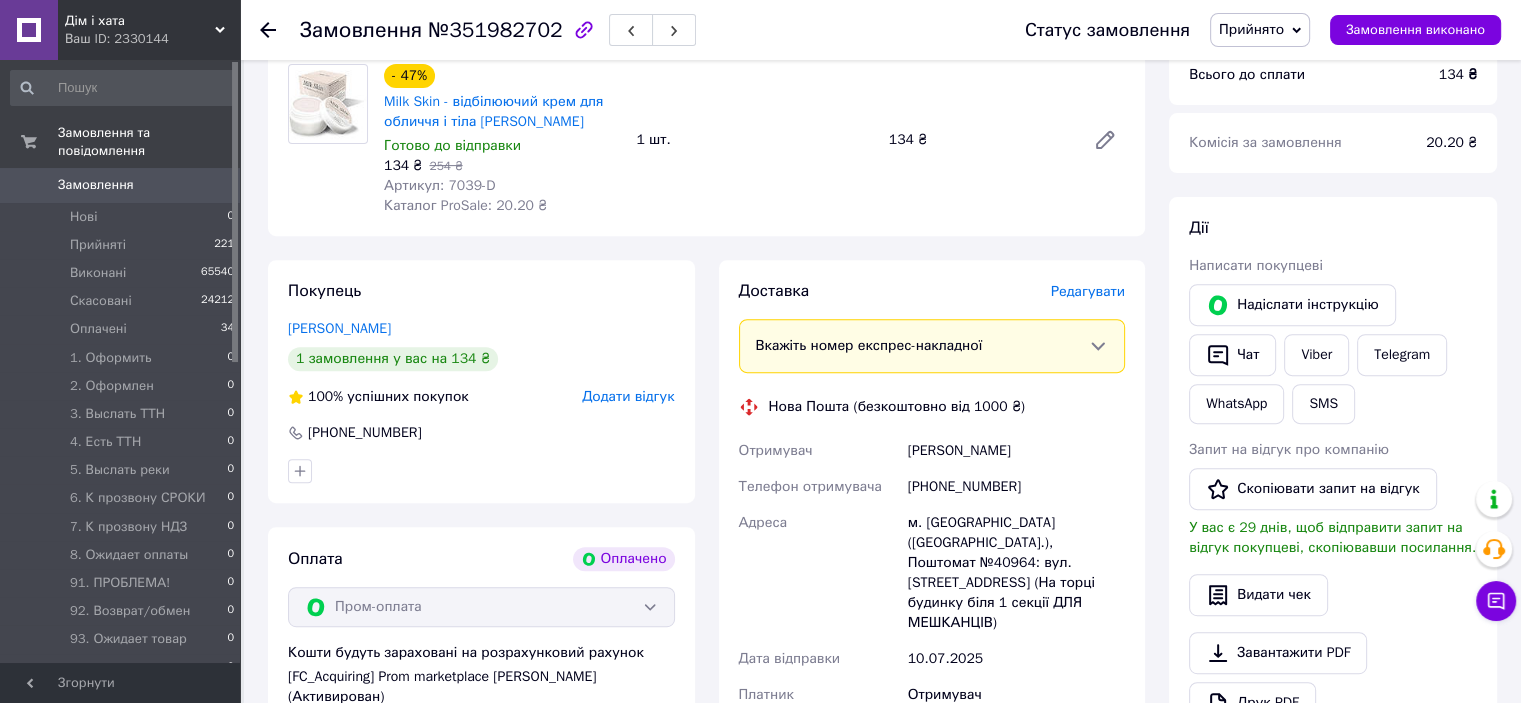 drag, startPoint x: 910, startPoint y: 453, endPoint x: 698, endPoint y: 44, distance: 460.67883 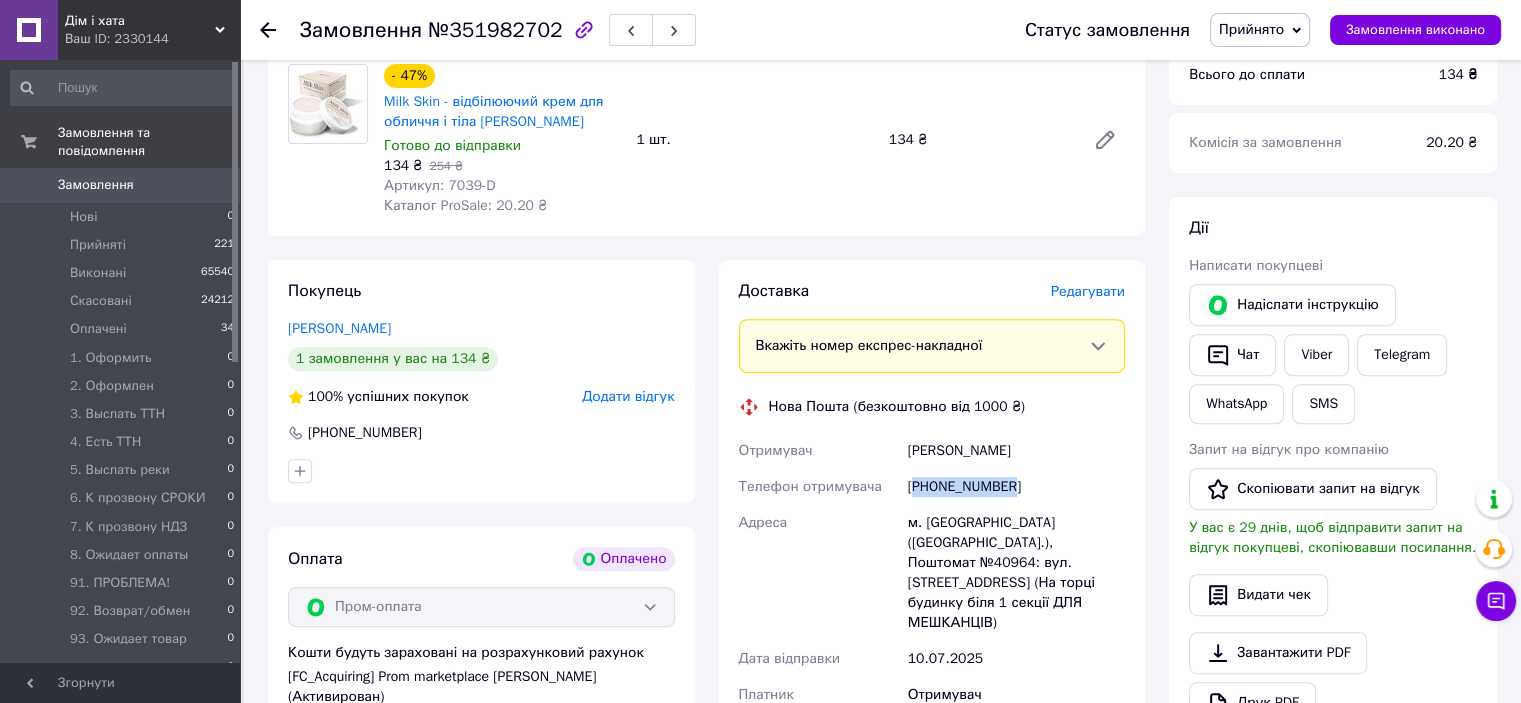 click on "+380681185606" at bounding box center [1016, 487] 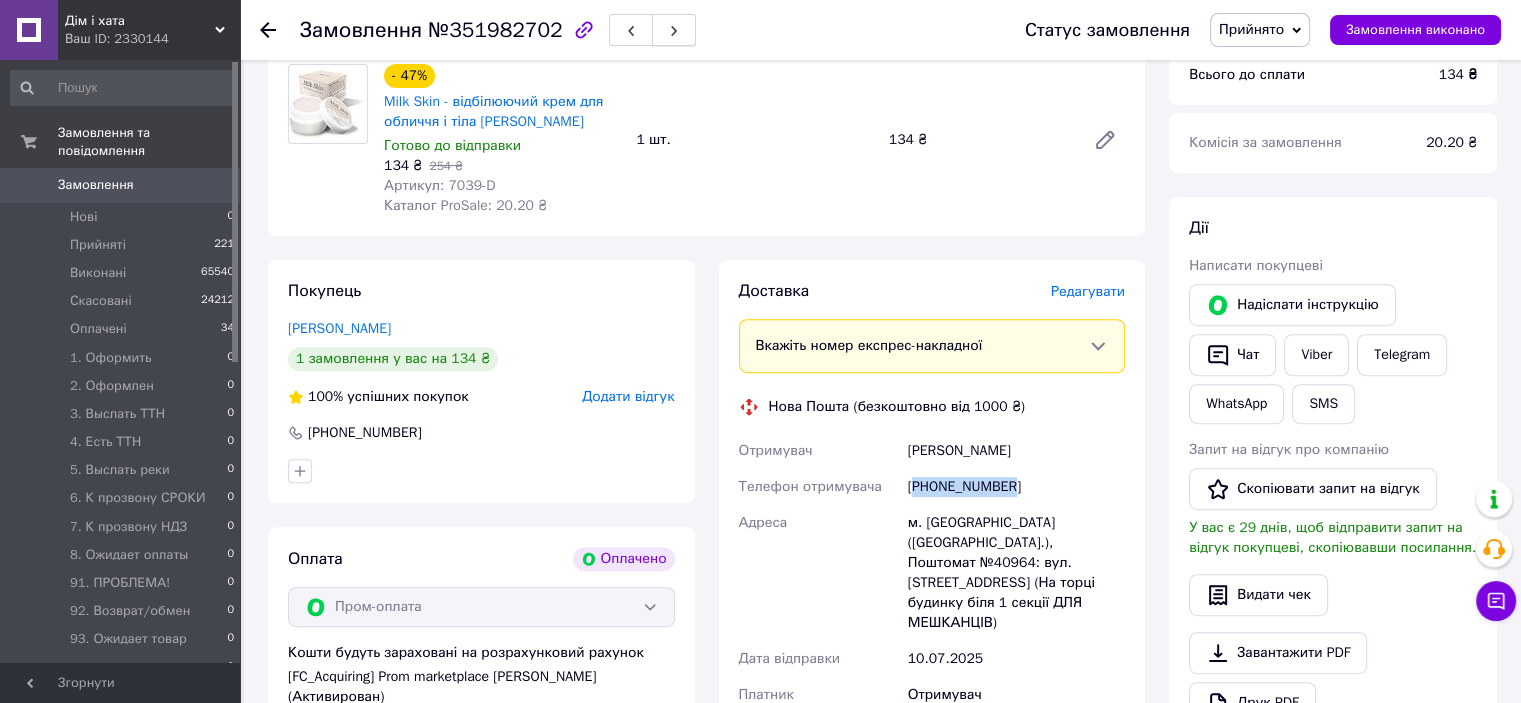 copy on "380681185606" 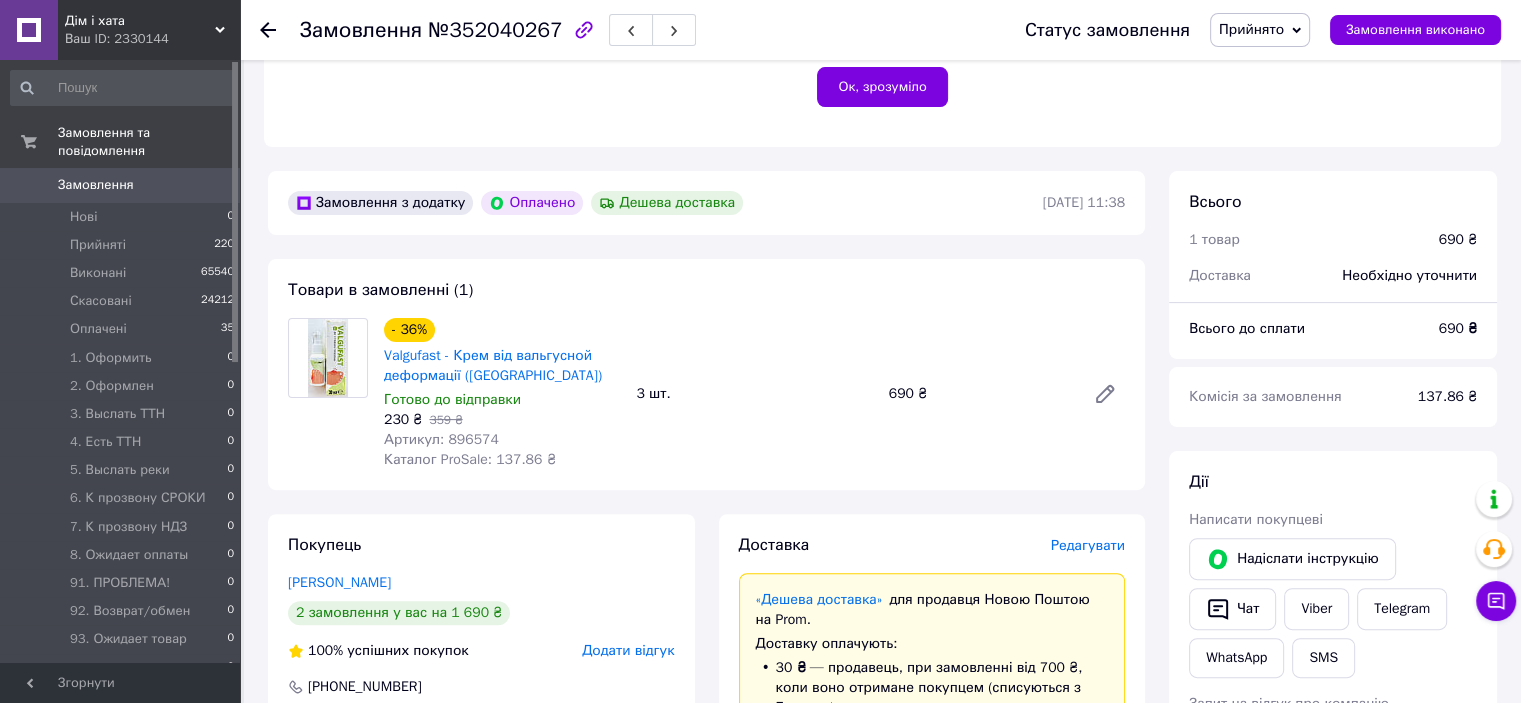 scroll, scrollTop: 468, scrollLeft: 0, axis: vertical 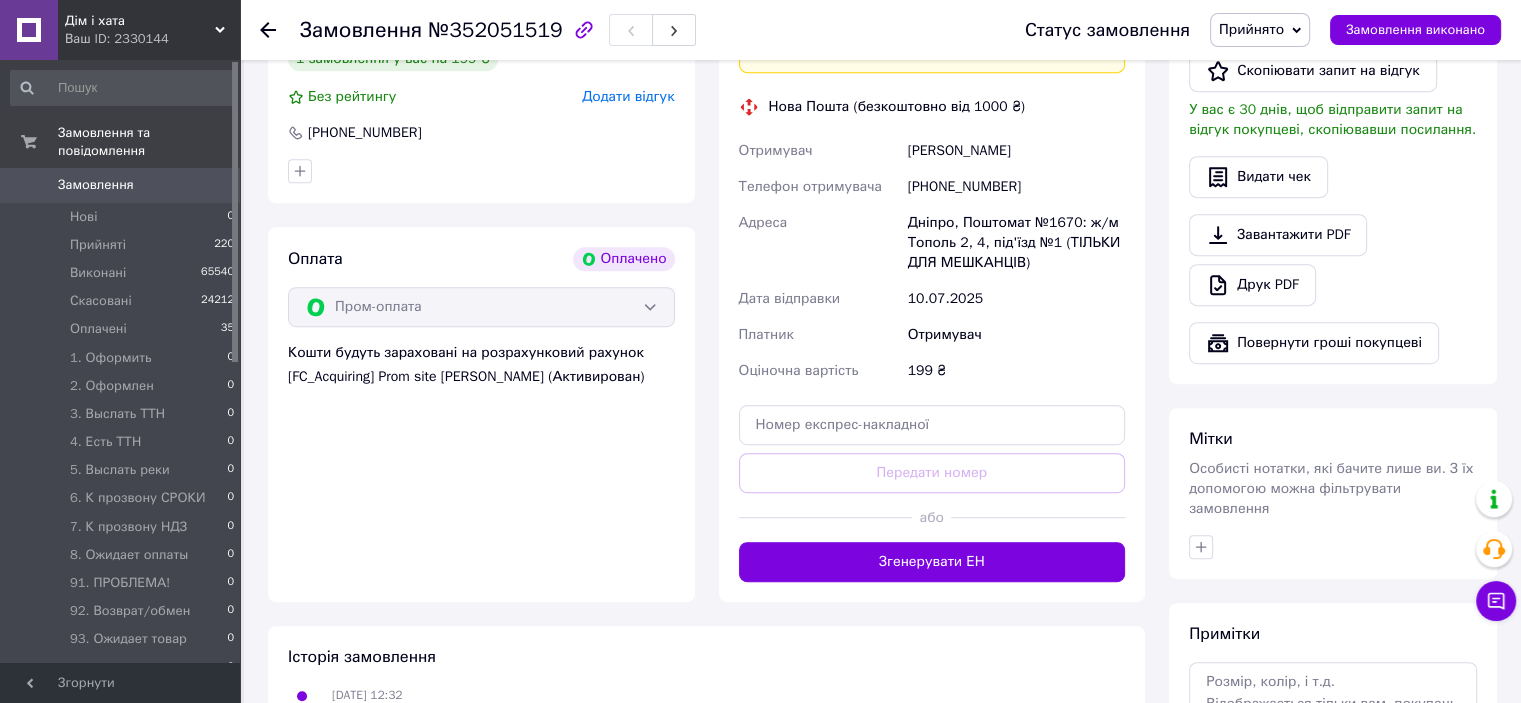 drag, startPoint x: 905, startPoint y: 149, endPoint x: 1051, endPoint y: 155, distance: 146.12323 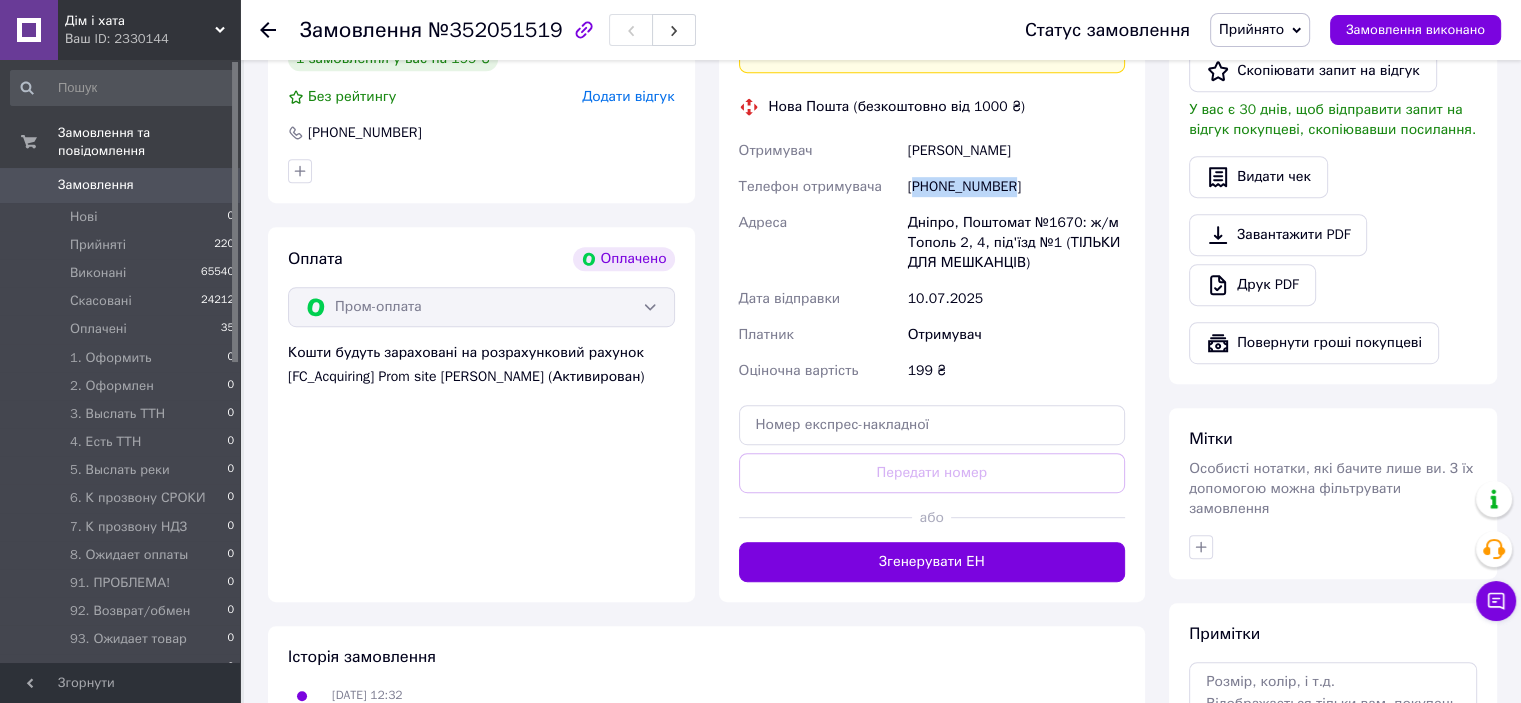 click on "+380934335161" at bounding box center (1016, 187) 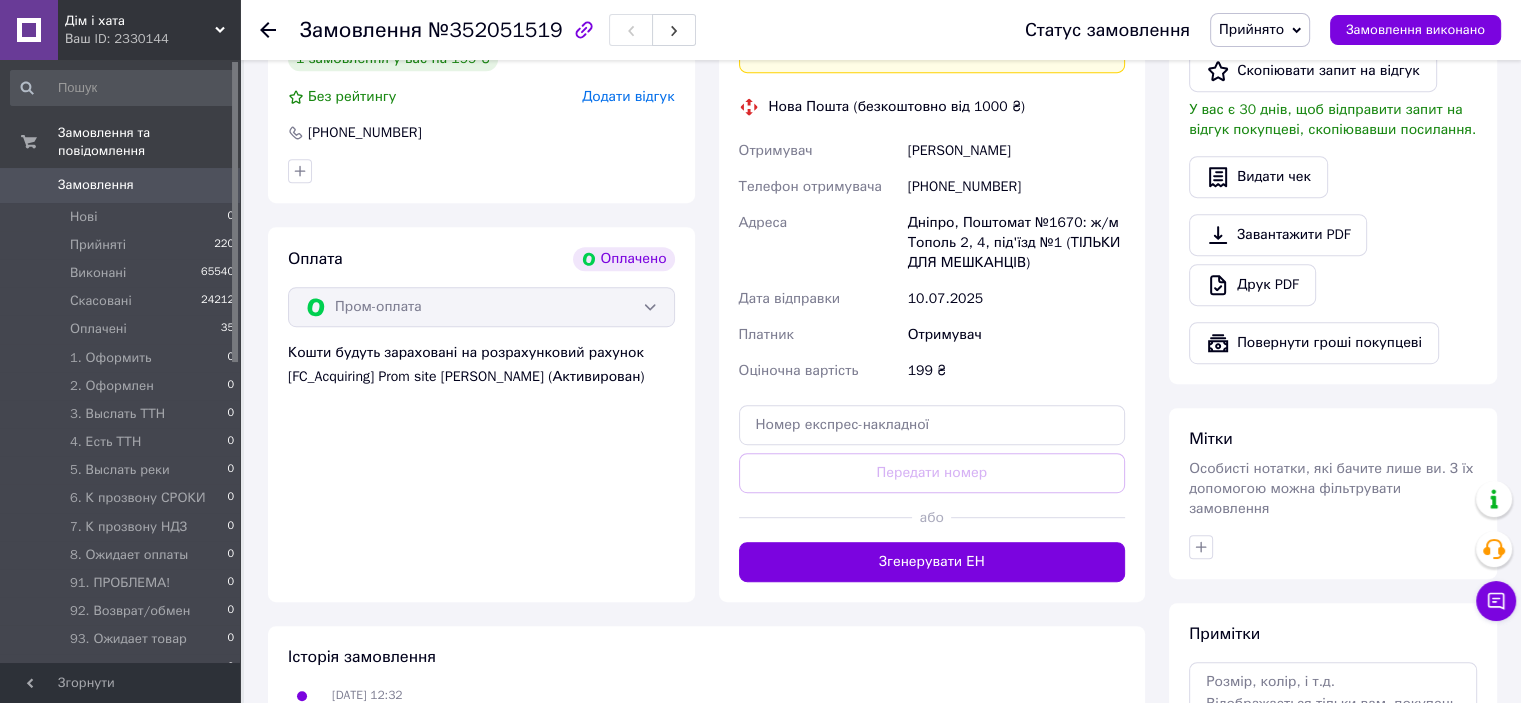 drag, startPoint x: 183, startPoint y: 16, endPoint x: 140, endPoint y: 203, distance: 191.88017 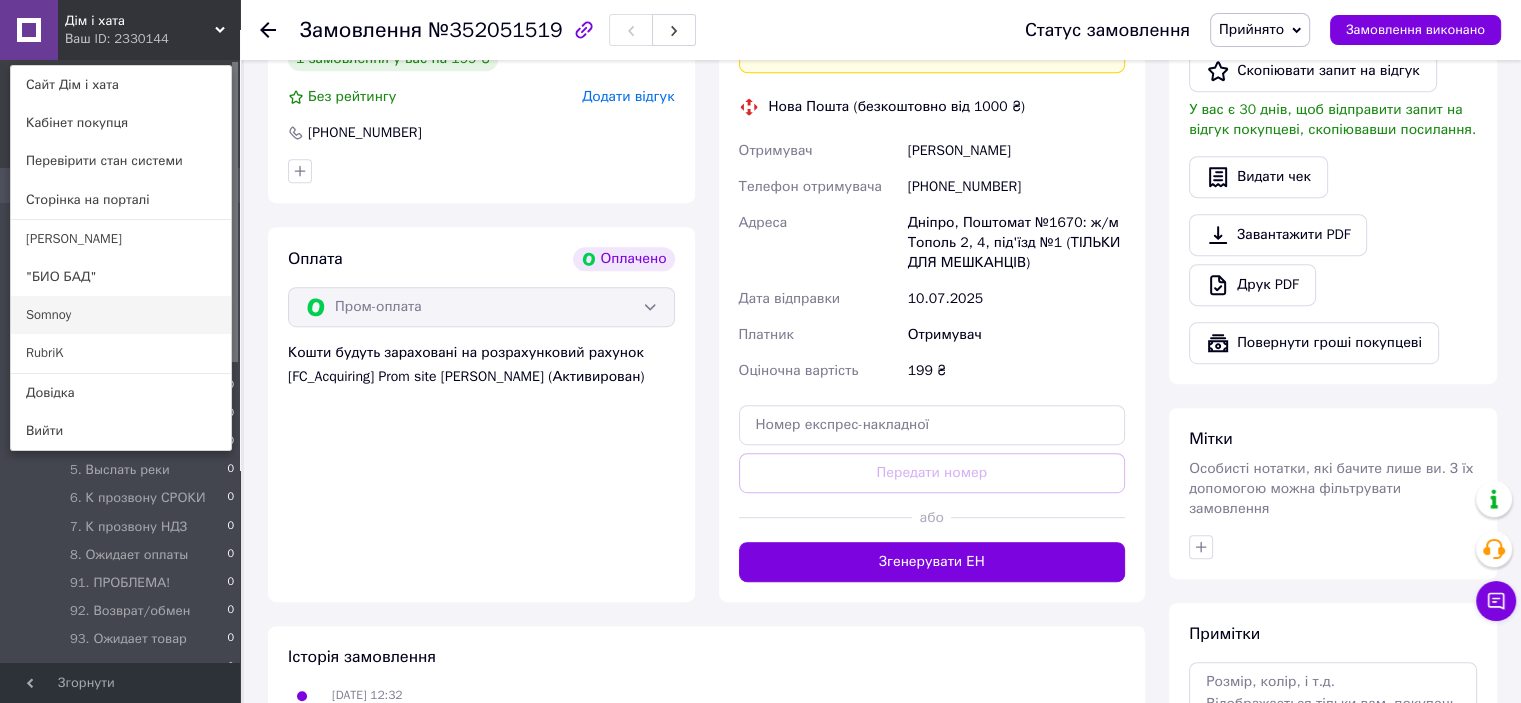 click on "Somnoy" at bounding box center (121, 315) 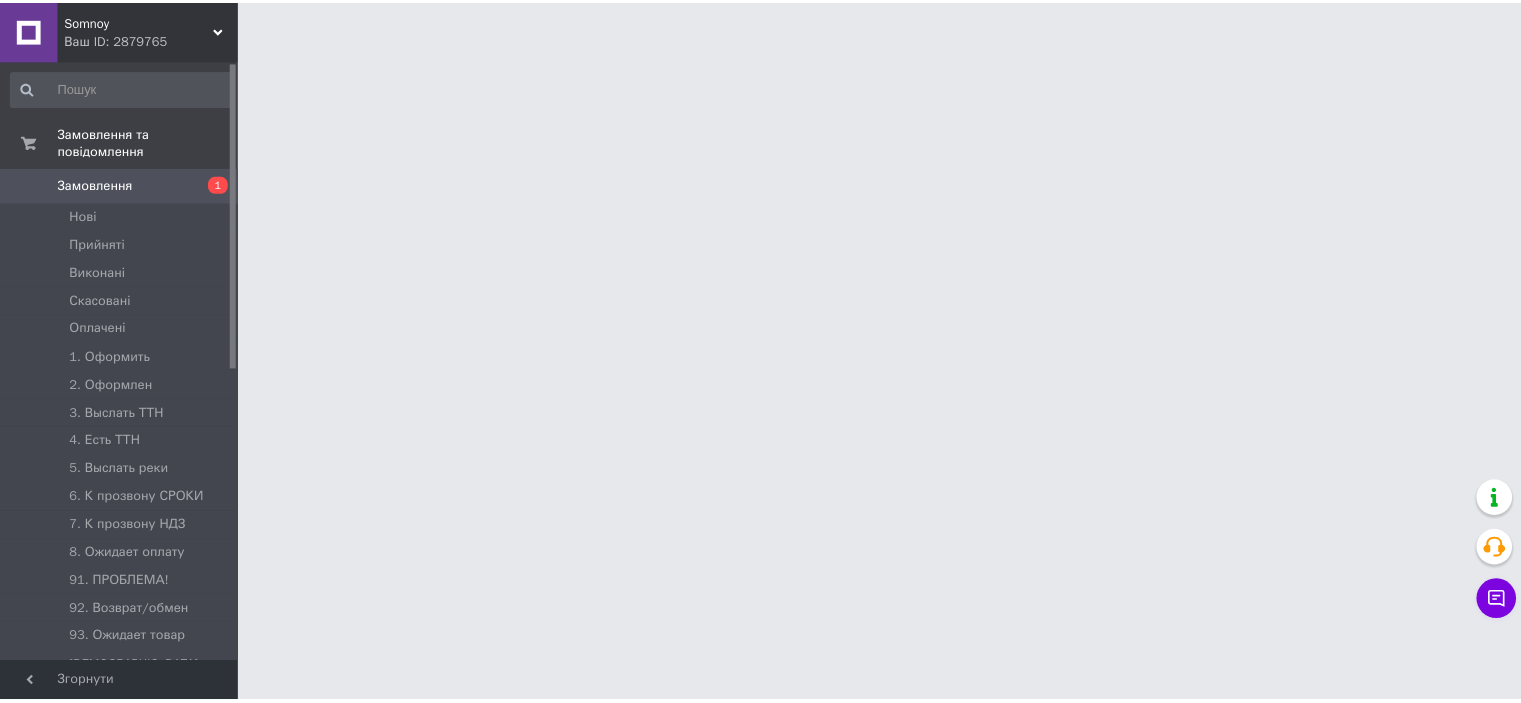 scroll, scrollTop: 0, scrollLeft: 0, axis: both 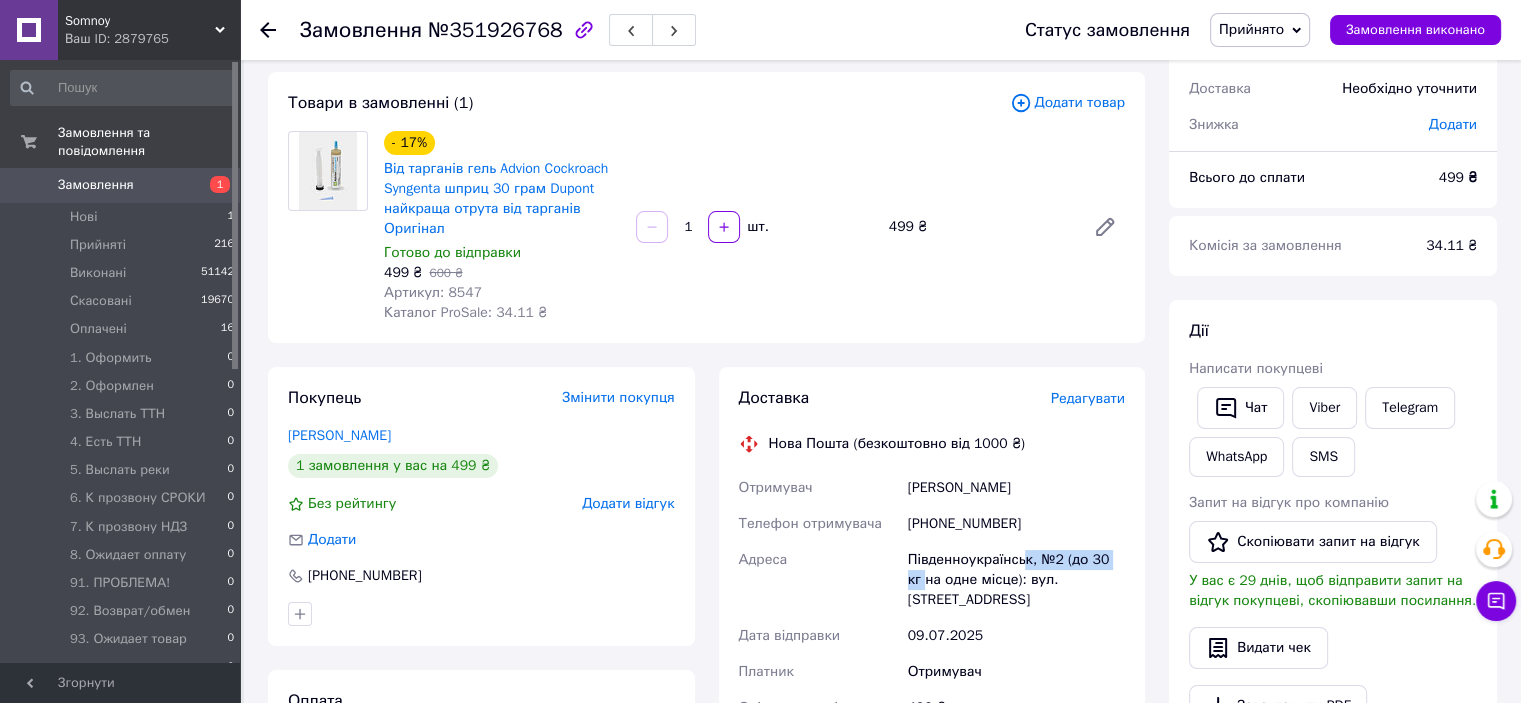 drag, startPoint x: 908, startPoint y: 573, endPoint x: 1020, endPoint y: 559, distance: 112.871605 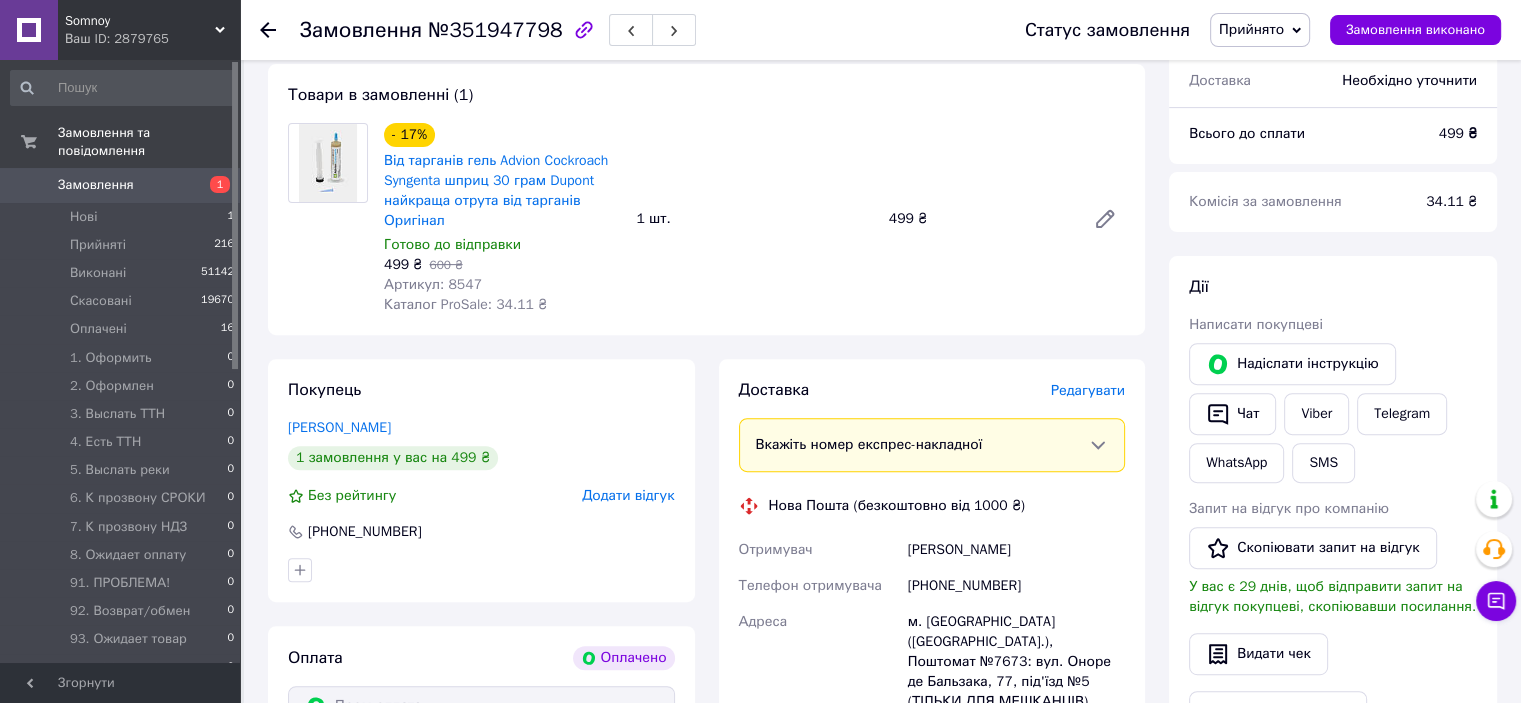 scroll, scrollTop: 265, scrollLeft: 0, axis: vertical 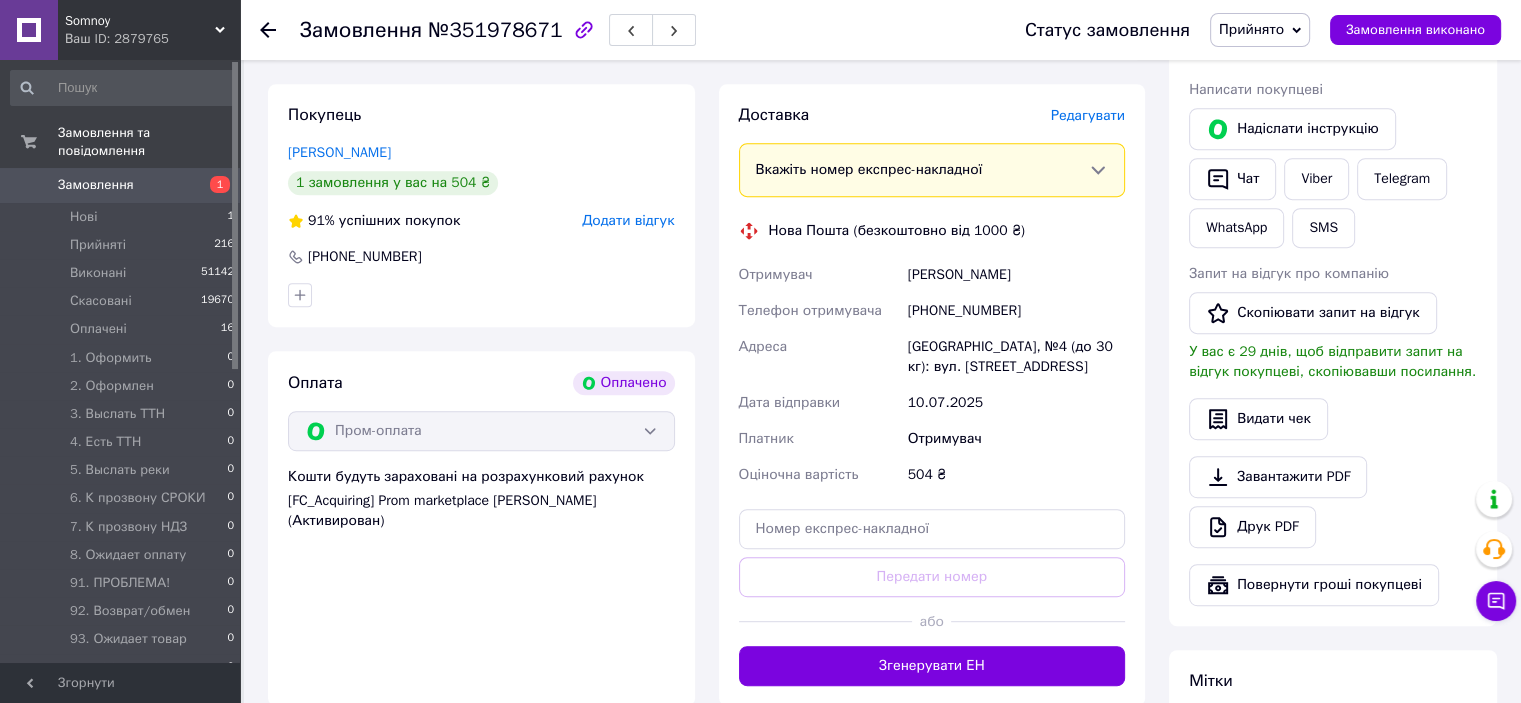 drag, startPoint x: 912, startPoint y: 276, endPoint x: 1001, endPoint y: 290, distance: 90.0944 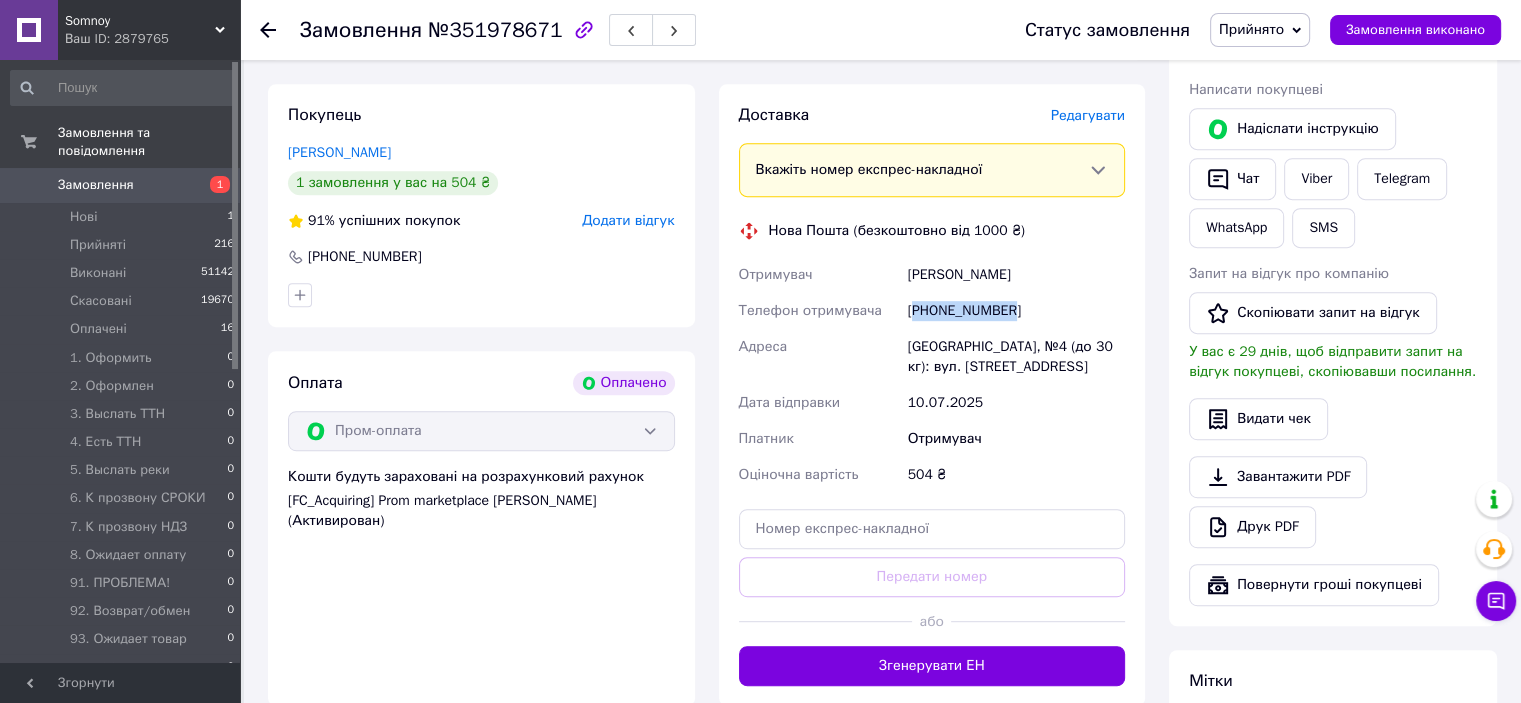 click on "+380989282324" at bounding box center (1016, 311) 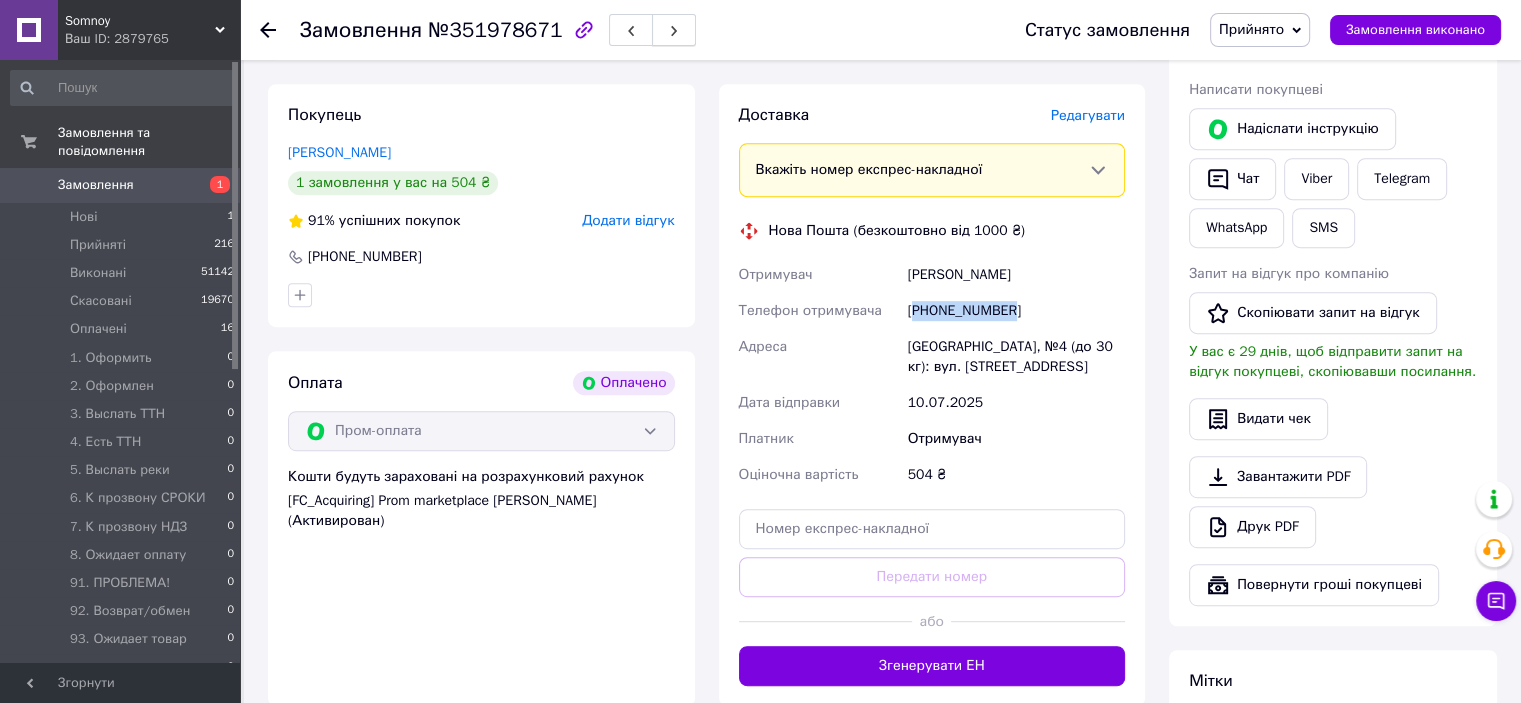copy on "380989282324" 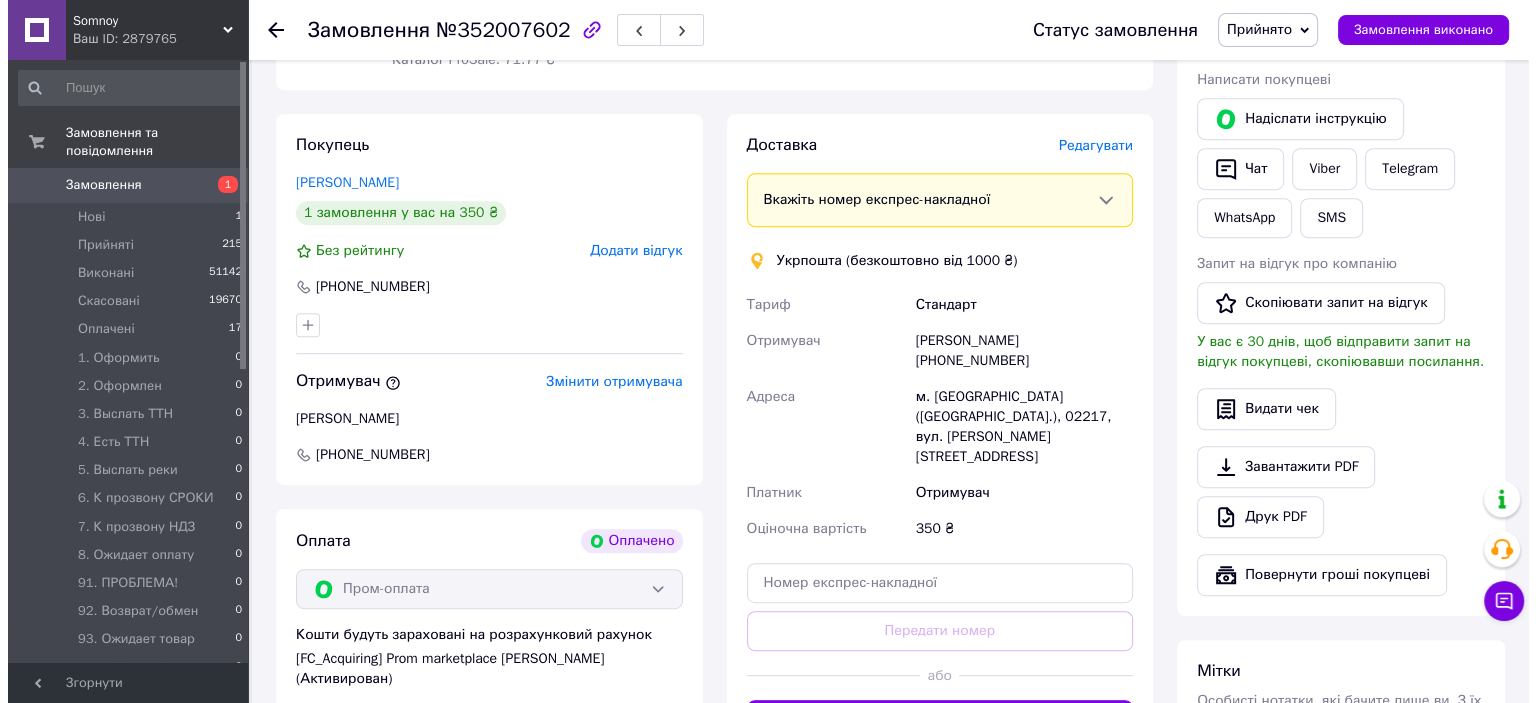 scroll, scrollTop: 1144, scrollLeft: 0, axis: vertical 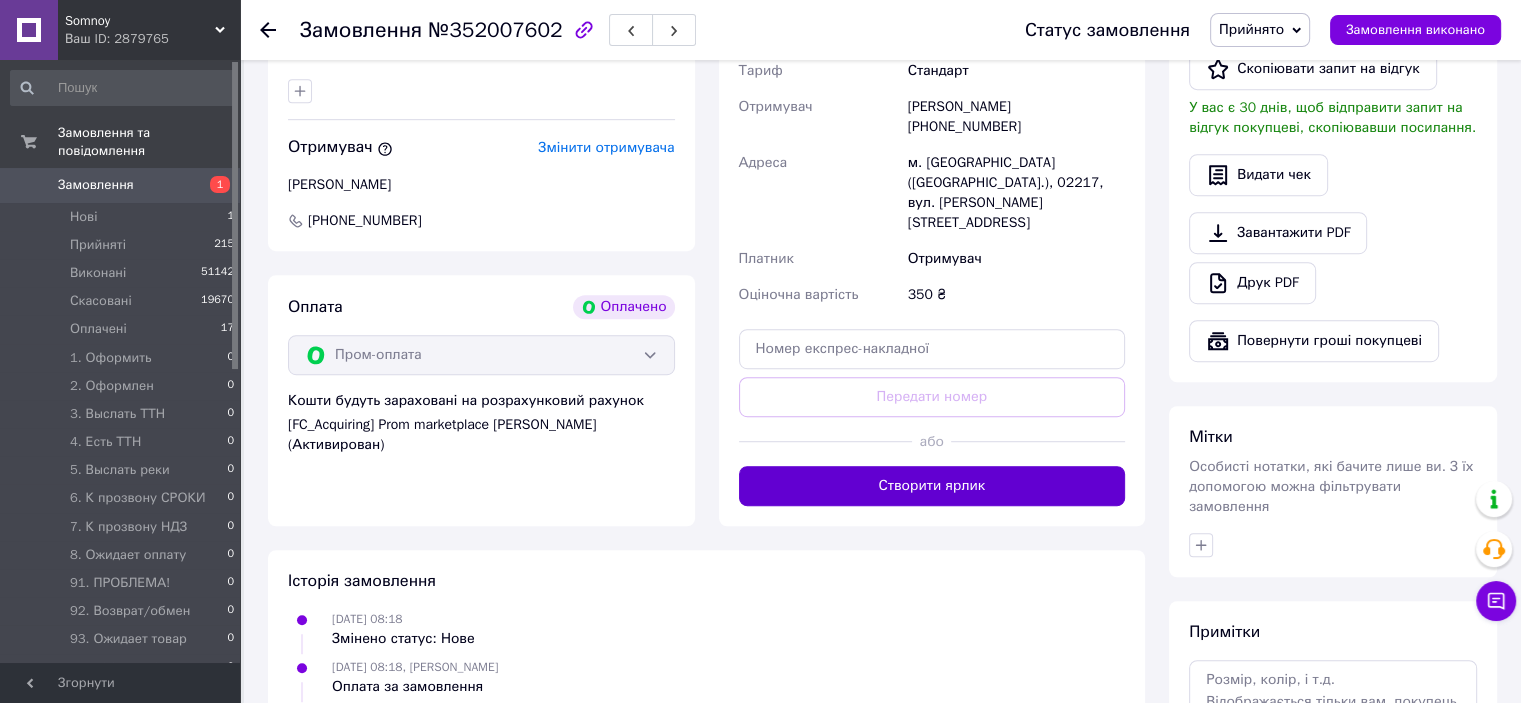 click on "Створити ярлик" at bounding box center (932, 486) 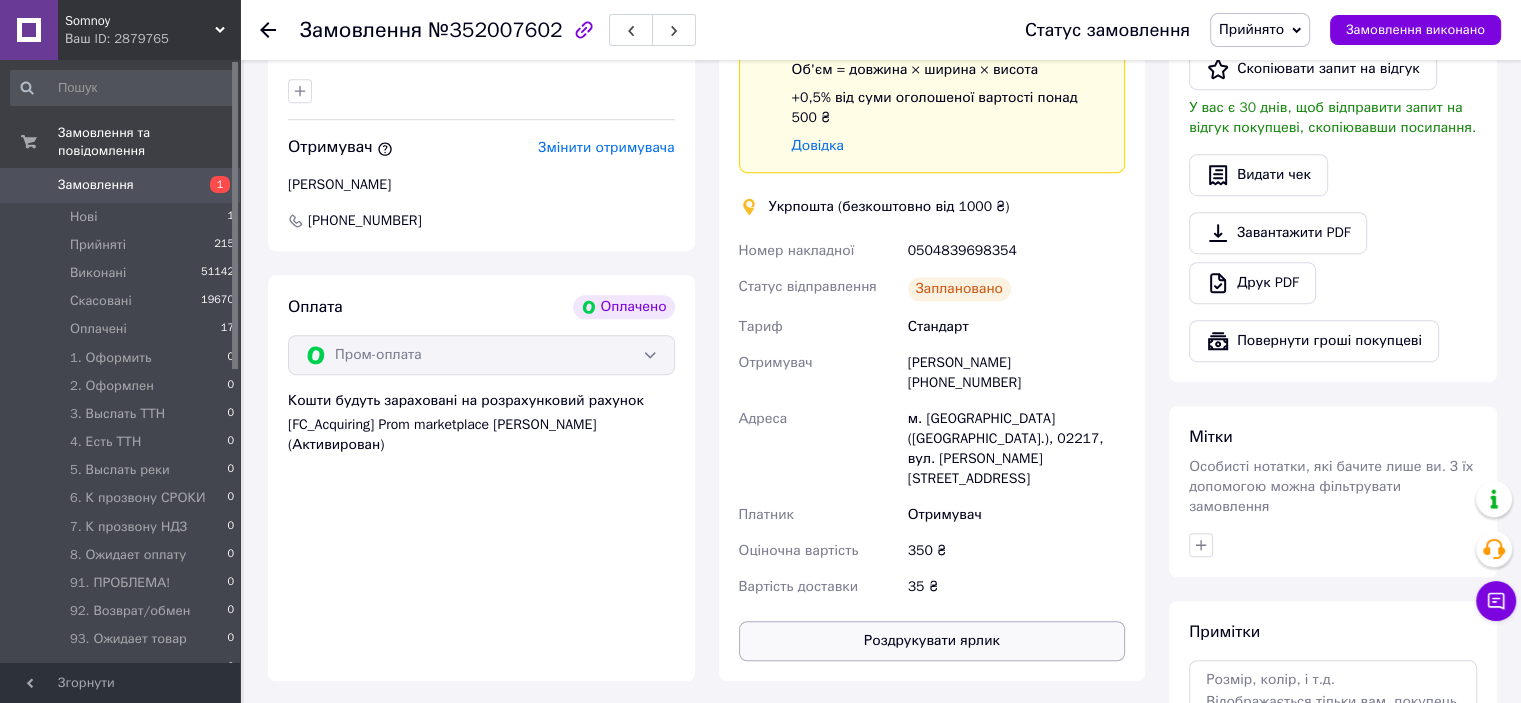 click on "Роздрукувати ярлик" at bounding box center (932, 641) 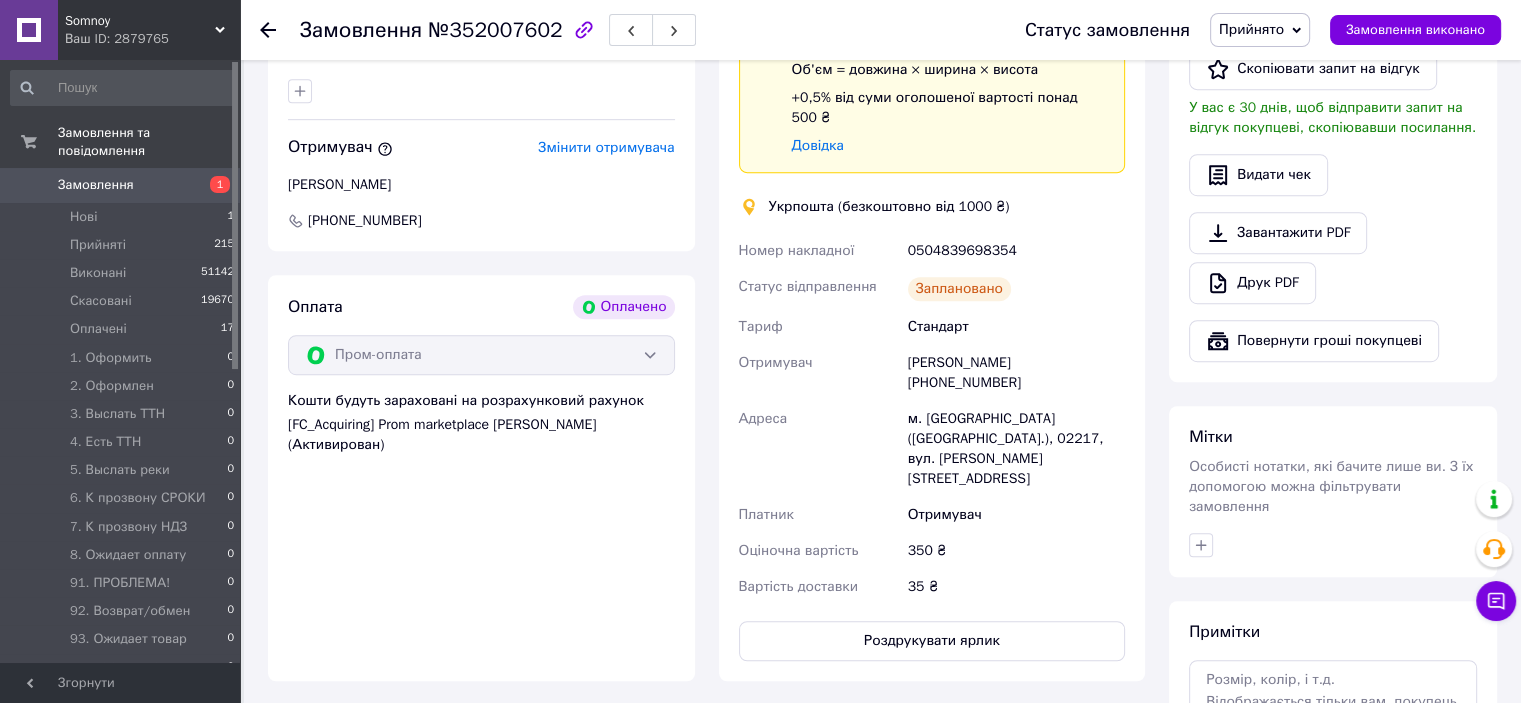 click on "0504839698354" at bounding box center [1016, 251] 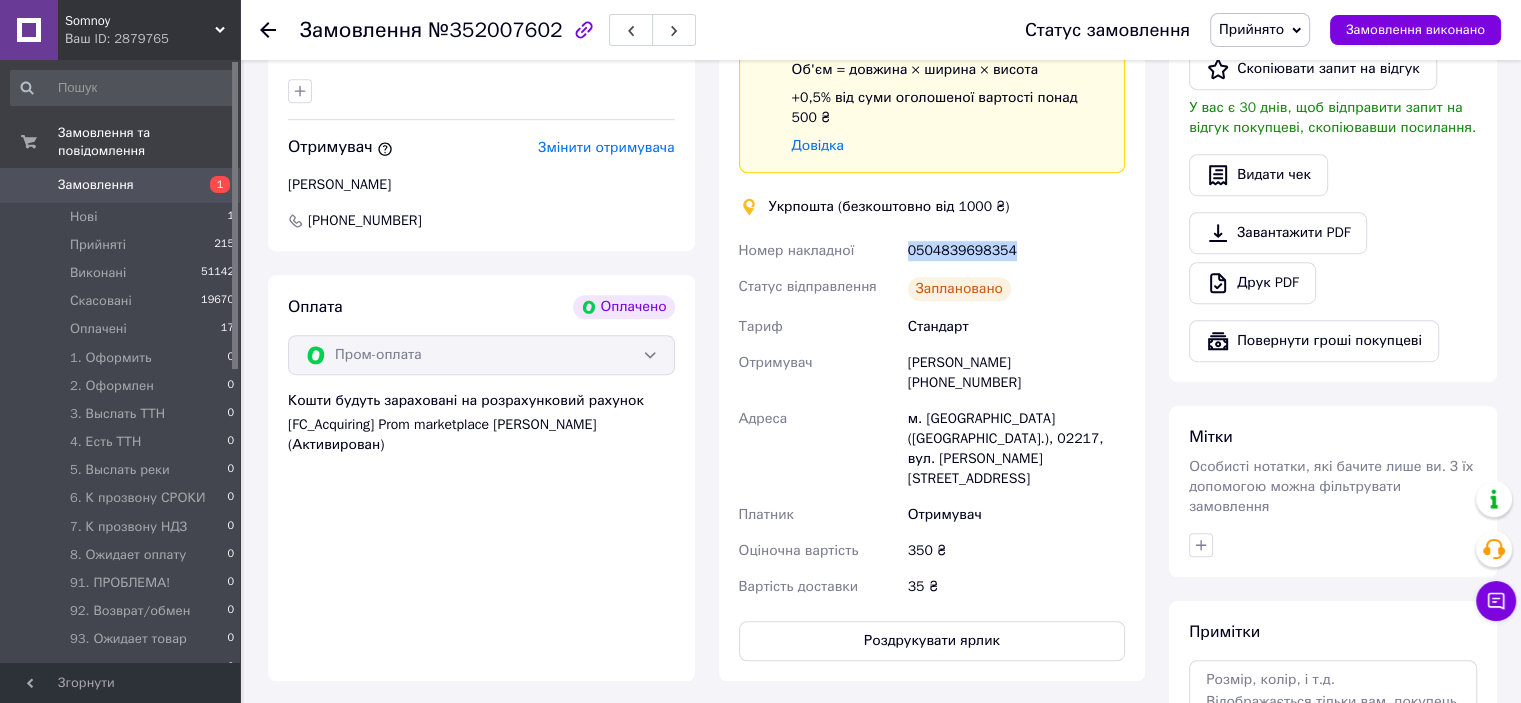 click on "0504839698354" at bounding box center (1016, 251) 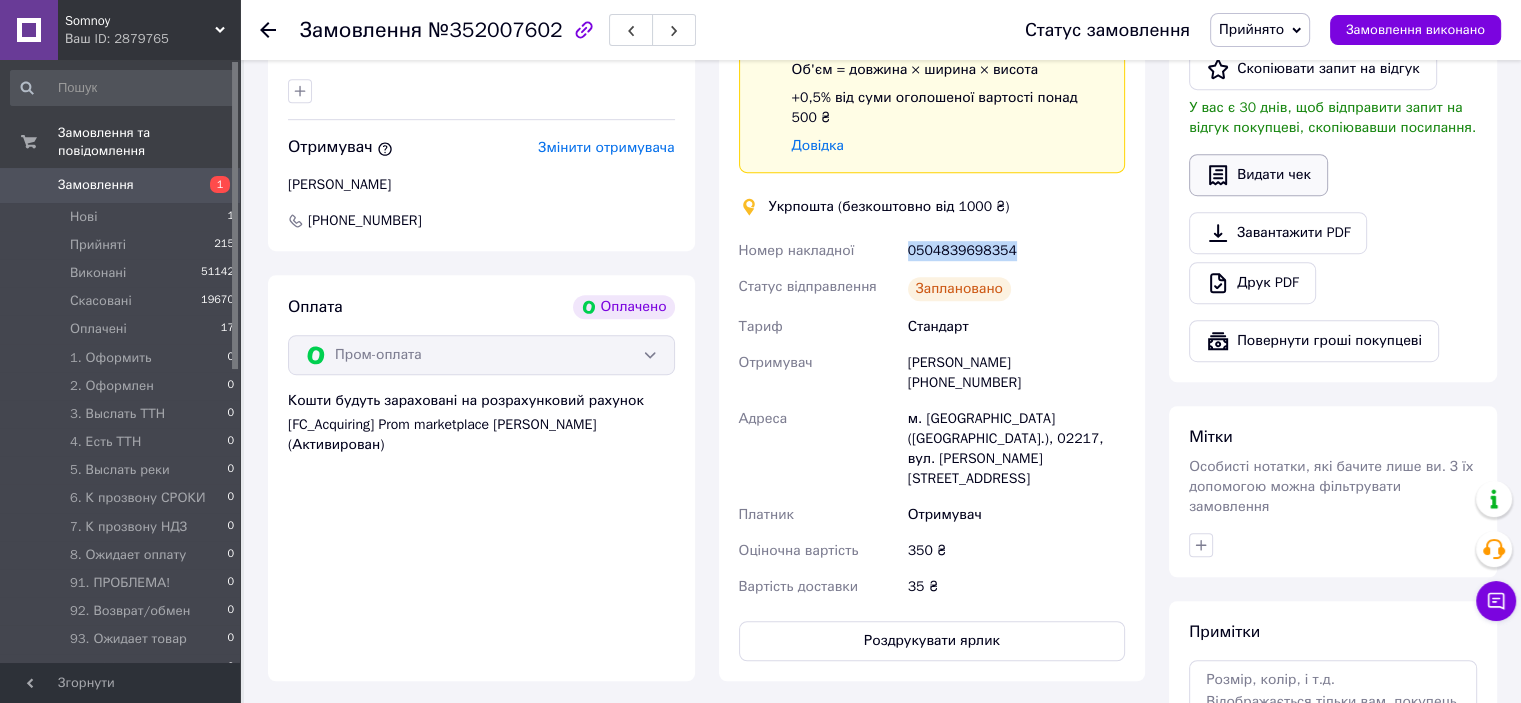 click 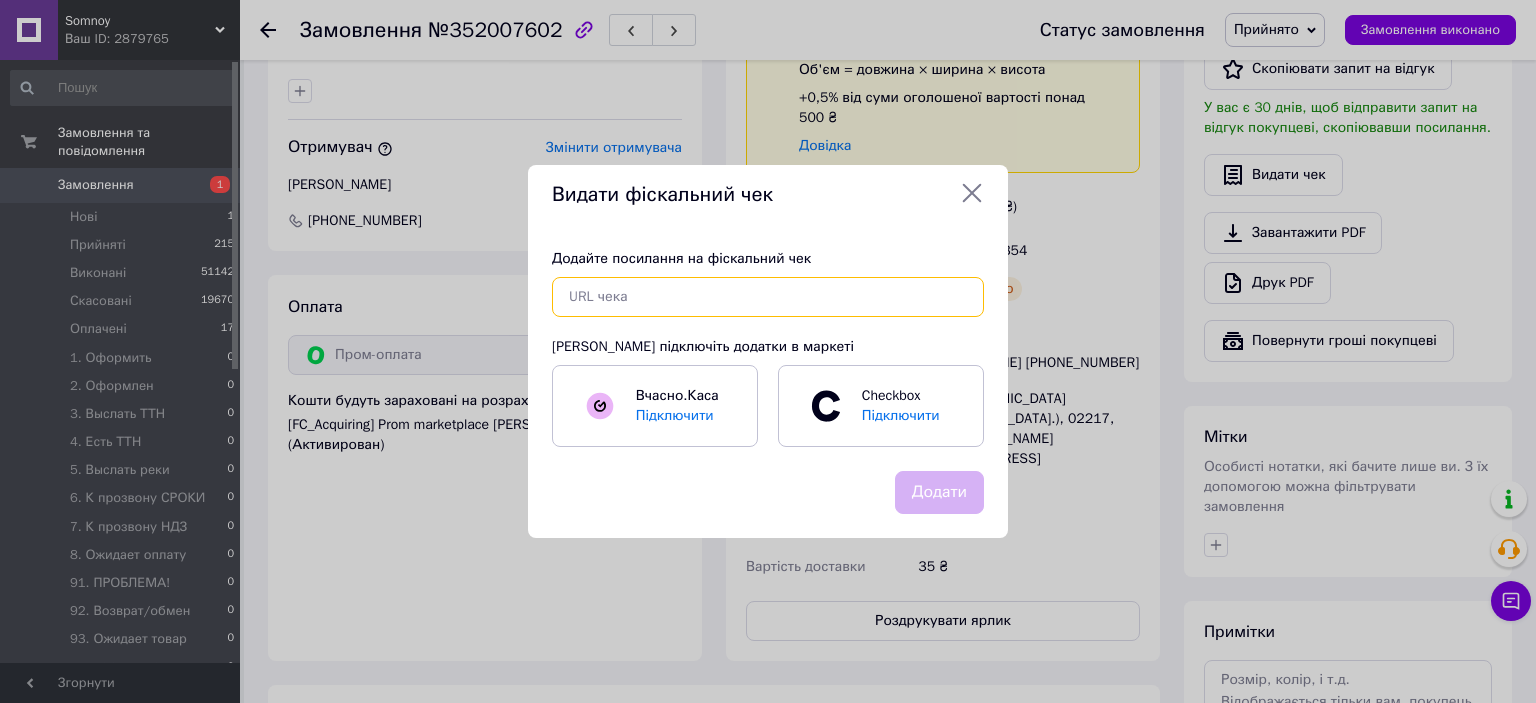 click at bounding box center [768, 297] 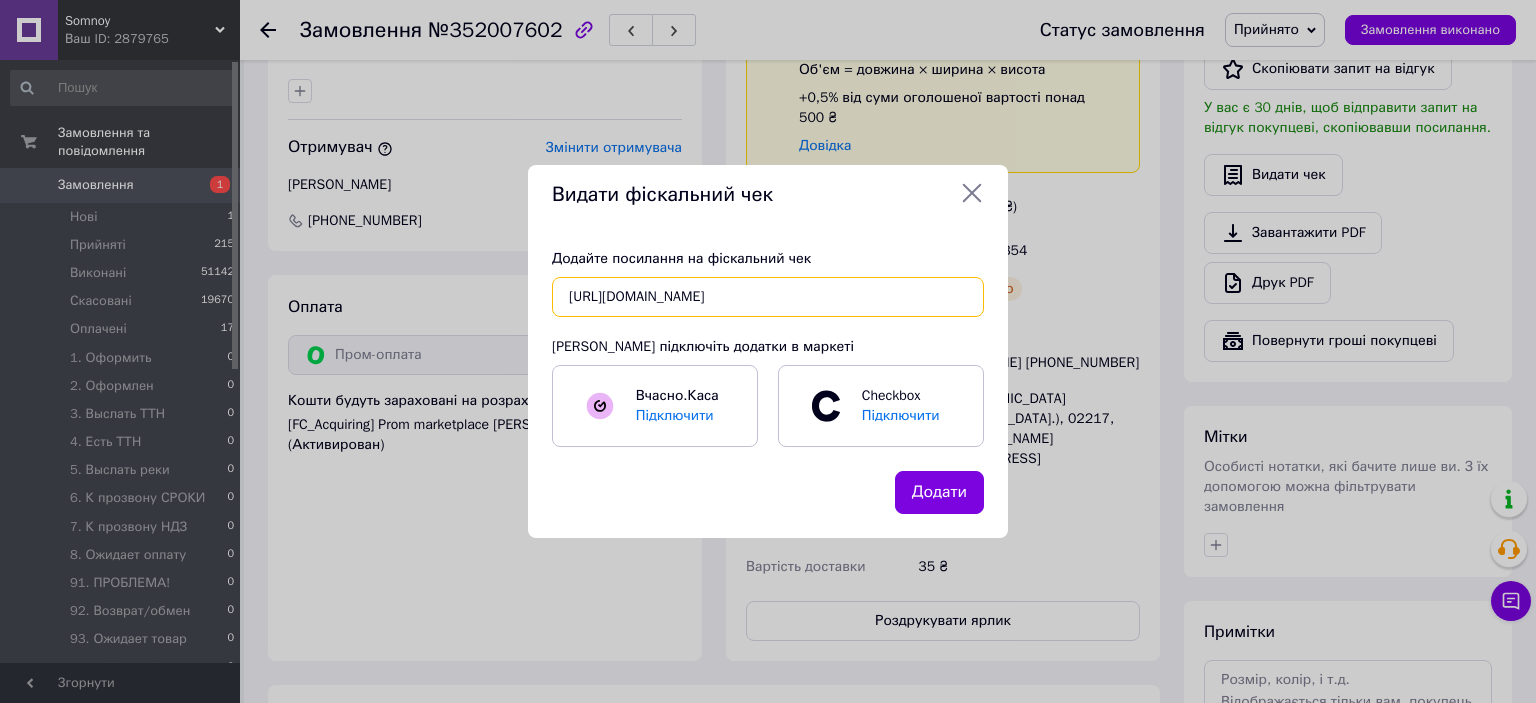 scroll, scrollTop: 0, scrollLeft: 23, axis: horizontal 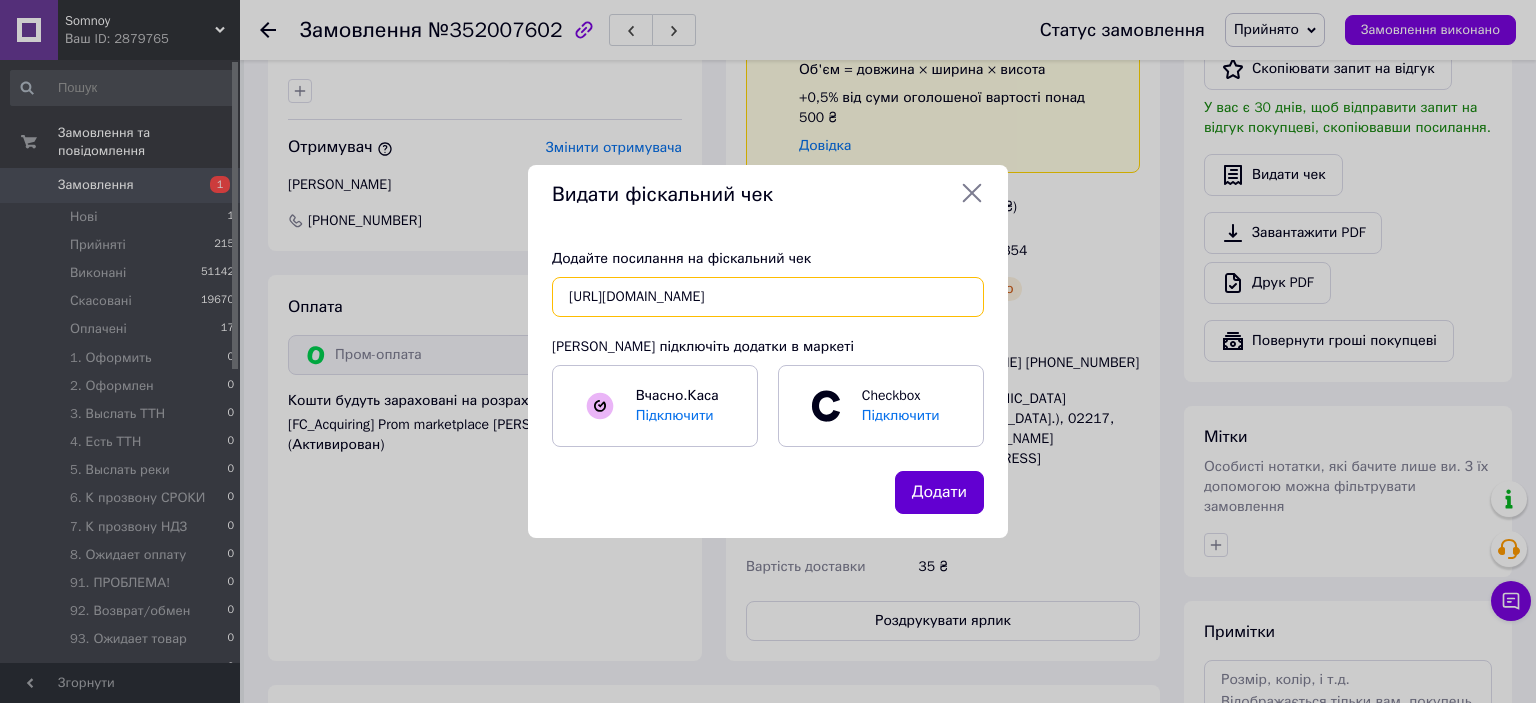 type on "[URL][DOMAIN_NAME]" 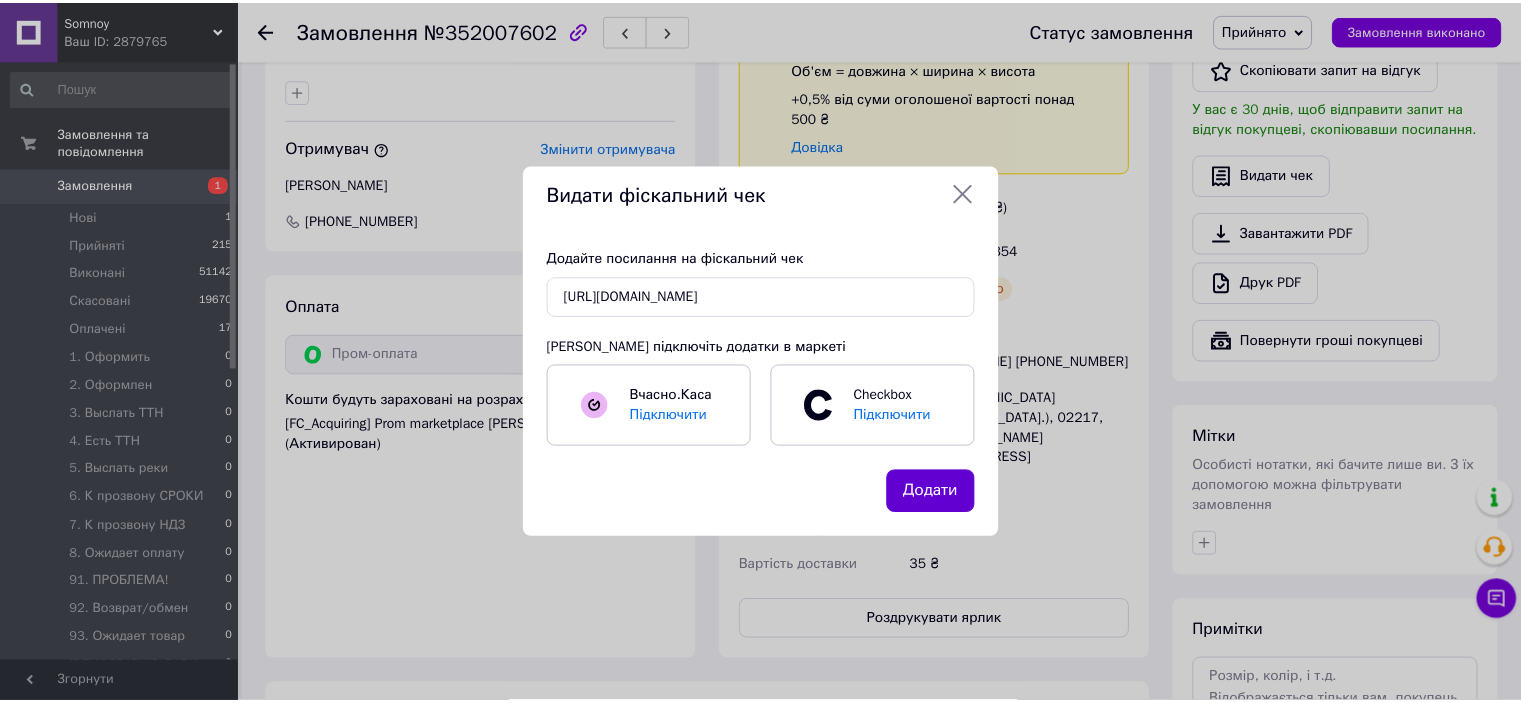 scroll, scrollTop: 0, scrollLeft: 0, axis: both 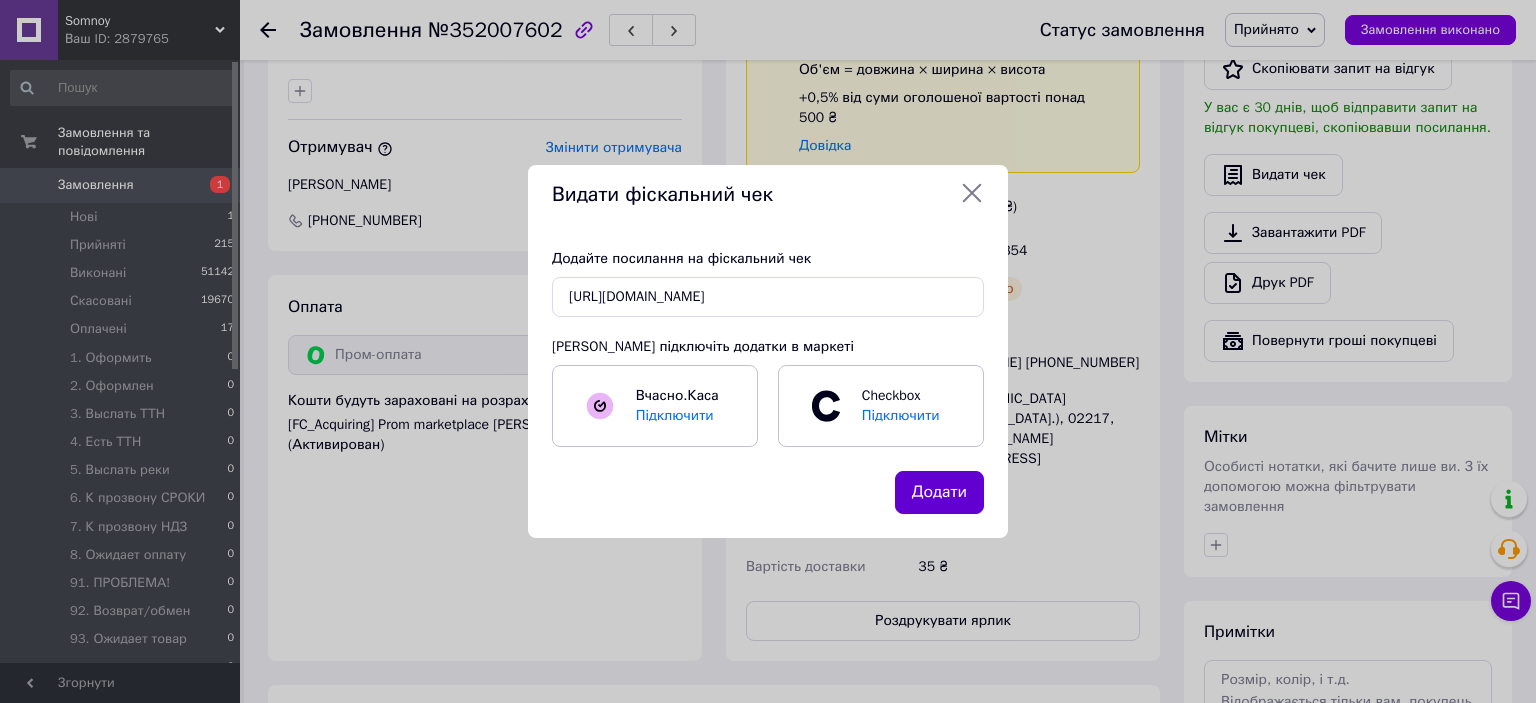 click on "Додати" at bounding box center [939, 492] 